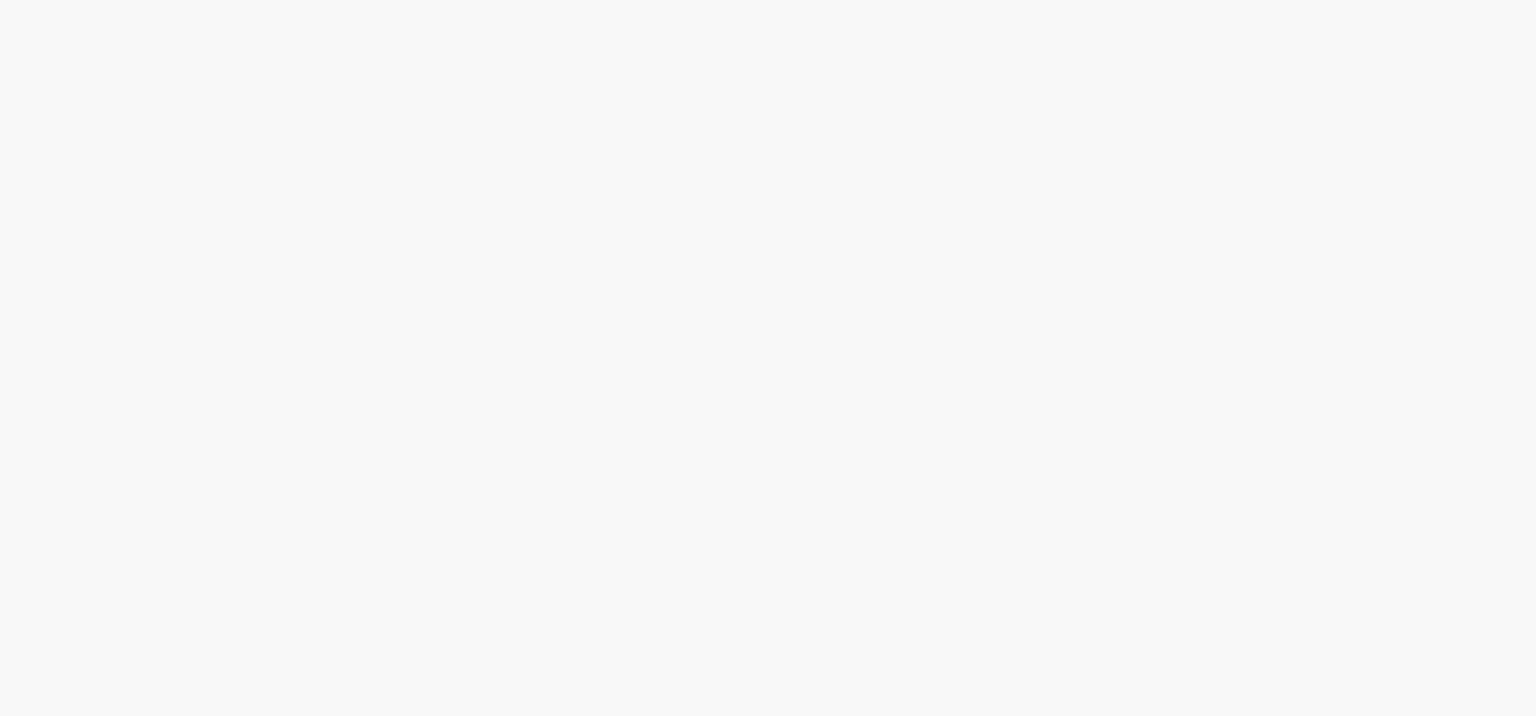 scroll, scrollTop: 0, scrollLeft: 0, axis: both 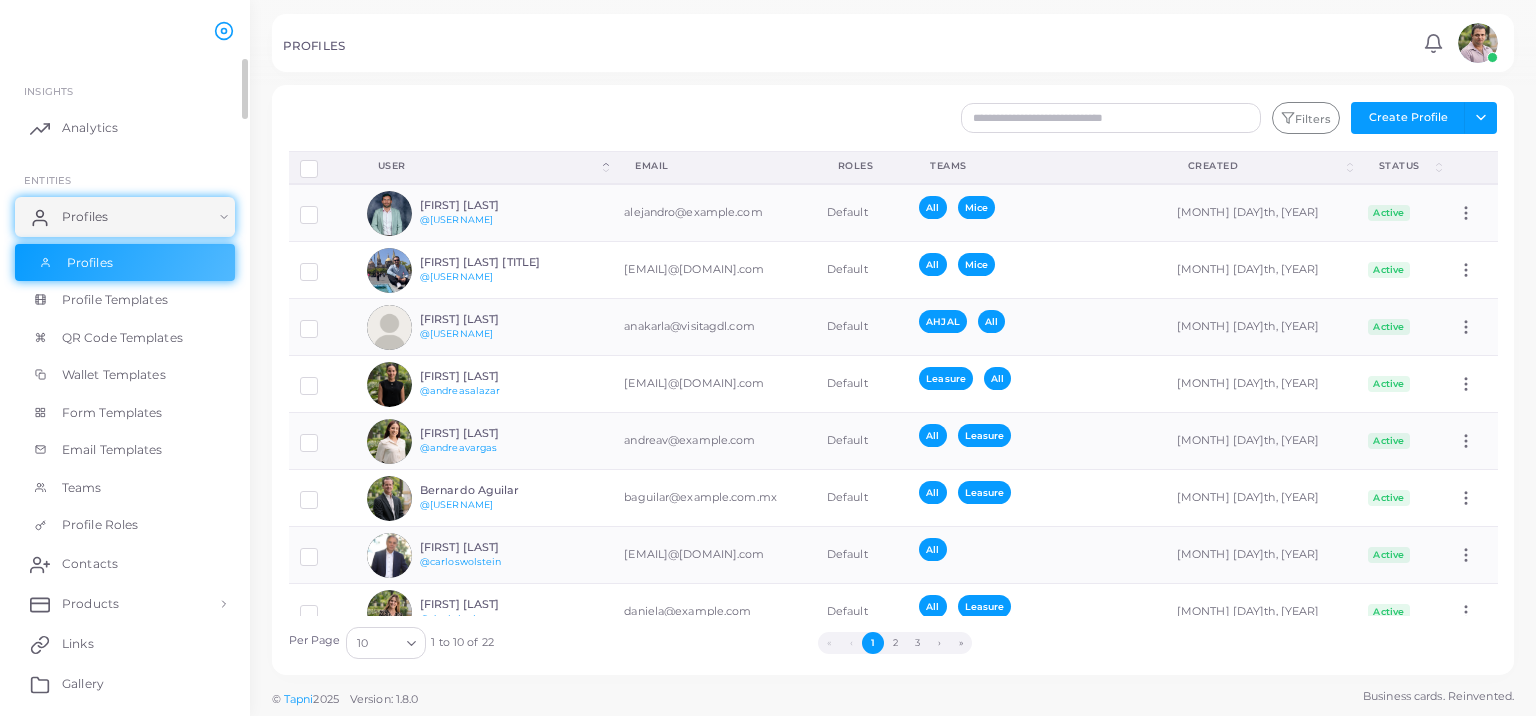 click on "Profiles" at bounding box center [125, 263] 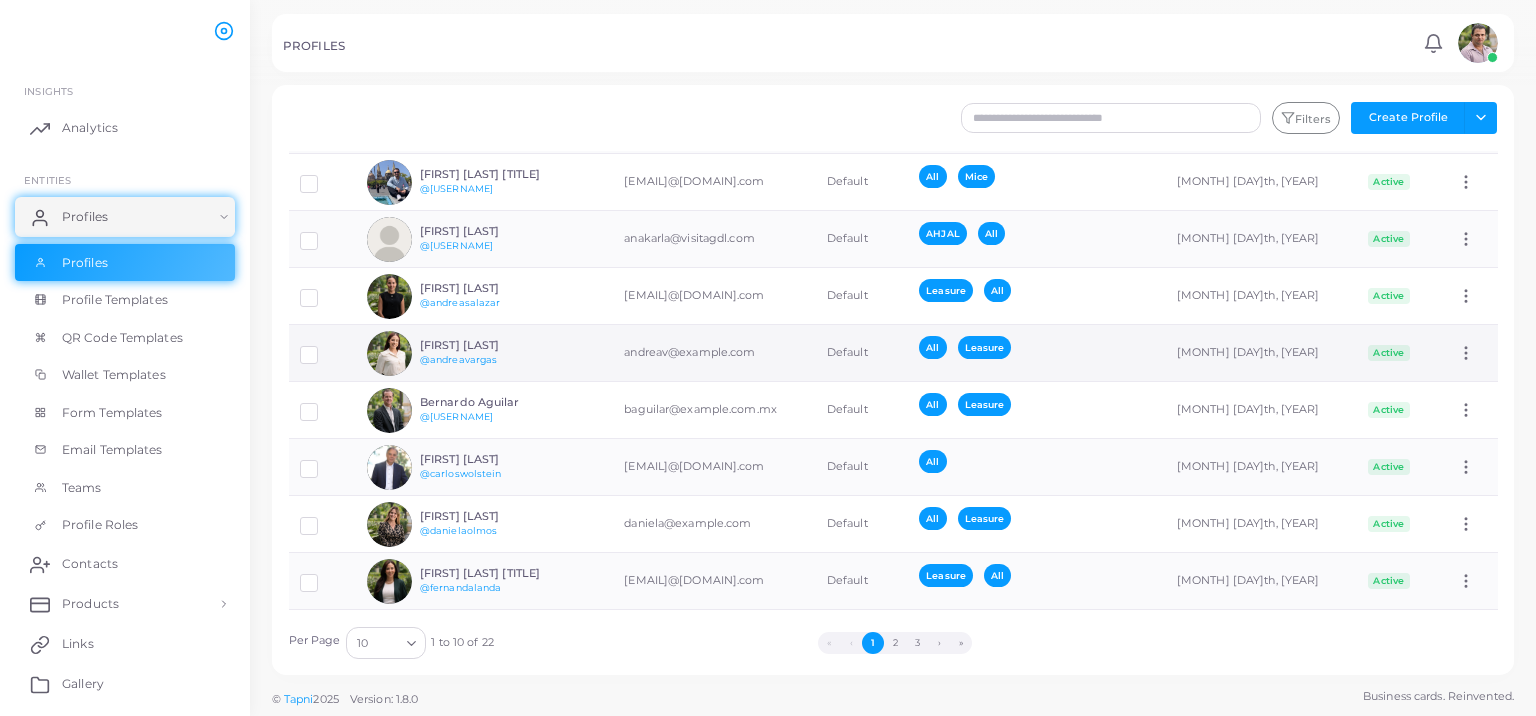scroll, scrollTop: 0, scrollLeft: 0, axis: both 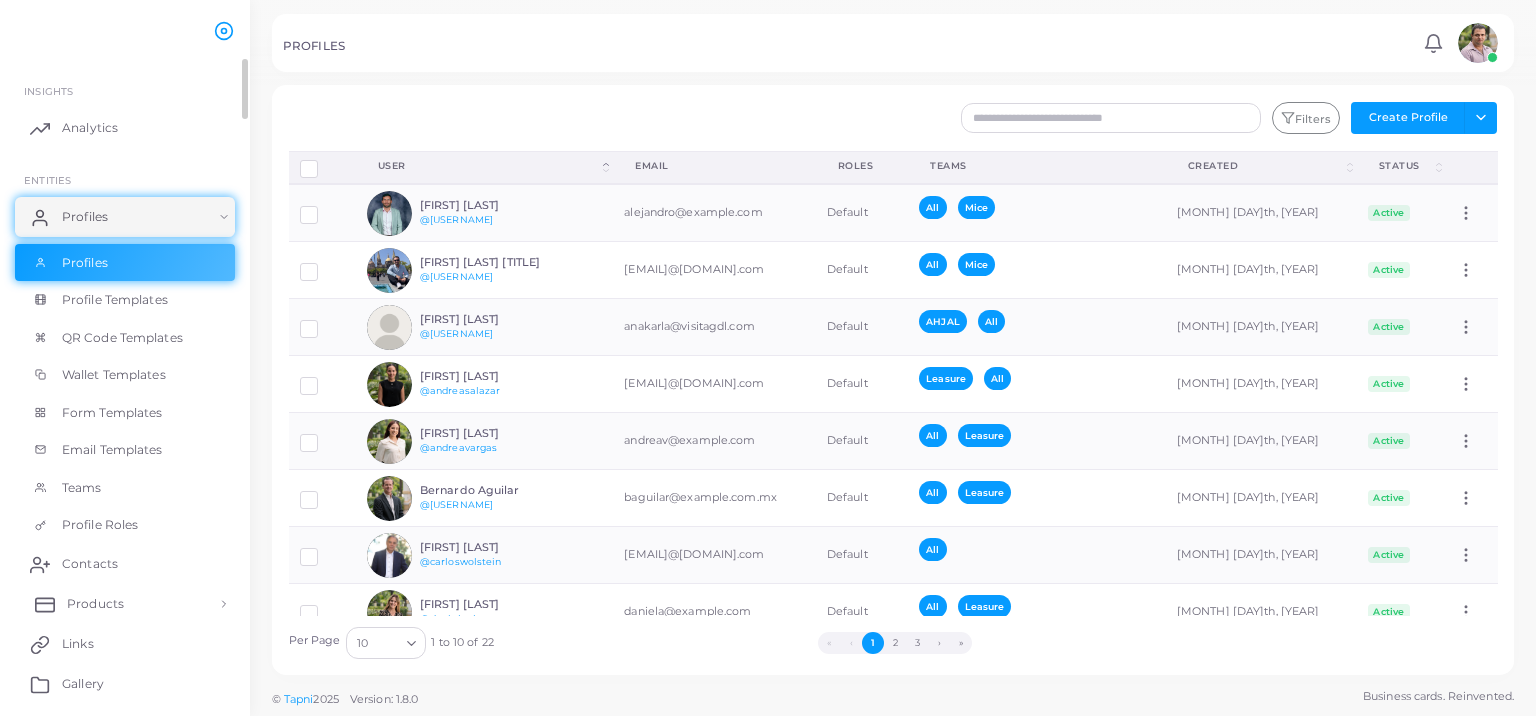 click on "Products" at bounding box center (95, 604) 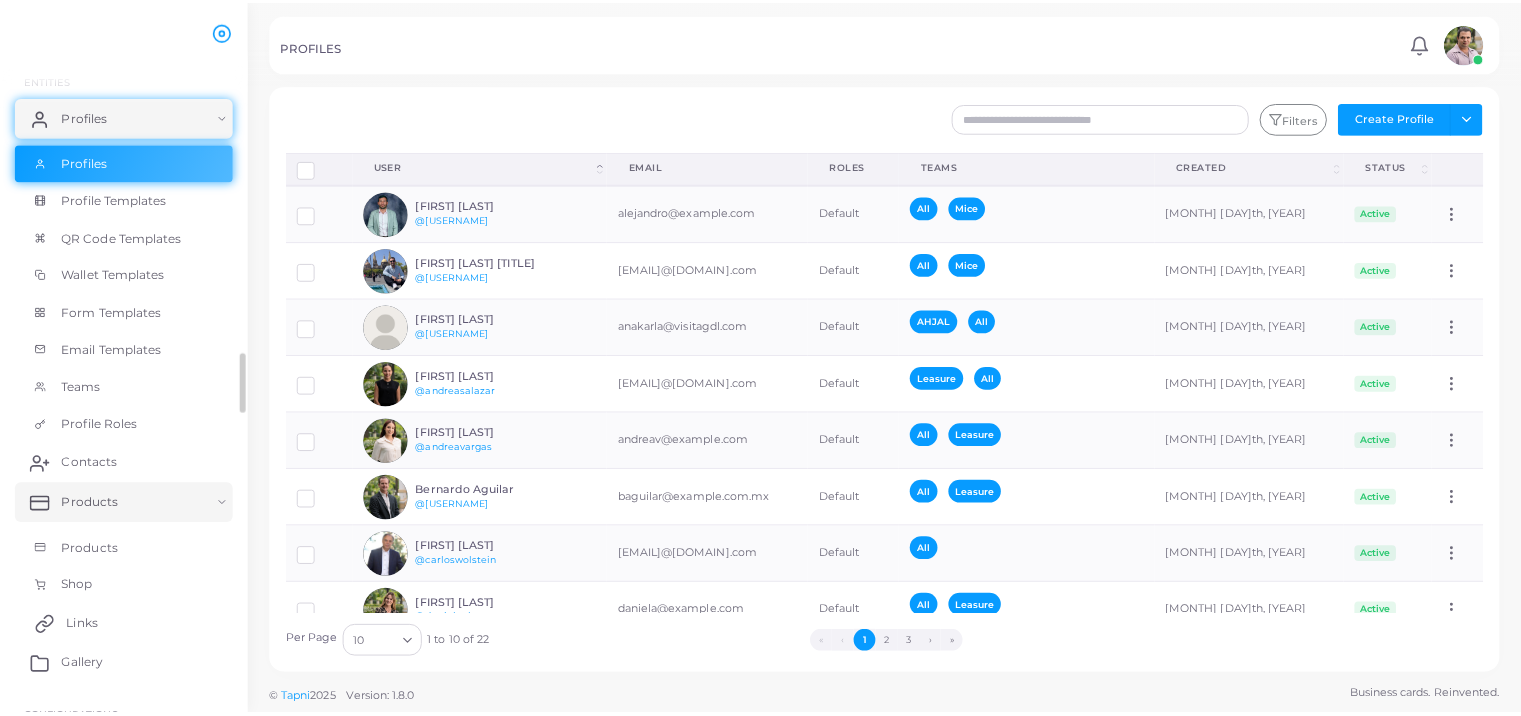 scroll, scrollTop: 134, scrollLeft: 0, axis: vertical 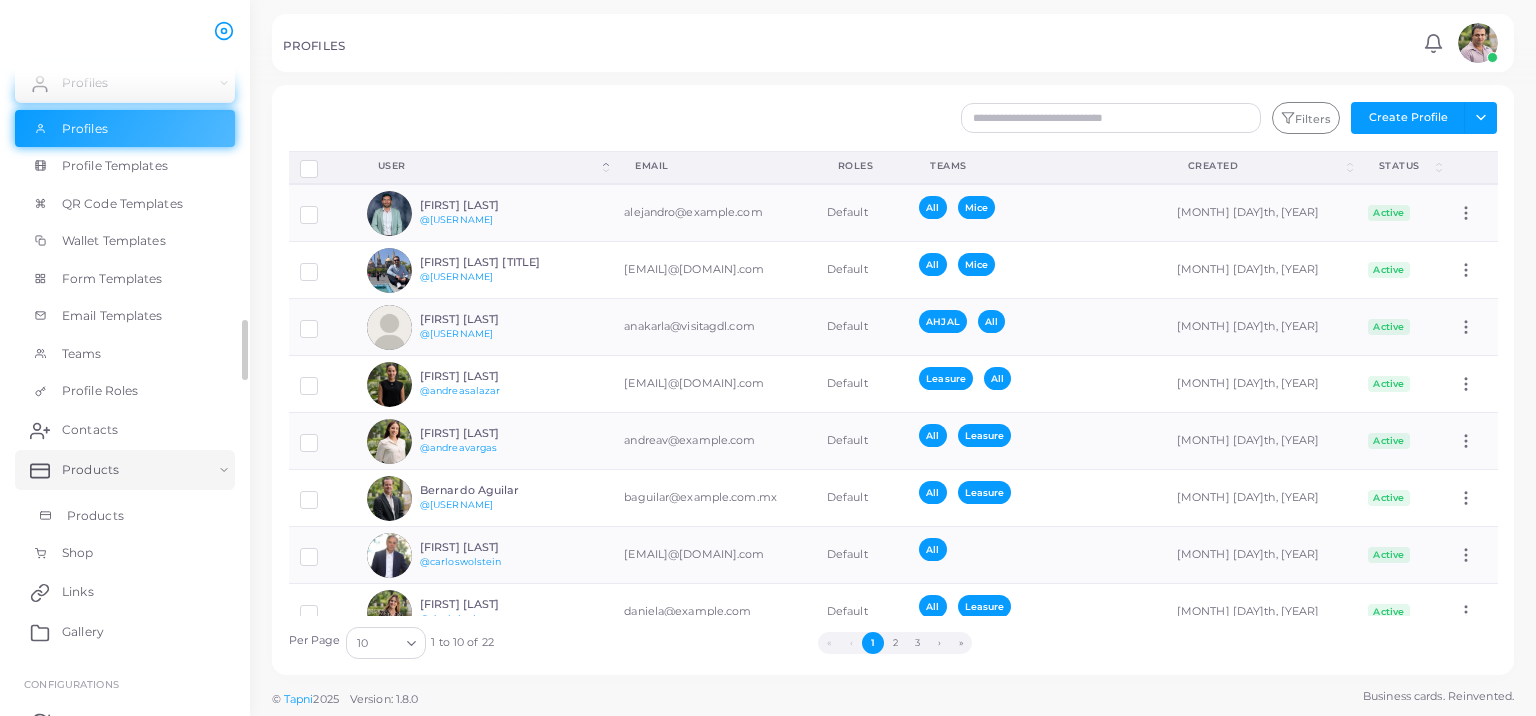 click on "Products" at bounding box center [95, 516] 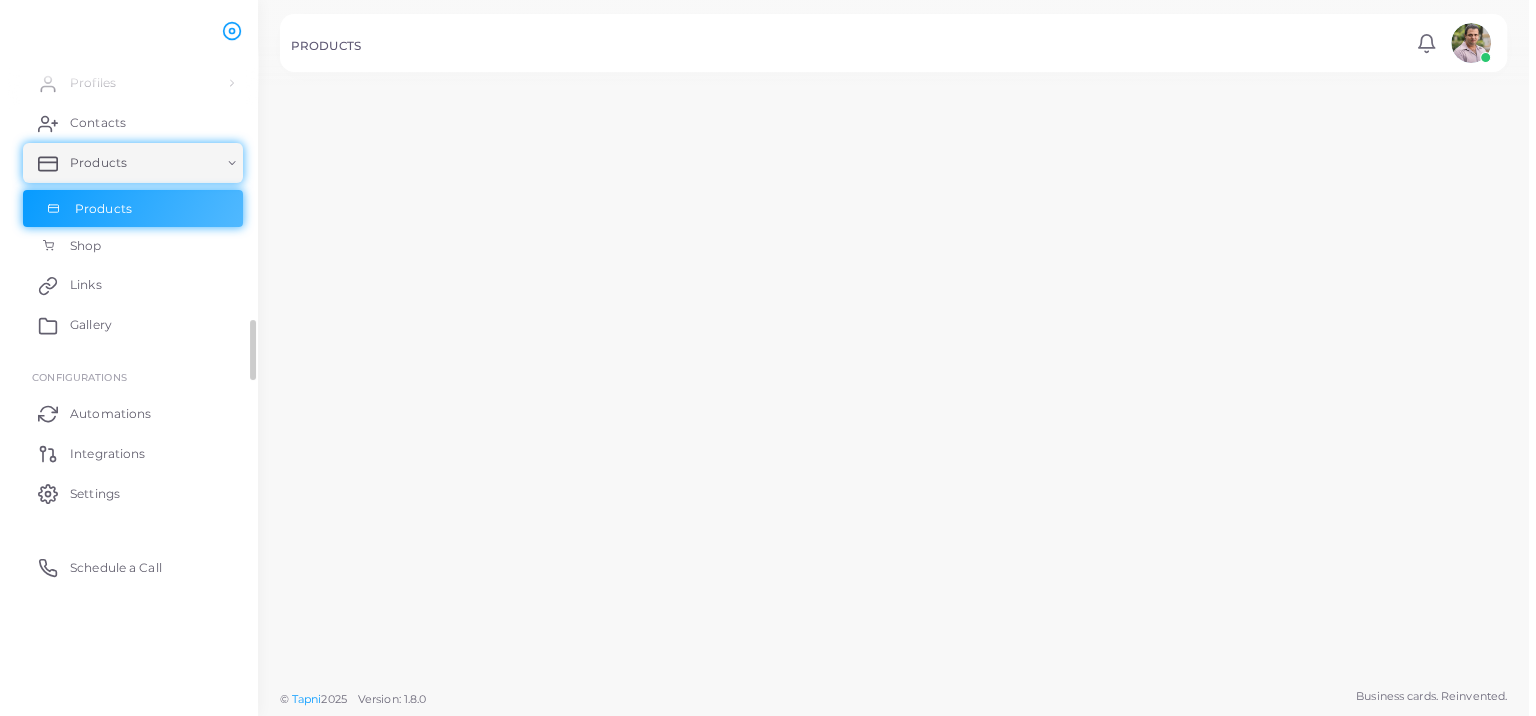 scroll, scrollTop: 132, scrollLeft: 0, axis: vertical 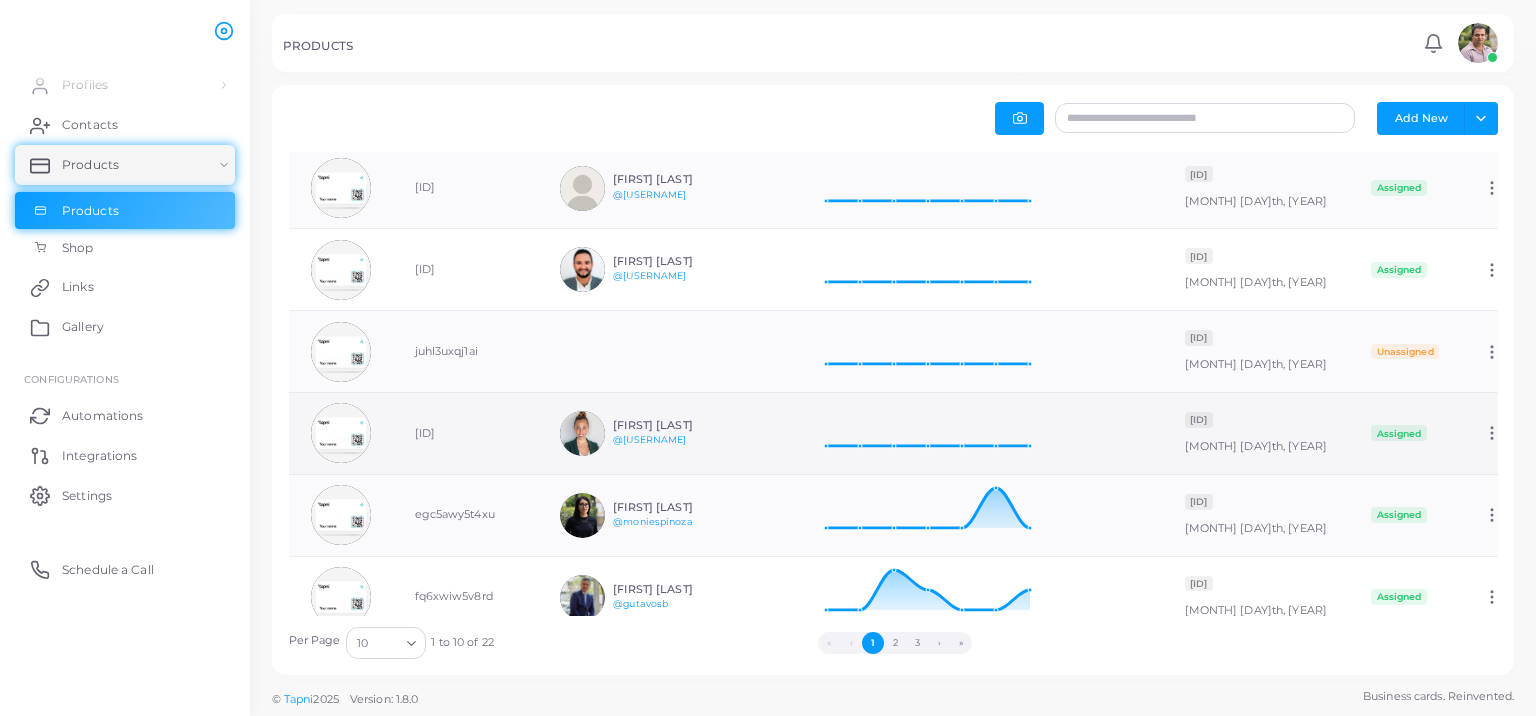 click 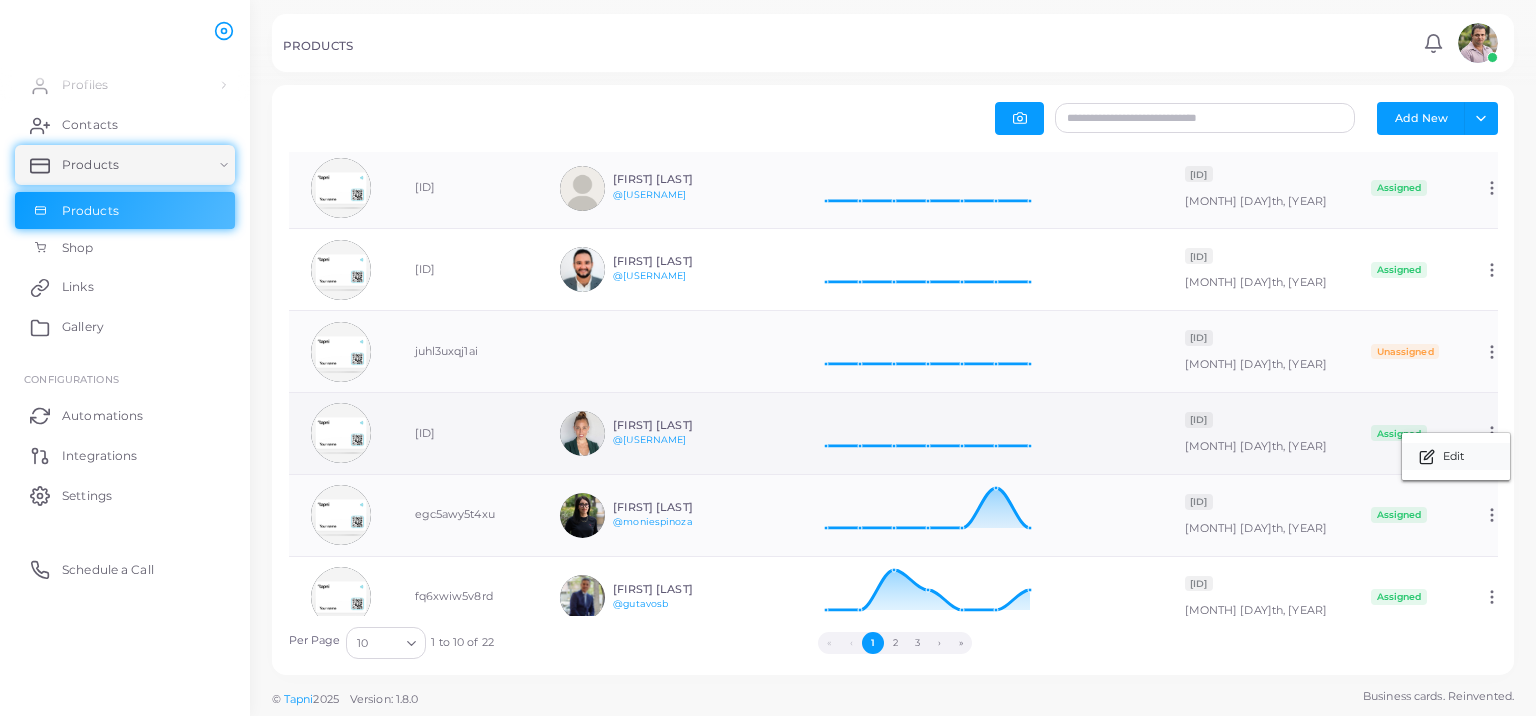 click on "Edit" at bounding box center (1456, 456) 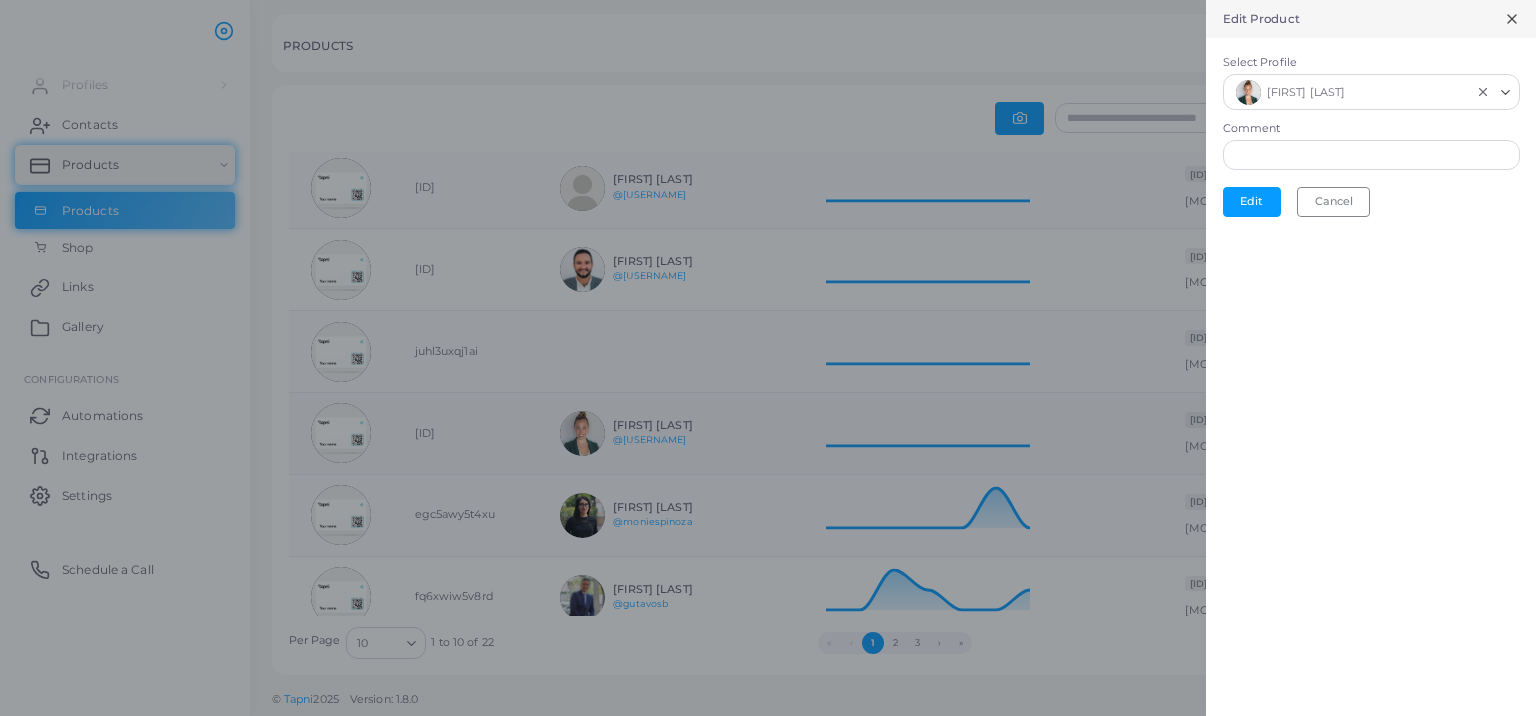scroll, scrollTop: 16, scrollLeft: 16, axis: both 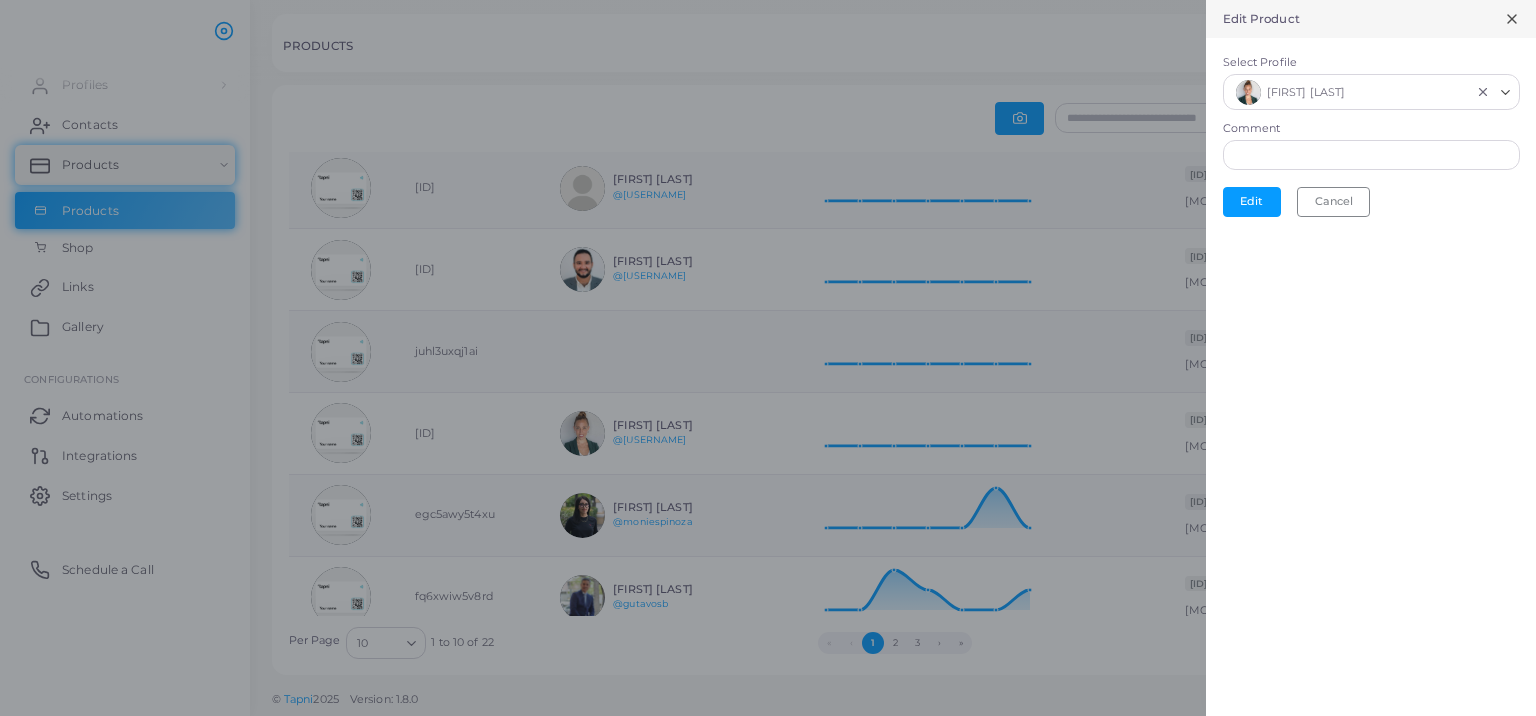 click 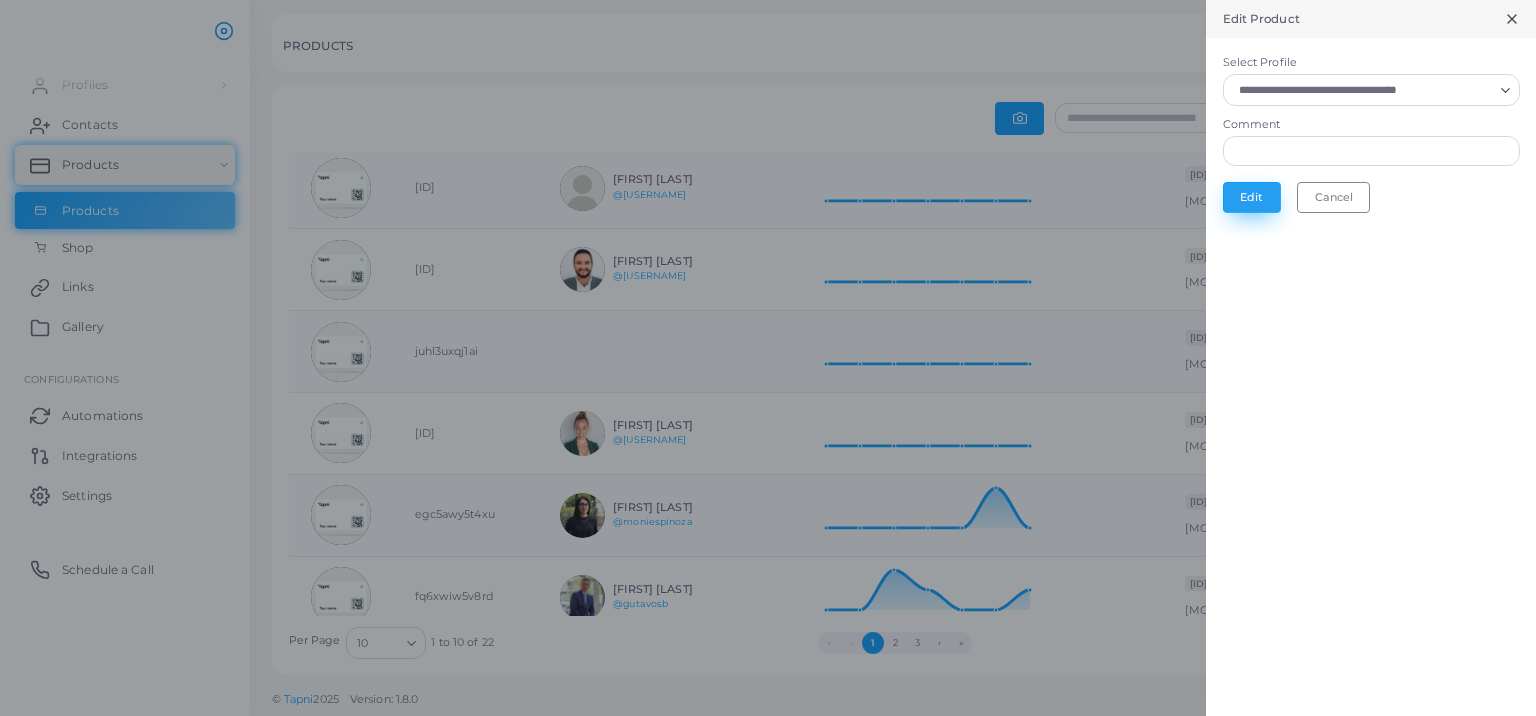 click on "Edit" at bounding box center [1252, 197] 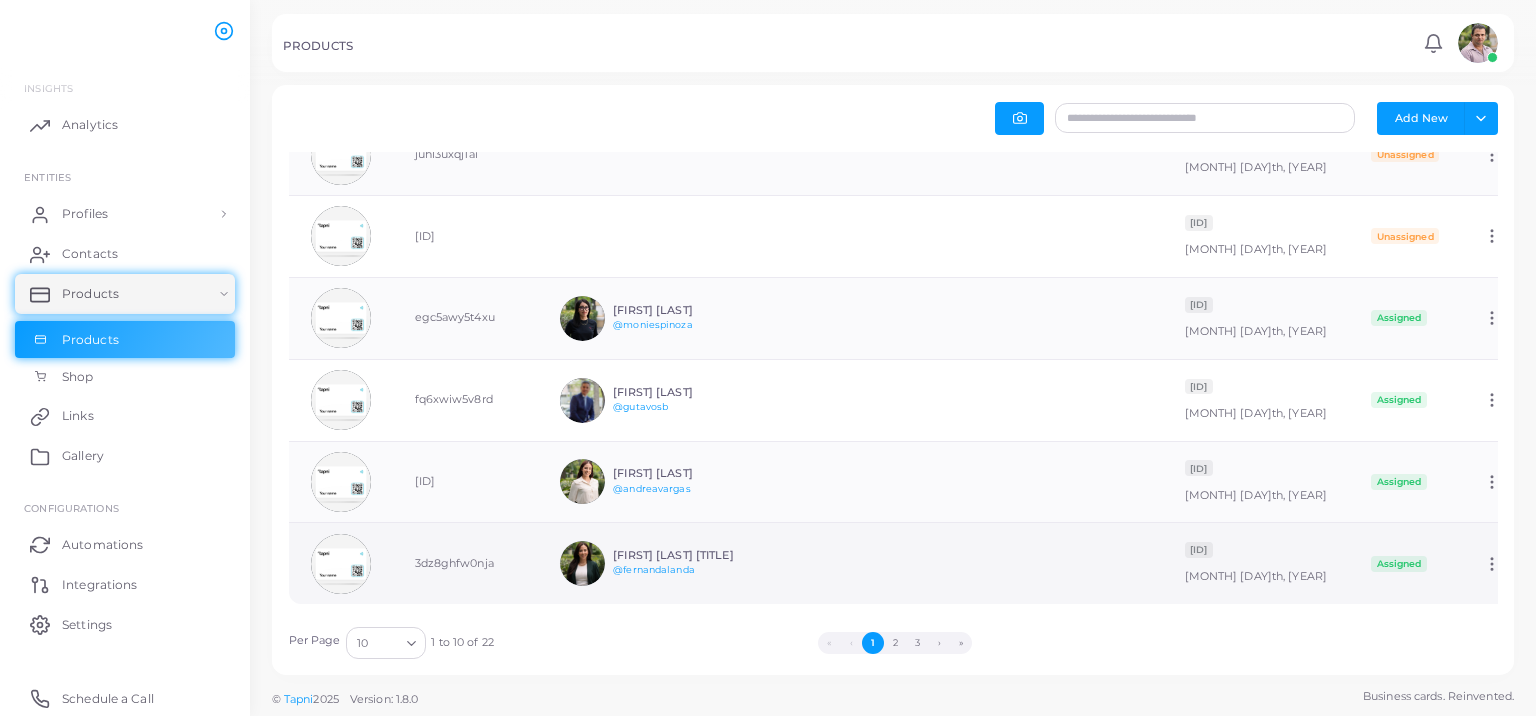 click 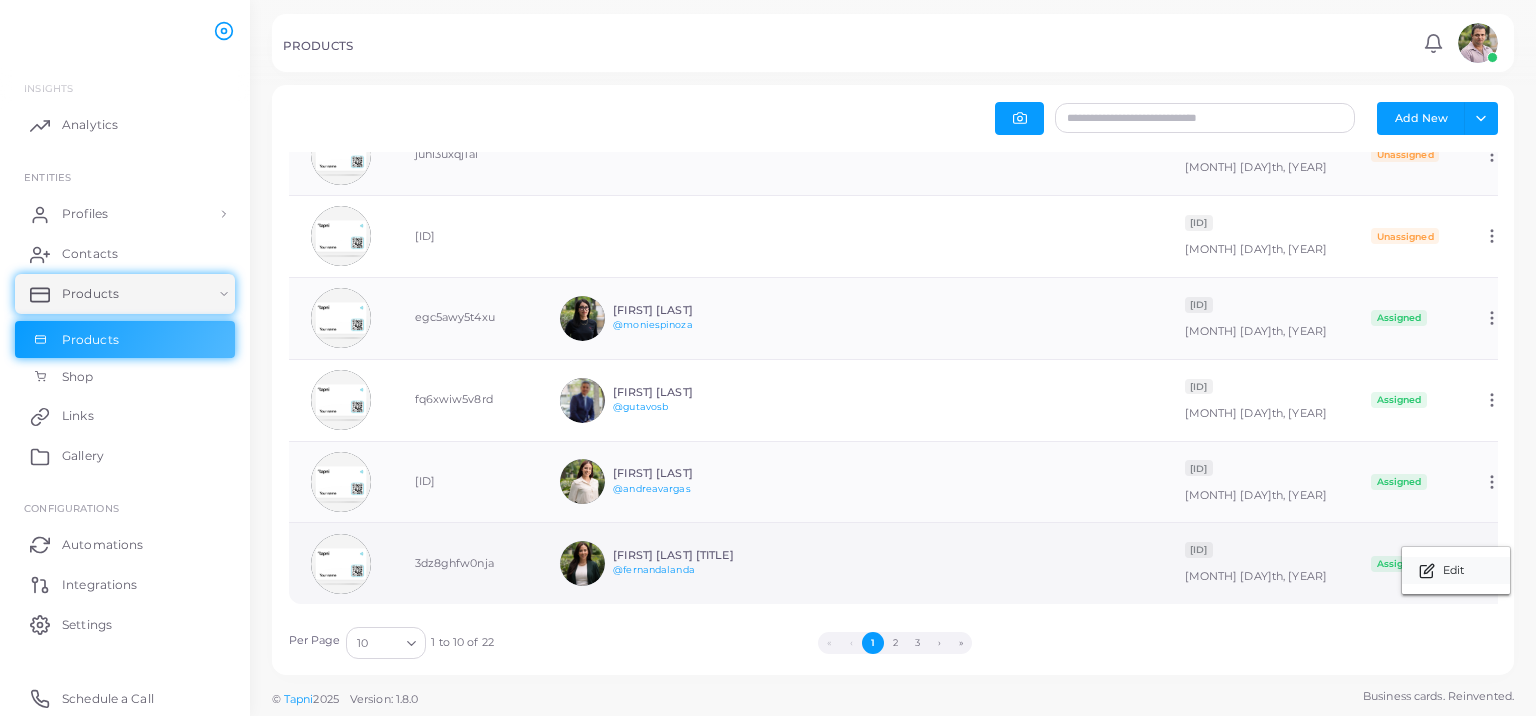 click on "Edit" at bounding box center (1456, 570) 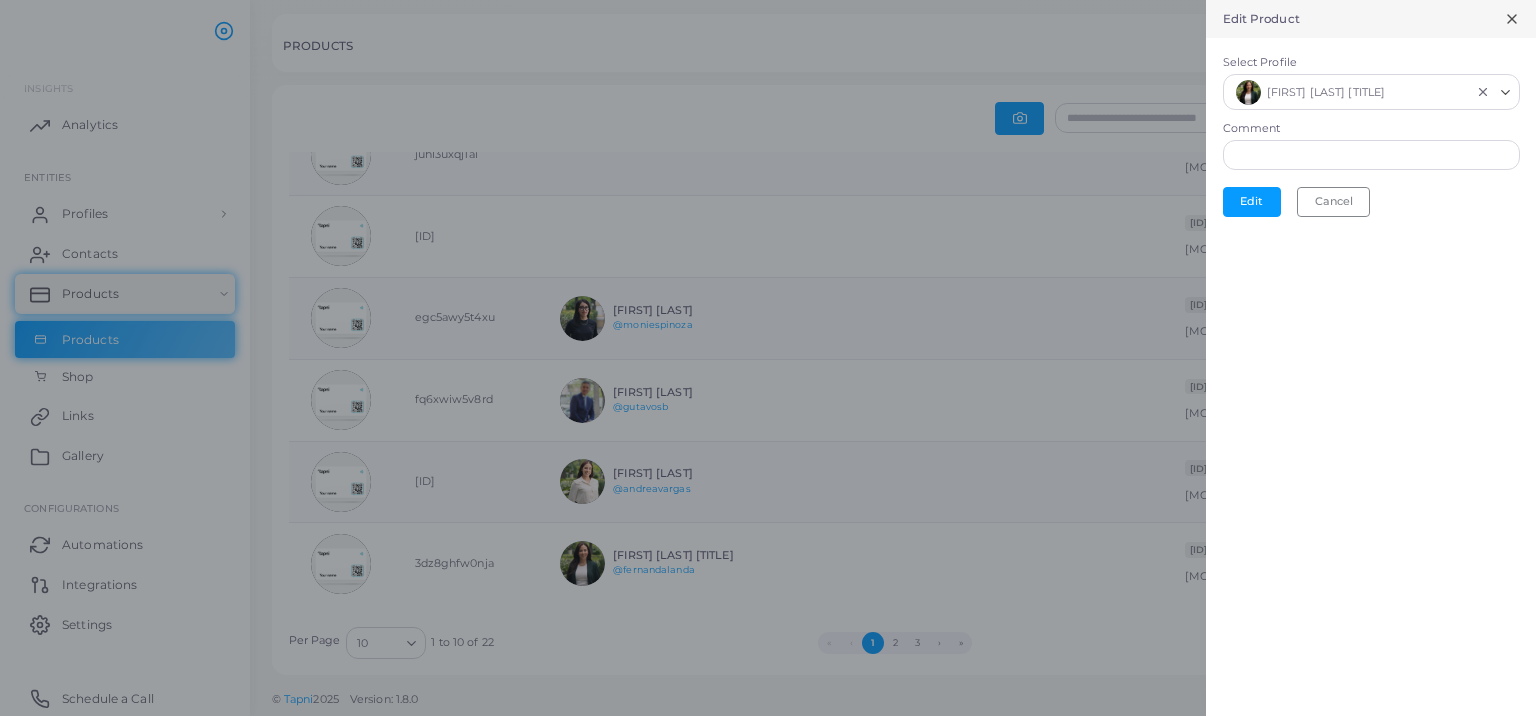 click 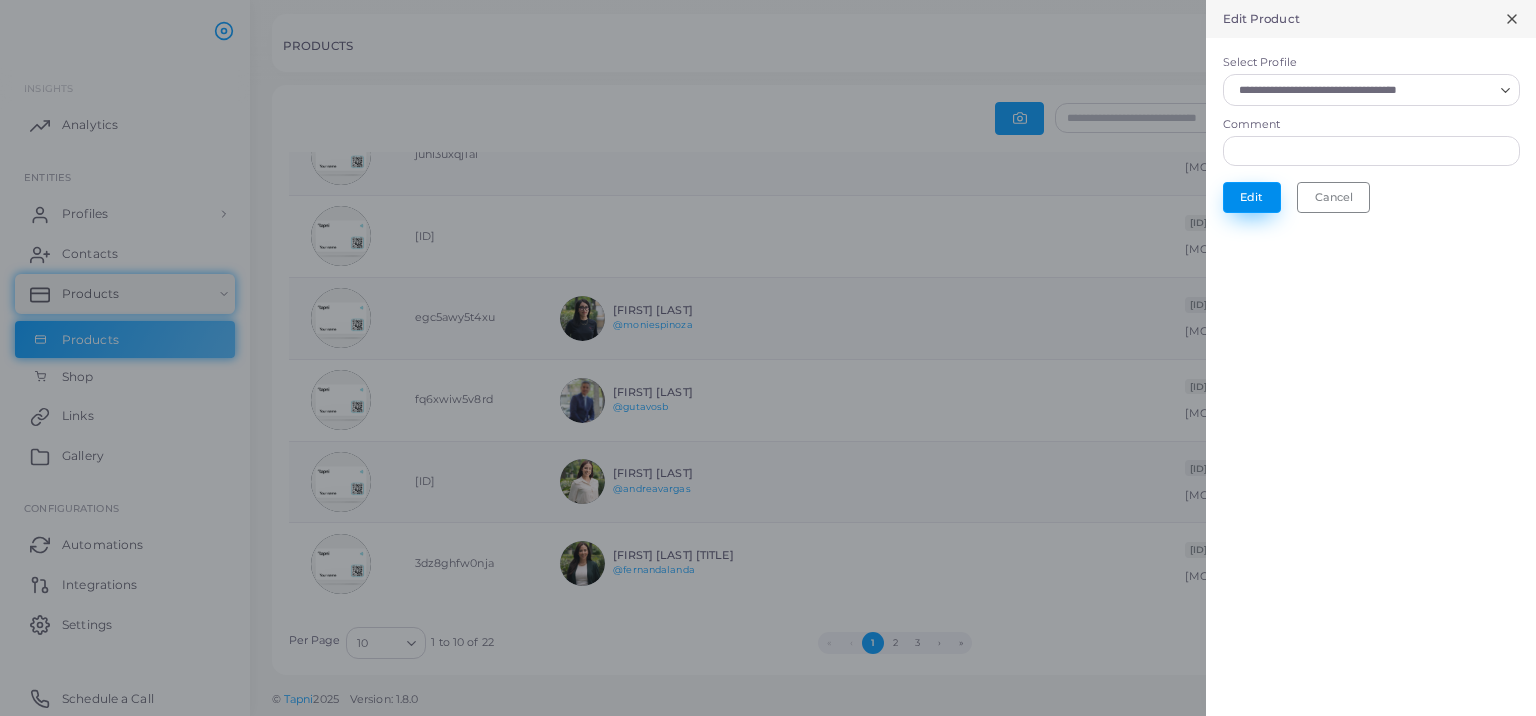 click on "Edit" at bounding box center [1252, 197] 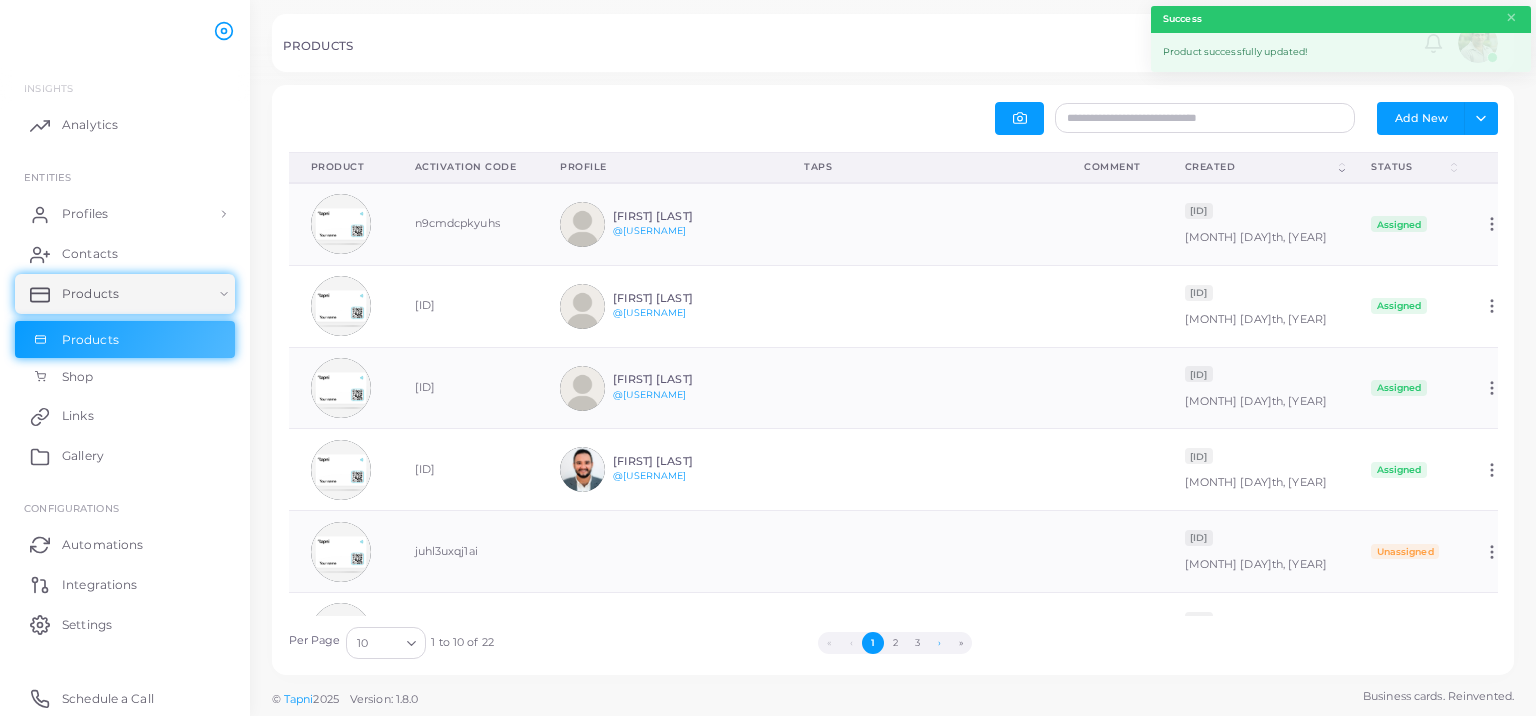 click on "›" at bounding box center [939, 643] 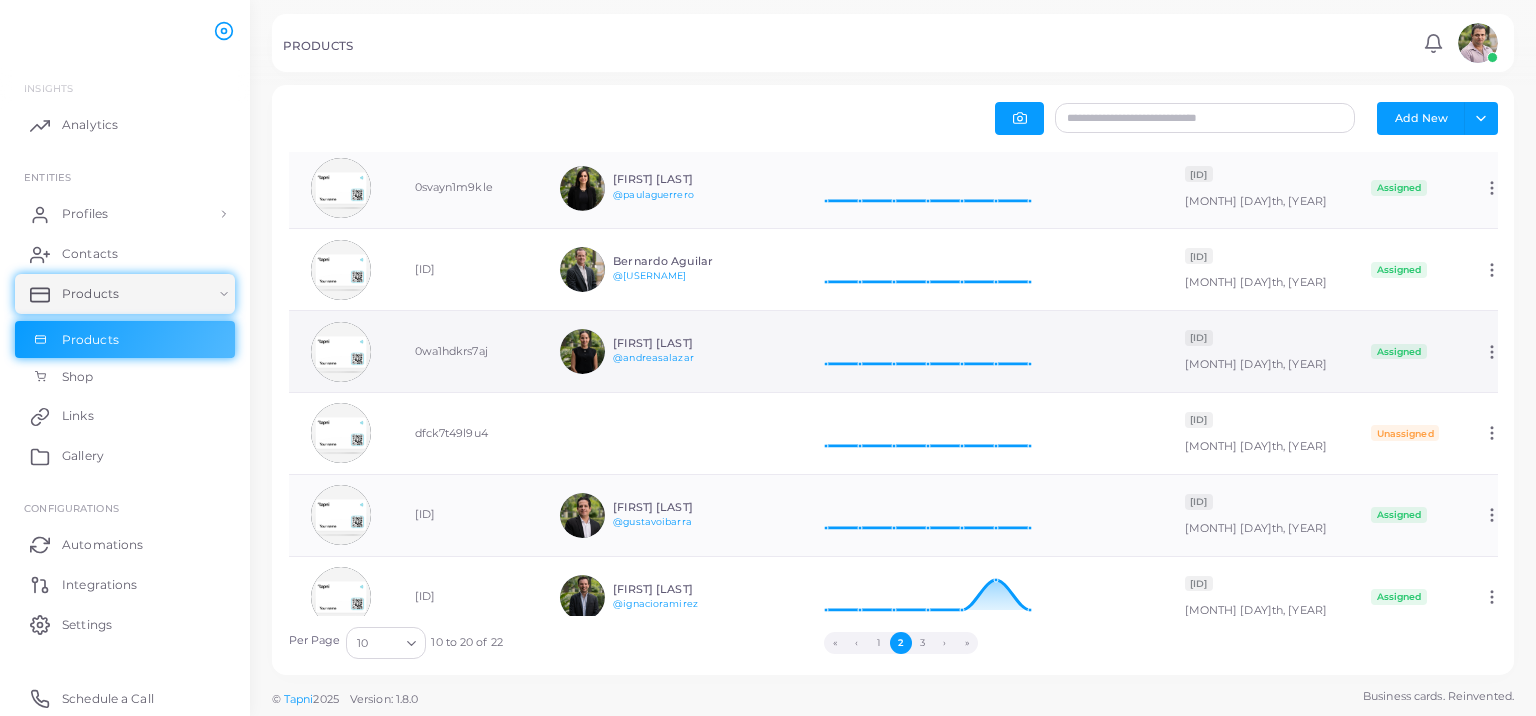 click 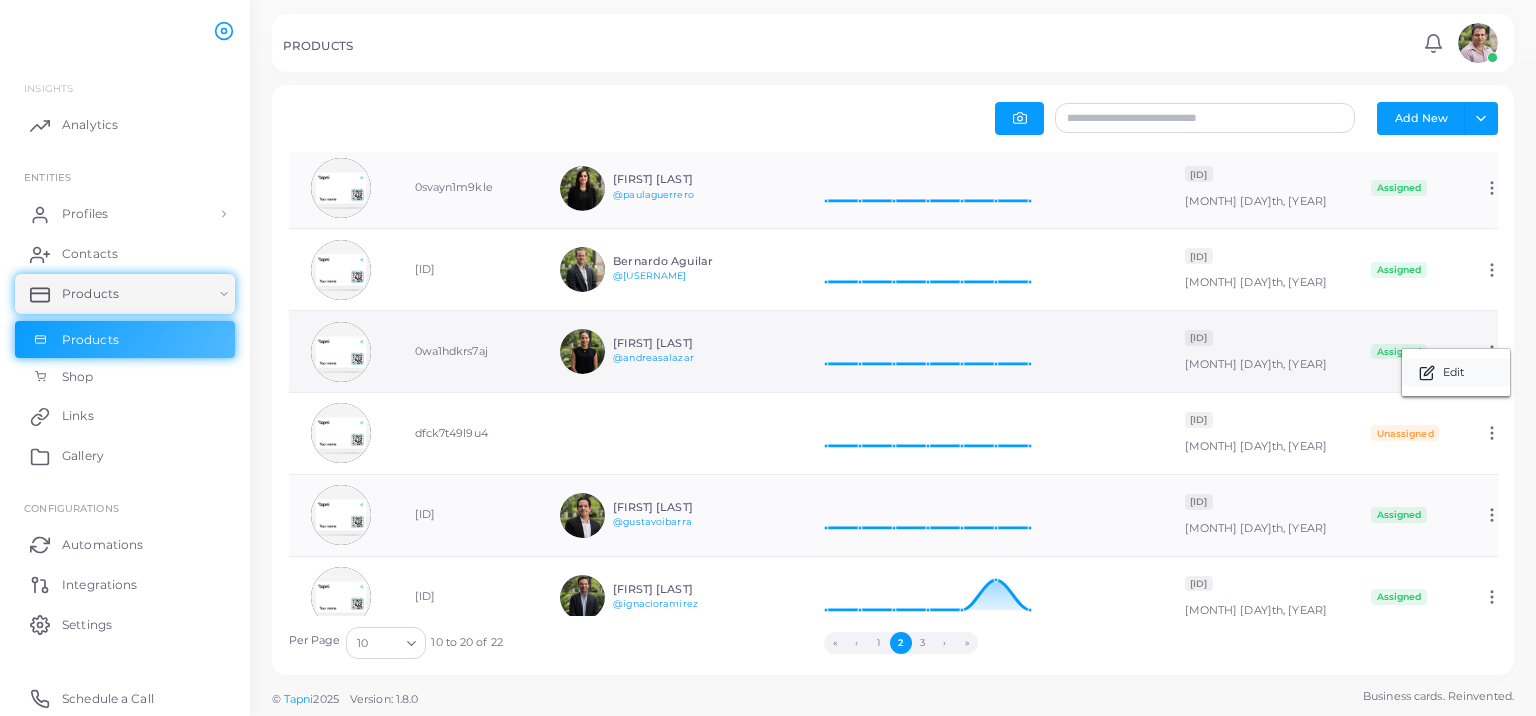 click on "Edit" at bounding box center [1456, 372] 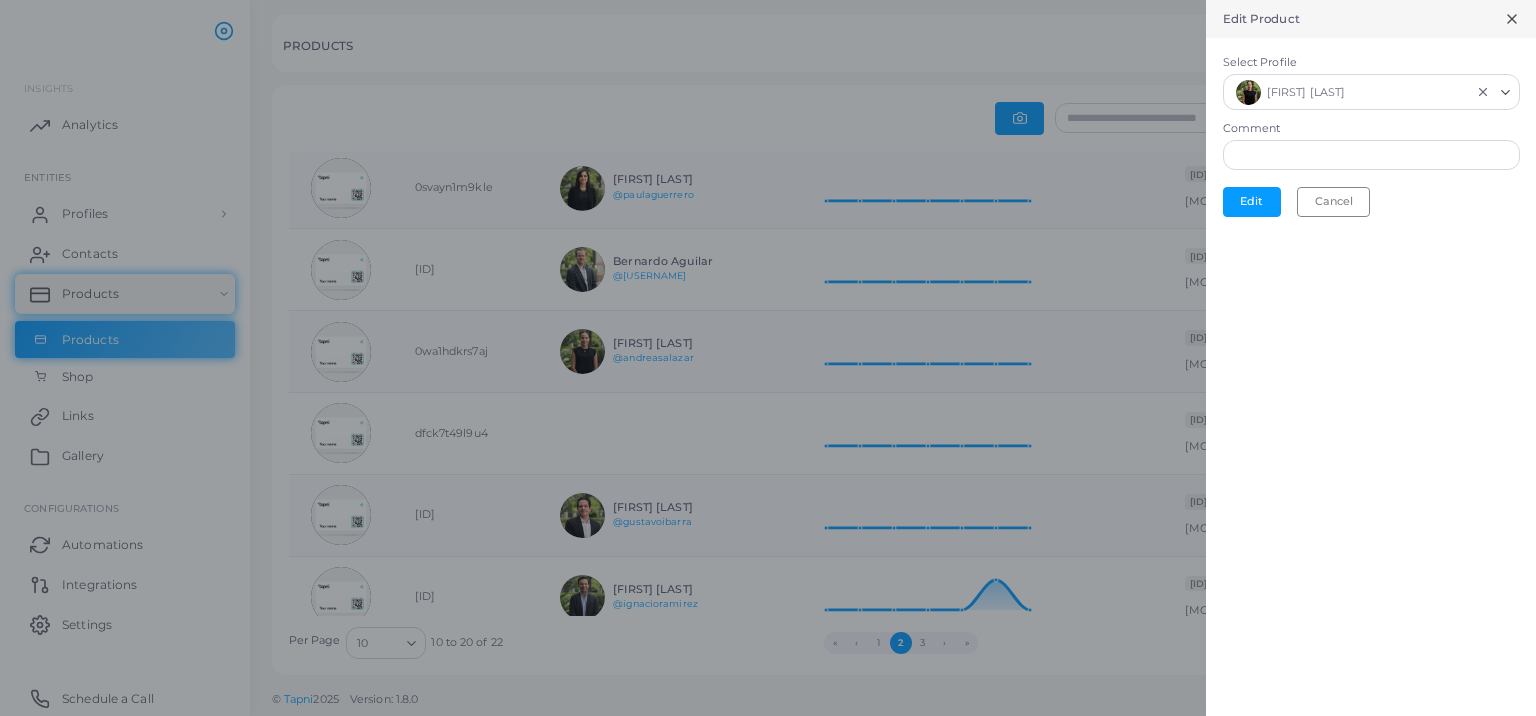 click 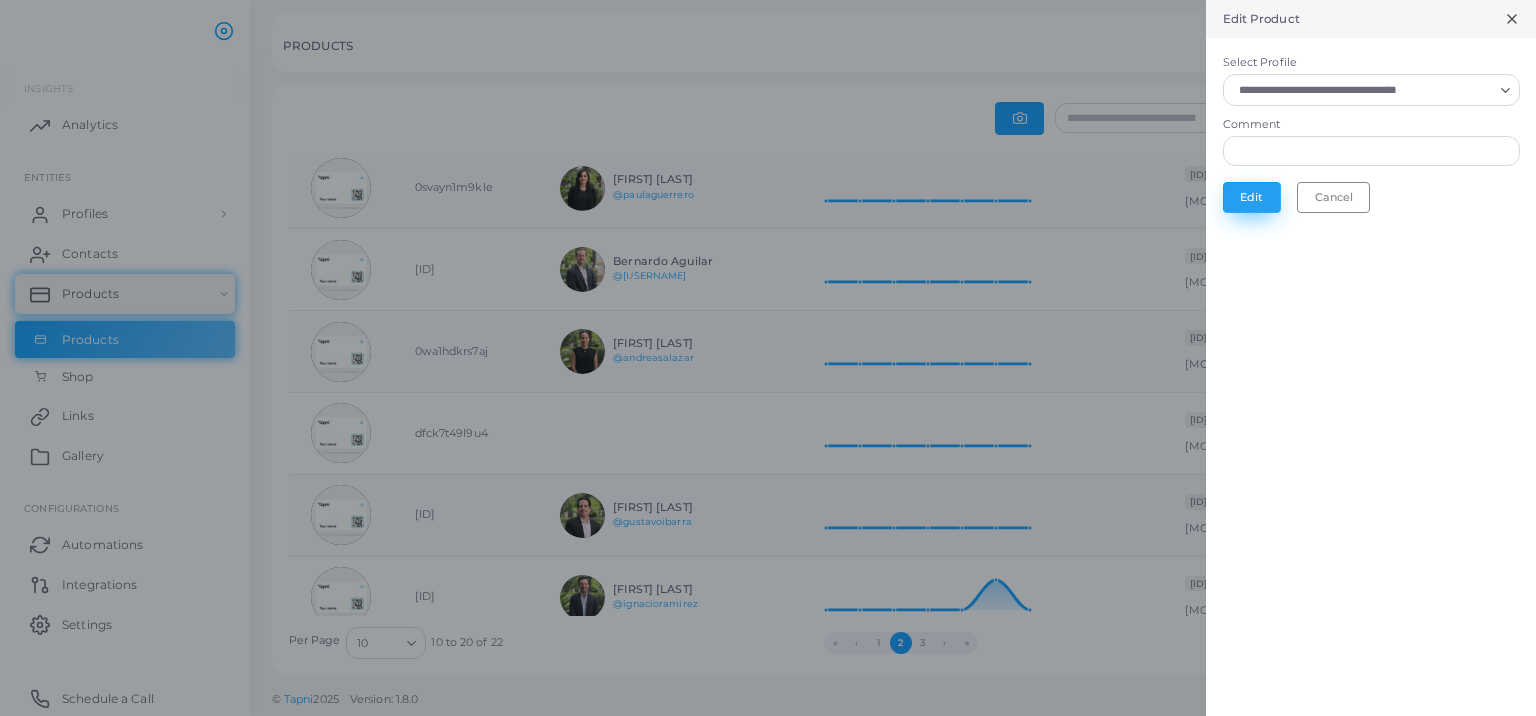 click on "Edit" at bounding box center [1252, 197] 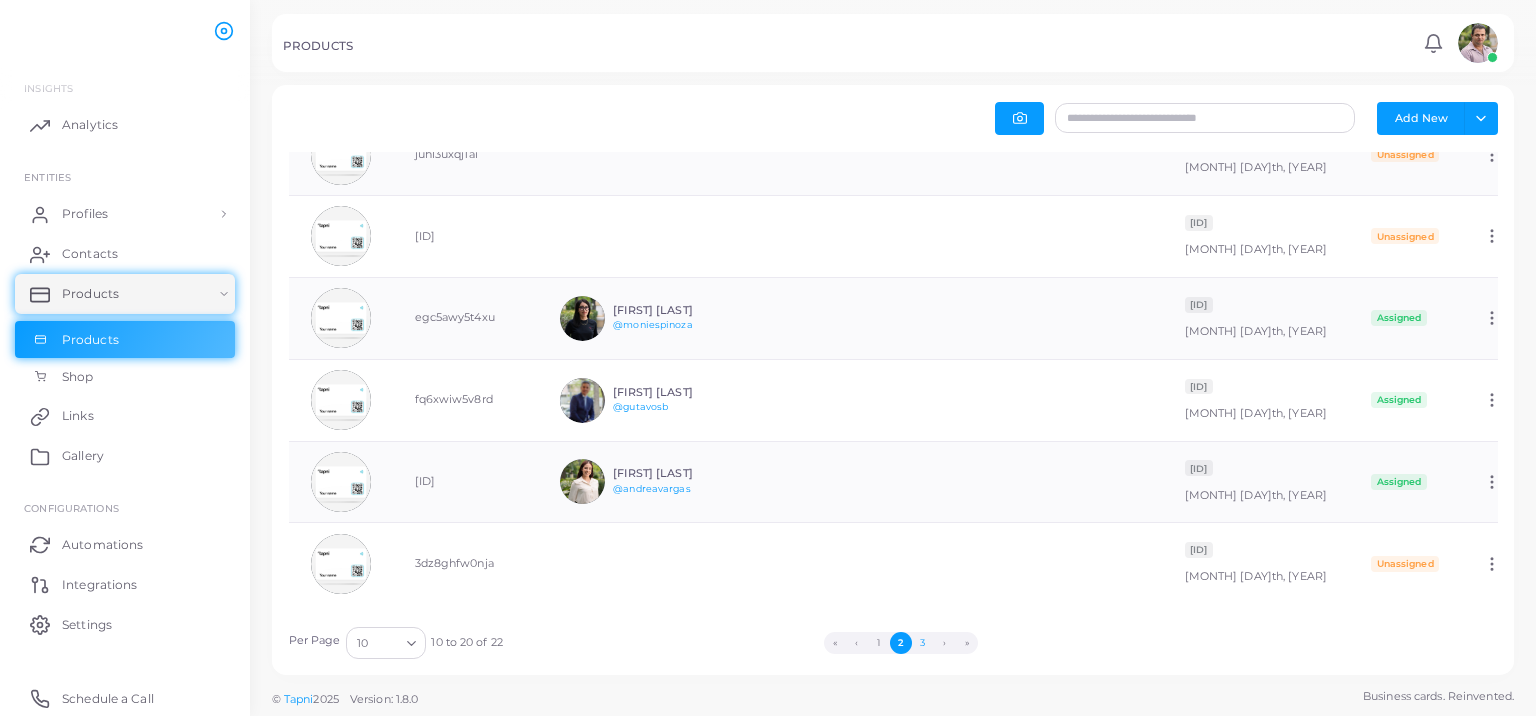 click on "3" at bounding box center (923, 643) 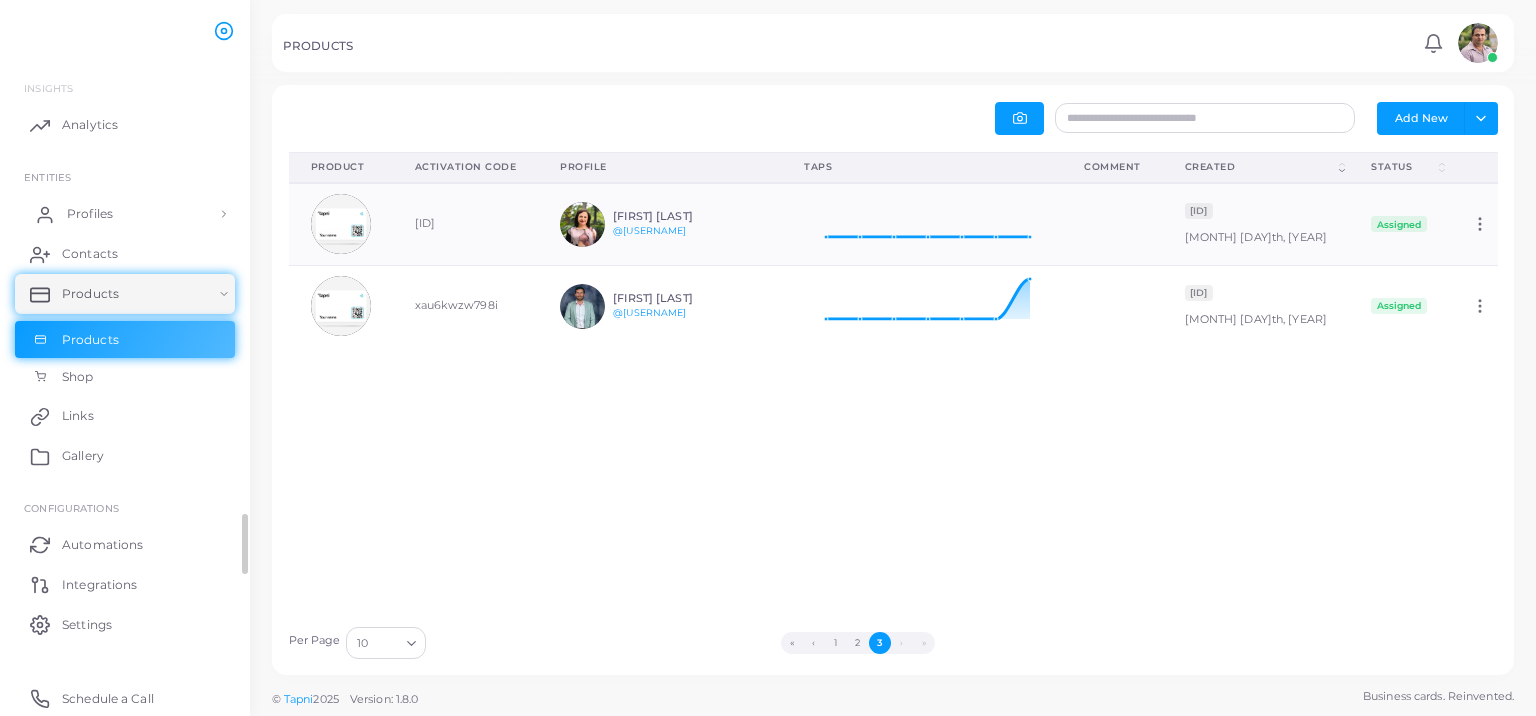 click on "Profiles" at bounding box center (125, 214) 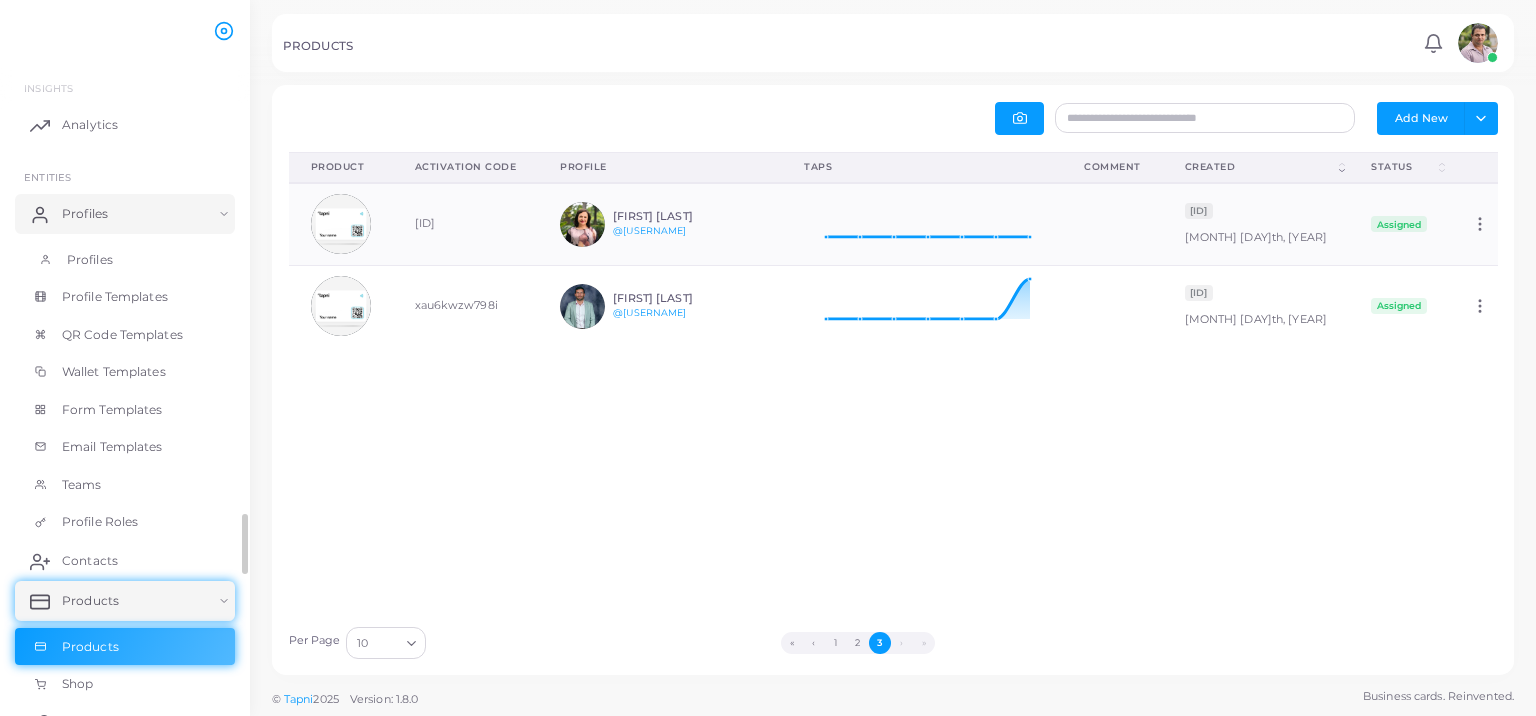 click on "Profiles" at bounding box center [90, 260] 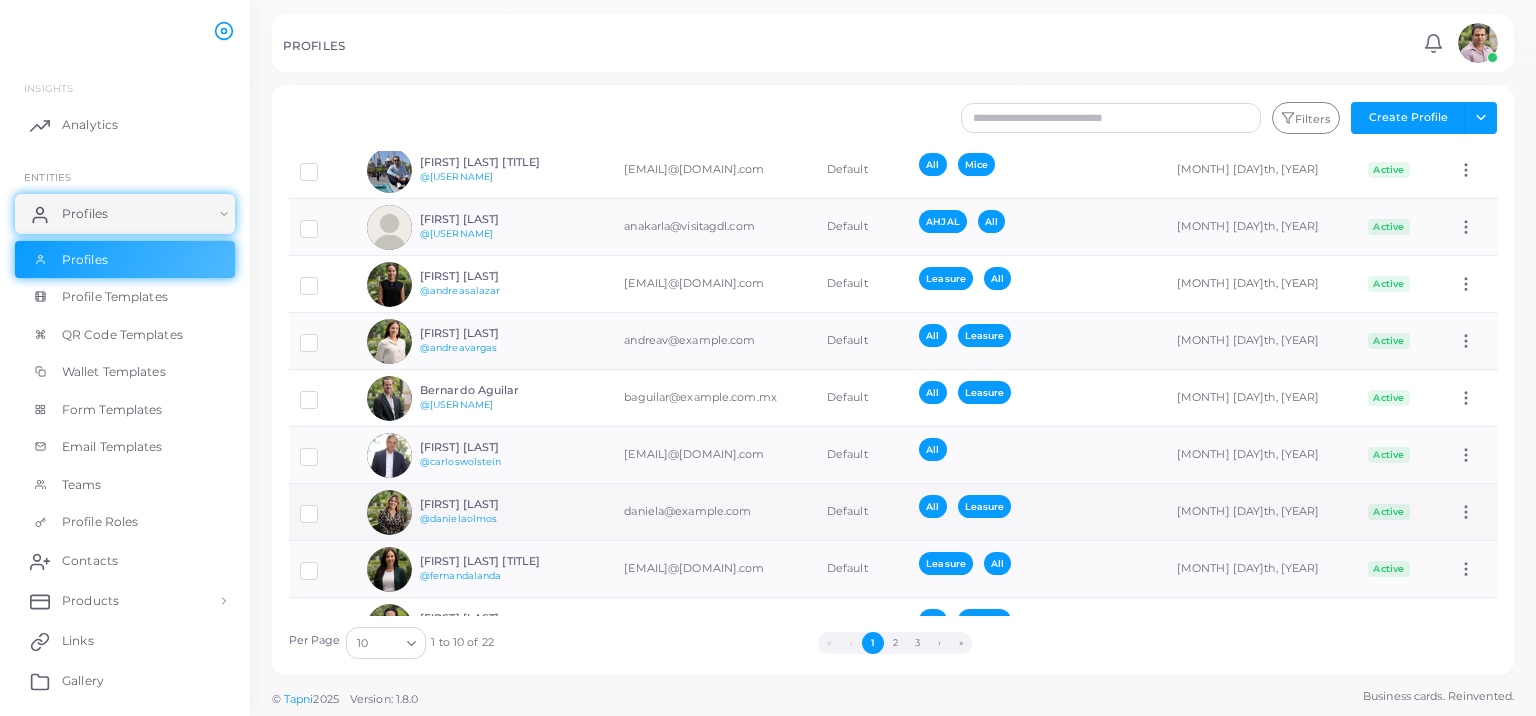 click at bounding box center [324, 506] 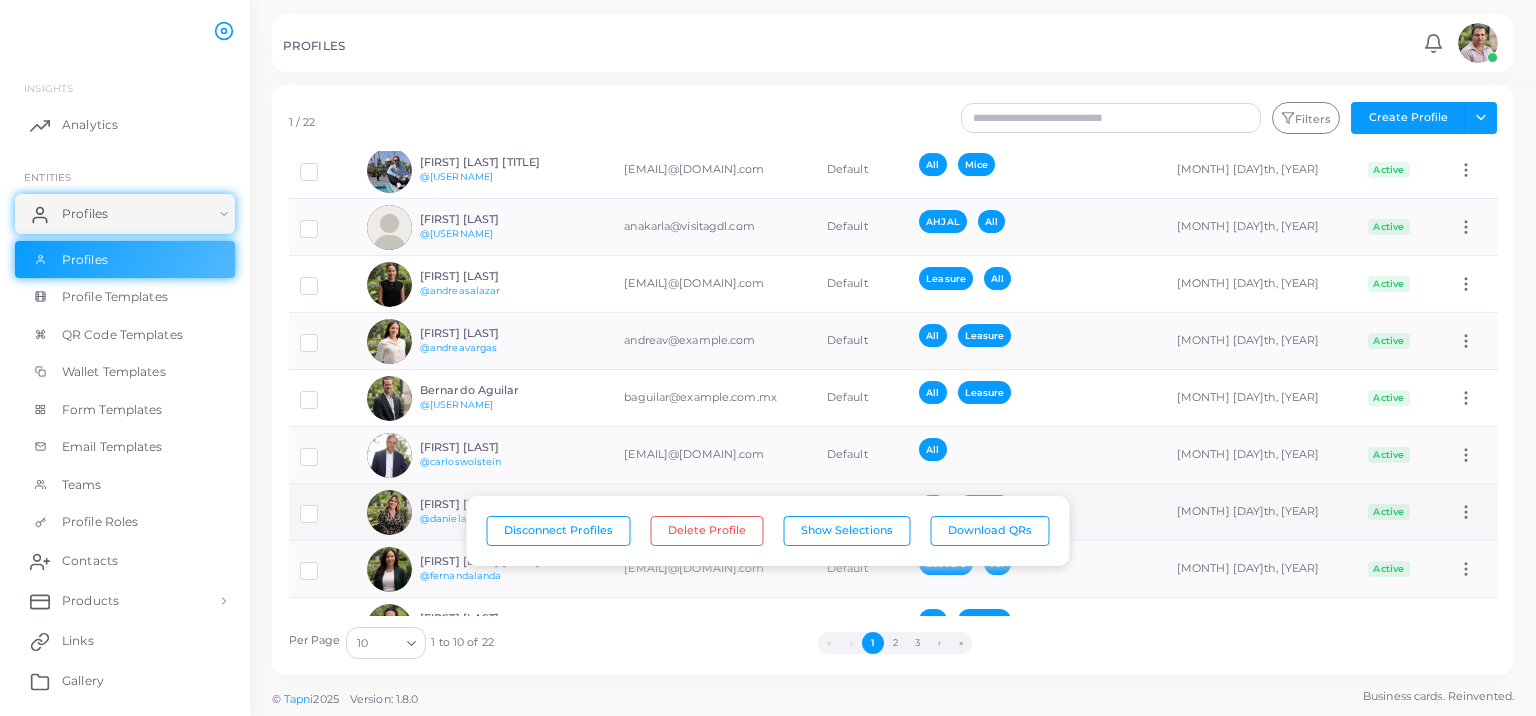 click on "daniela@example.com" at bounding box center [714, 512] 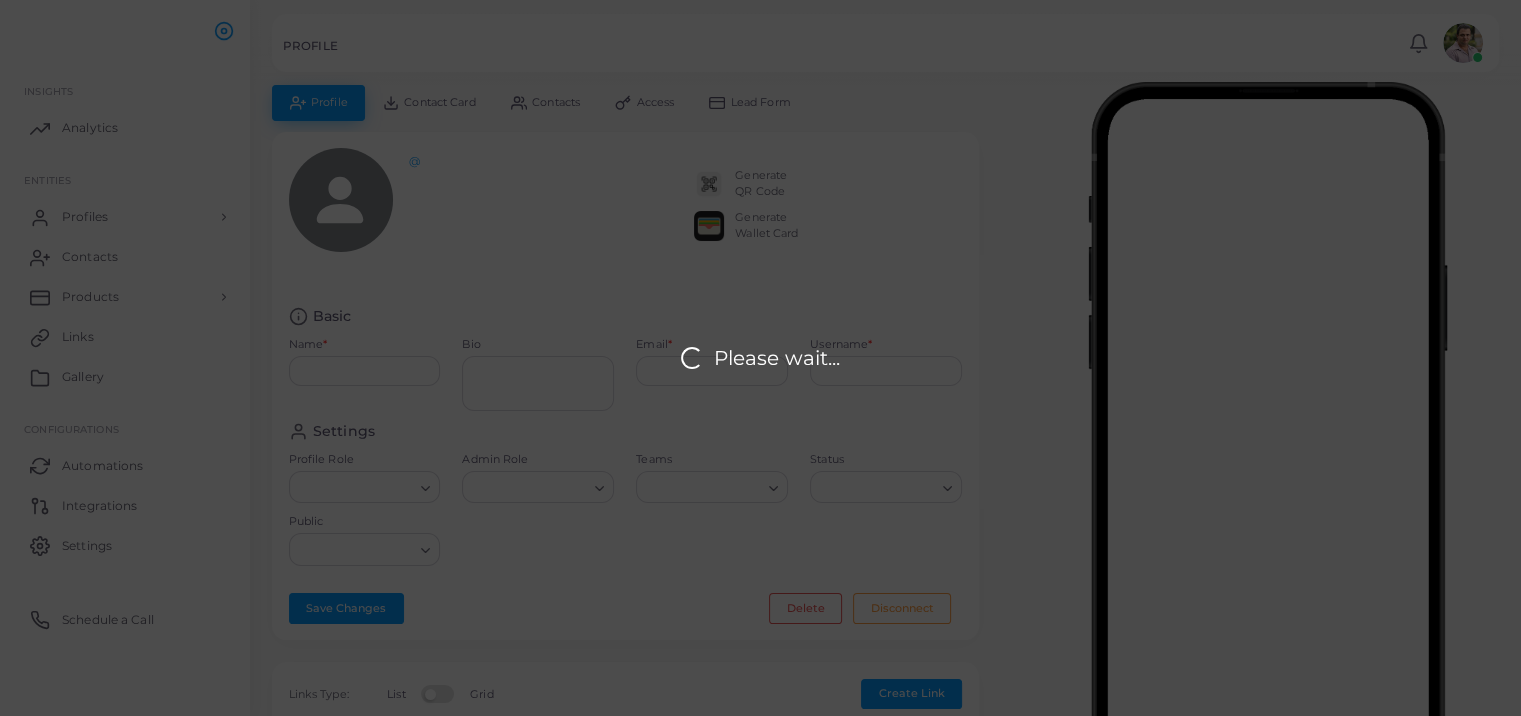 type on "**********" 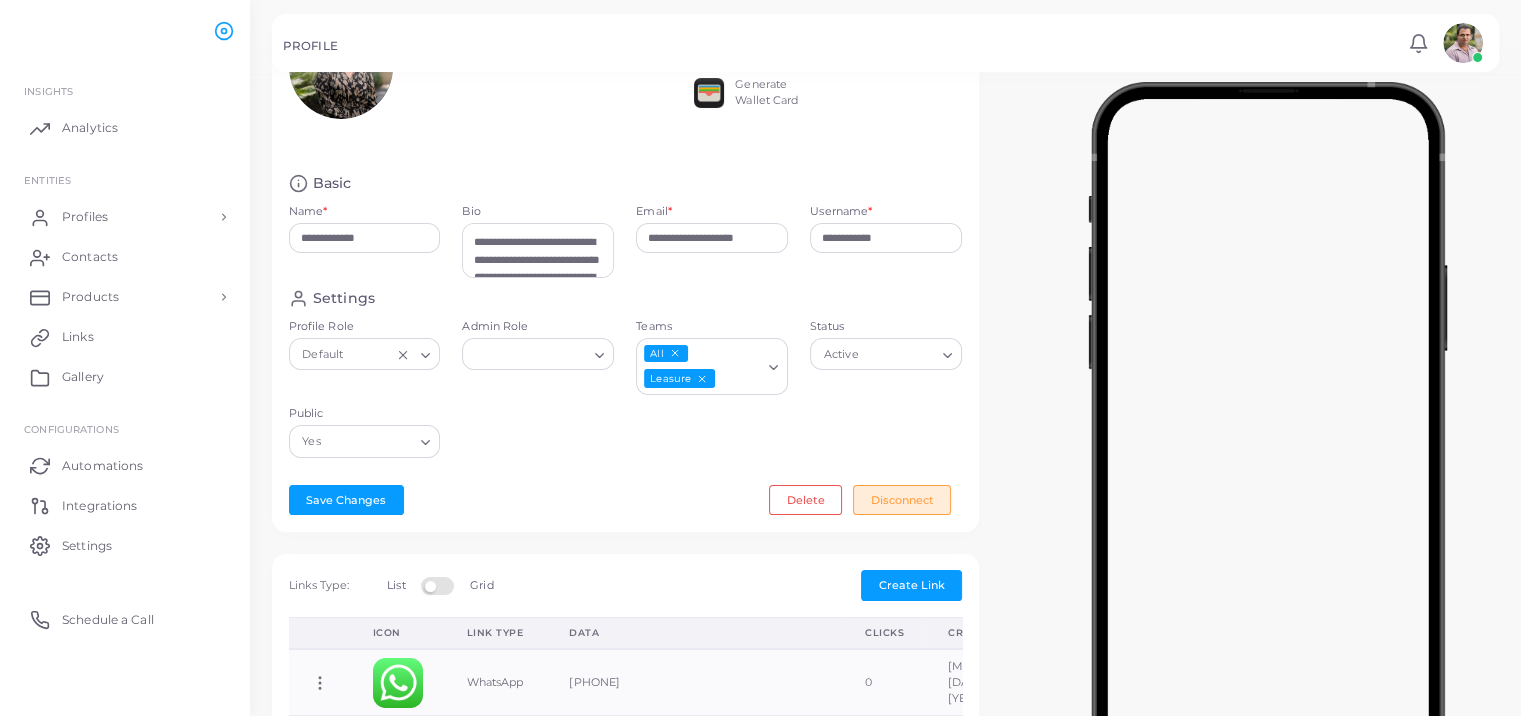click on "Disconnect" at bounding box center [902, 500] 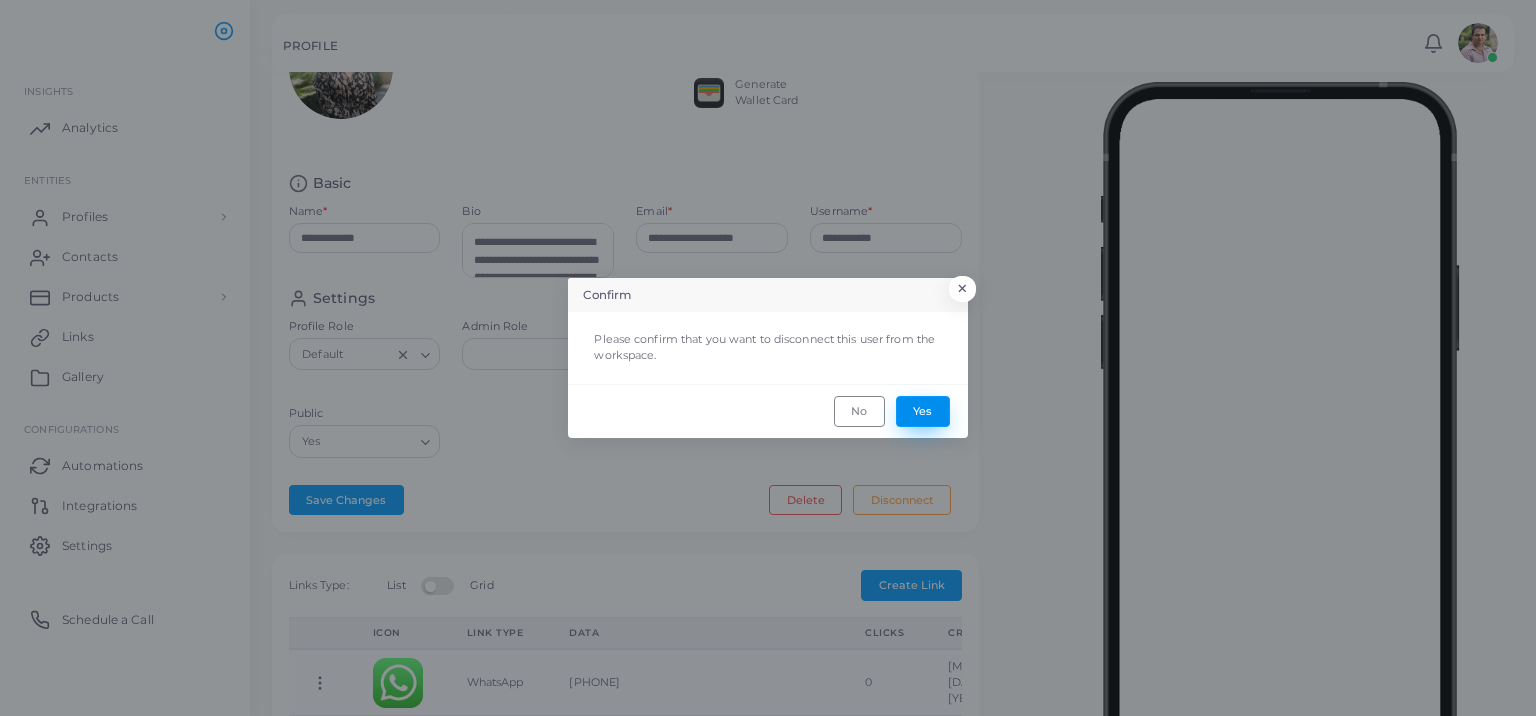 click on "Yes" at bounding box center (923, 411) 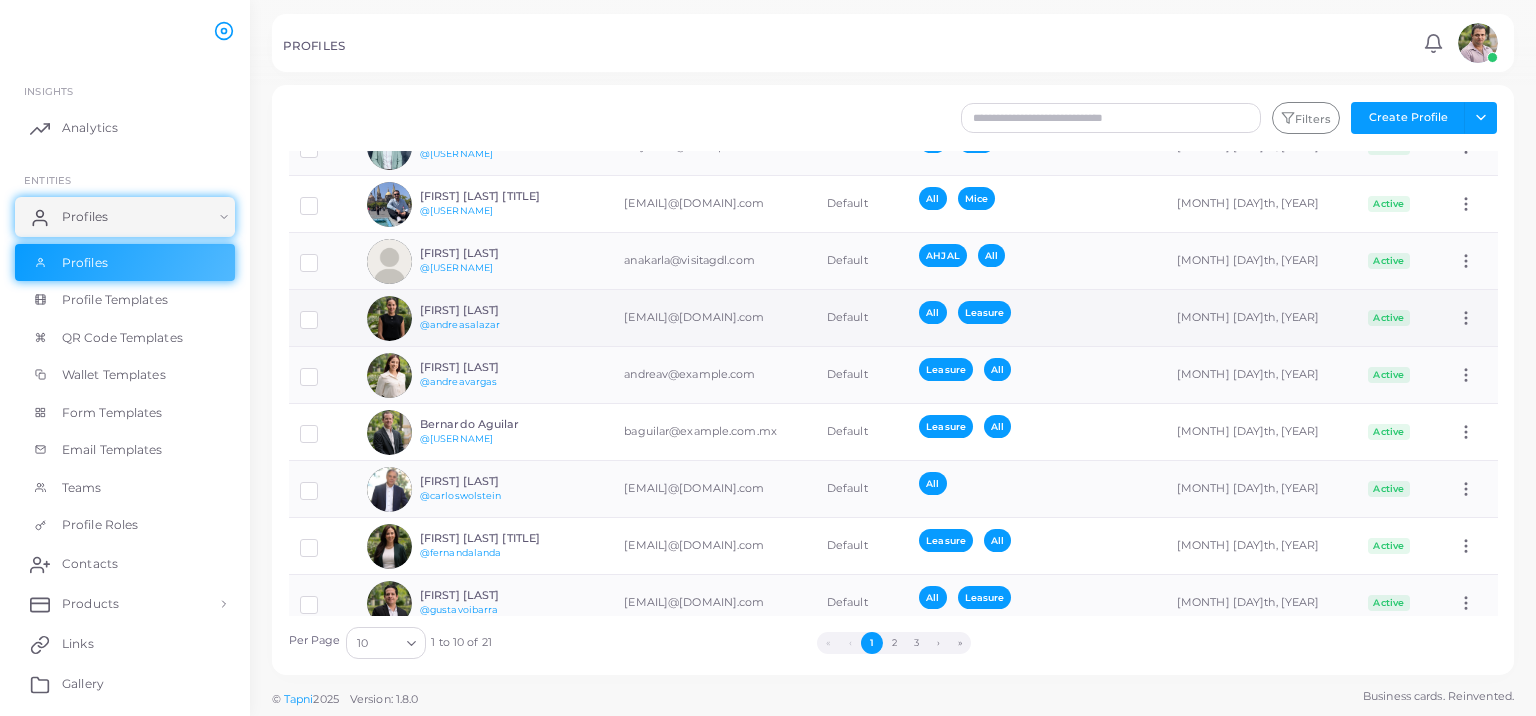 click on "[FIRST] [LAST] @[USERNAME]" at bounding box center (493, 318) 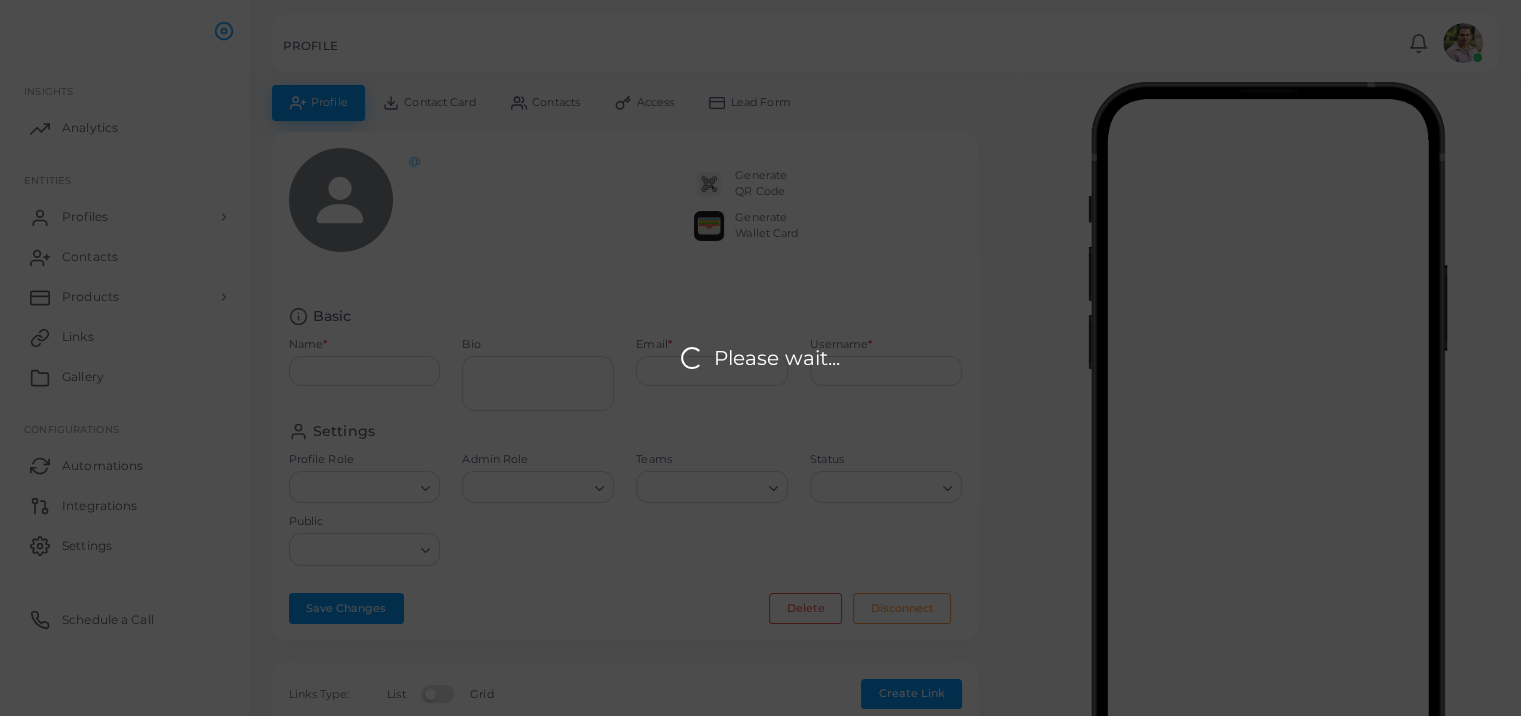 type on "**********" 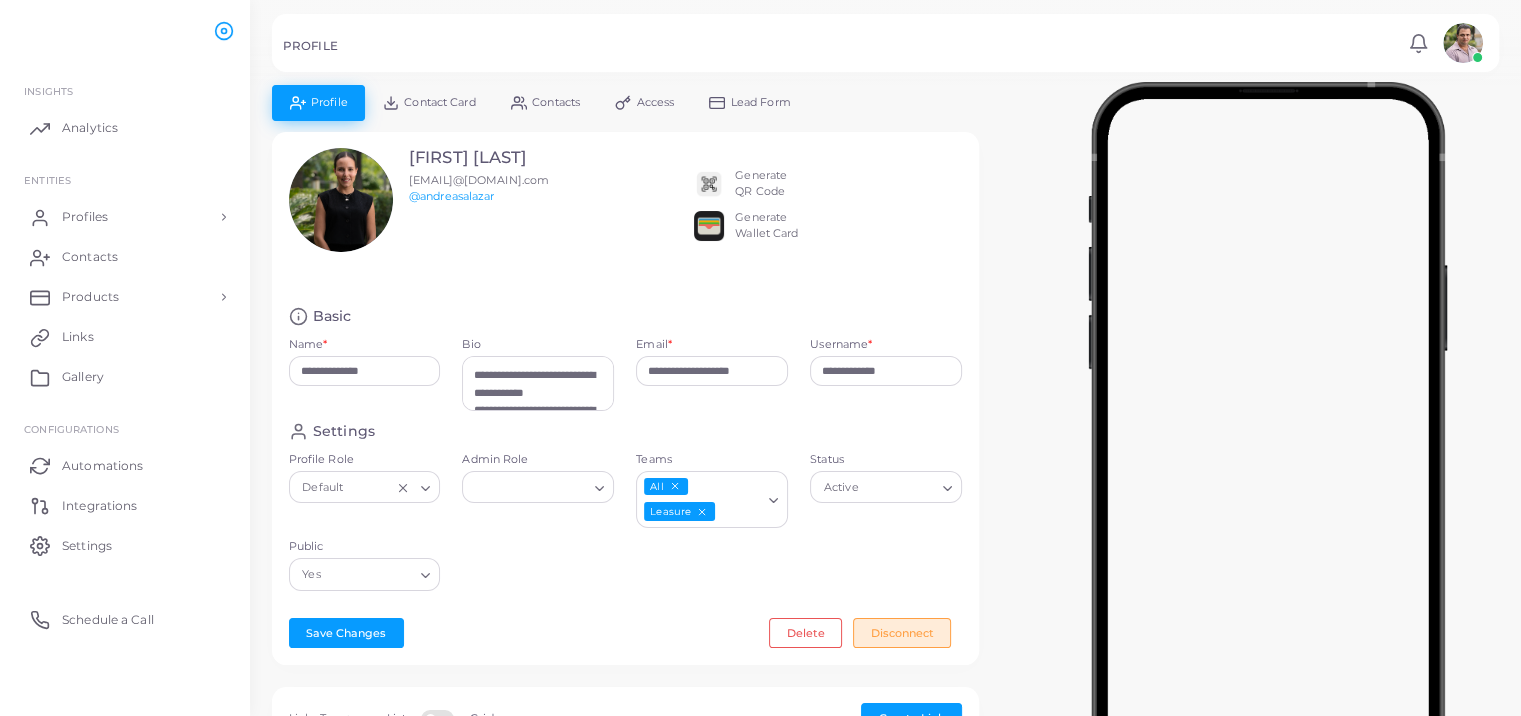 click on "Disconnect" at bounding box center (902, 633) 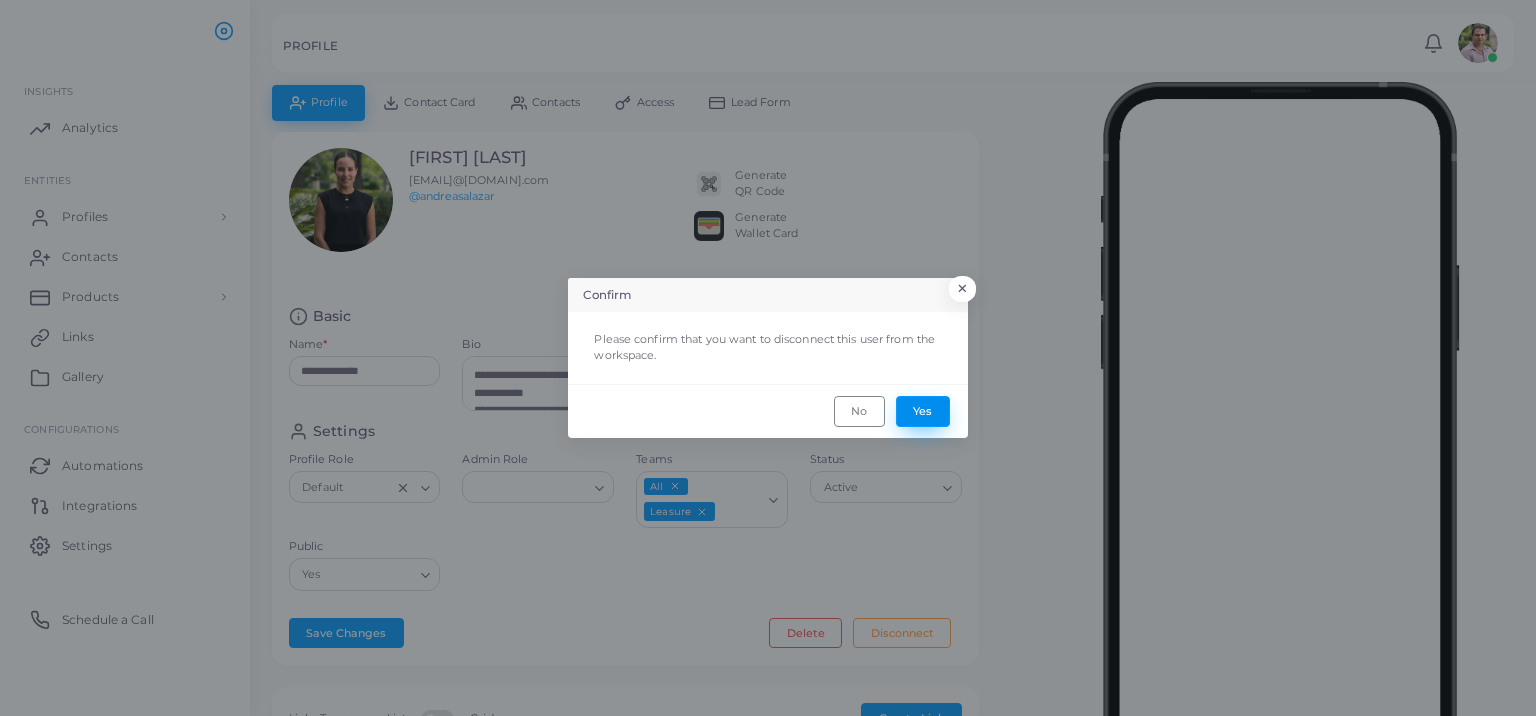 click on "Yes" at bounding box center [923, 411] 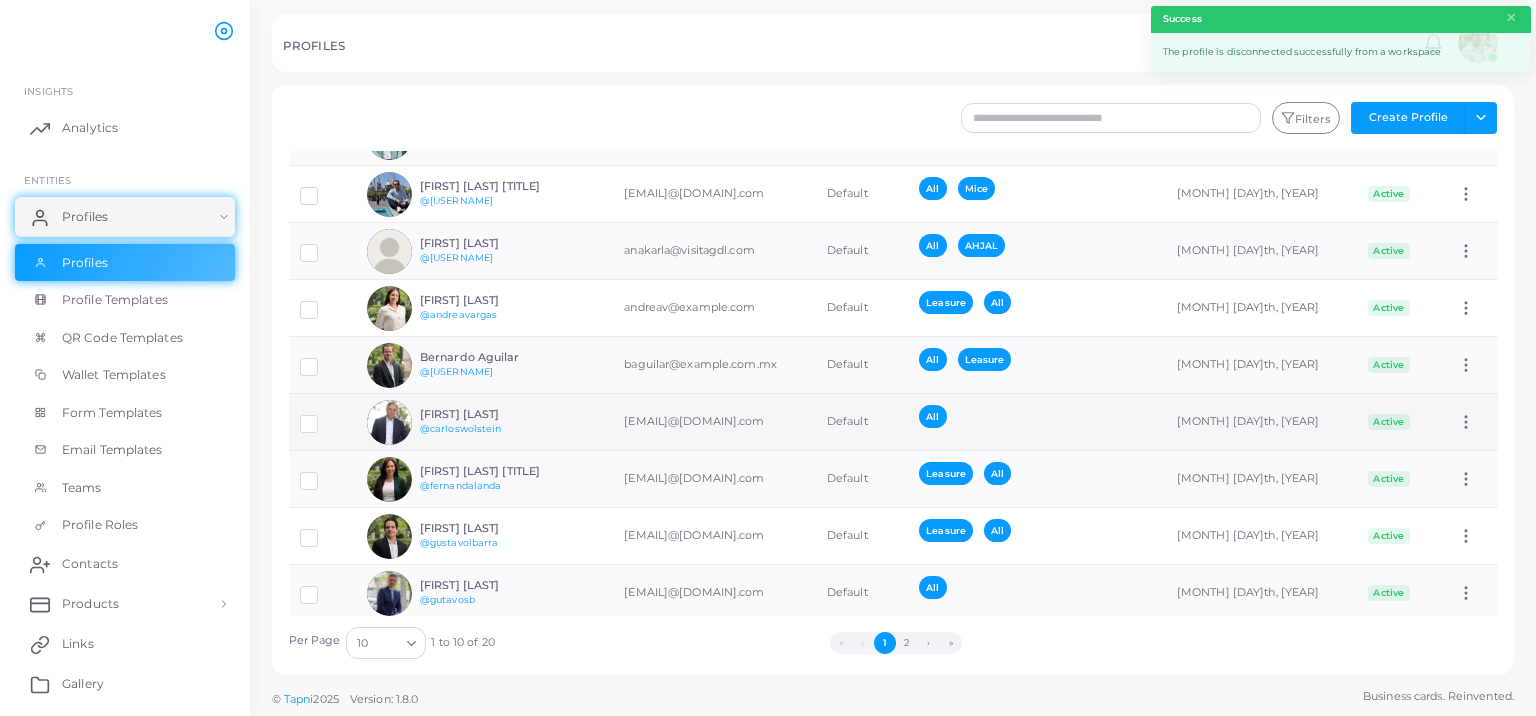 scroll, scrollTop: 100, scrollLeft: 0, axis: vertical 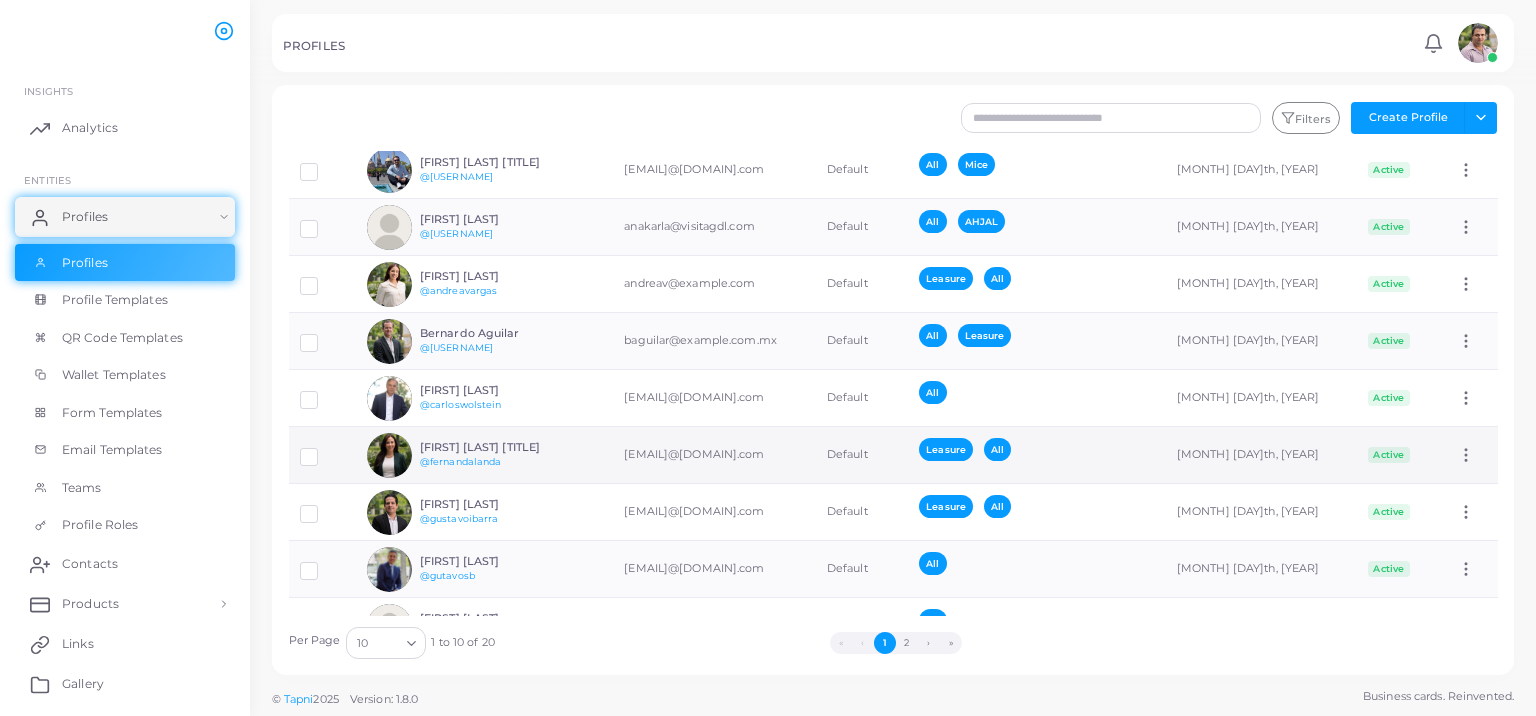 click at bounding box center (324, 449) 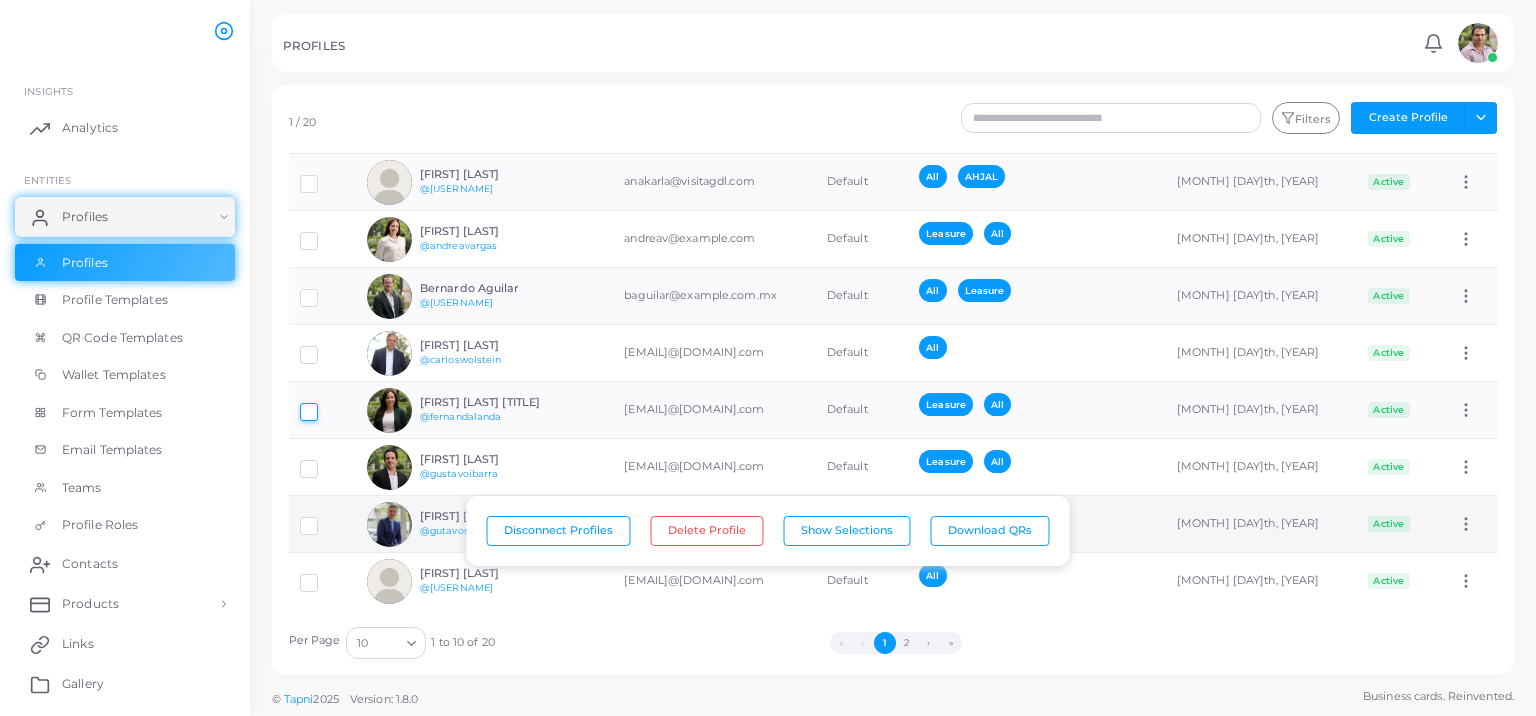 scroll, scrollTop: 147, scrollLeft: 0, axis: vertical 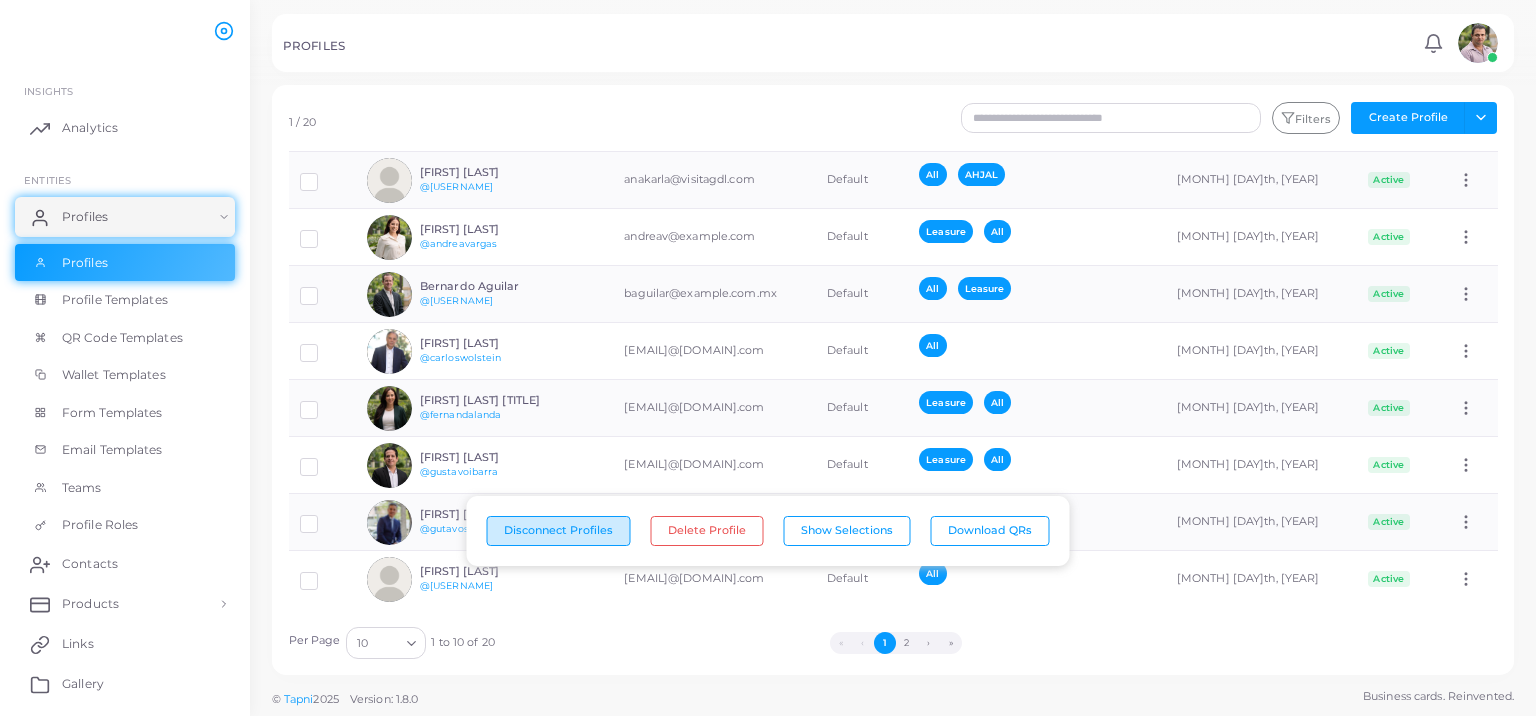 click on "Disconnect Profiles" at bounding box center (559, 531) 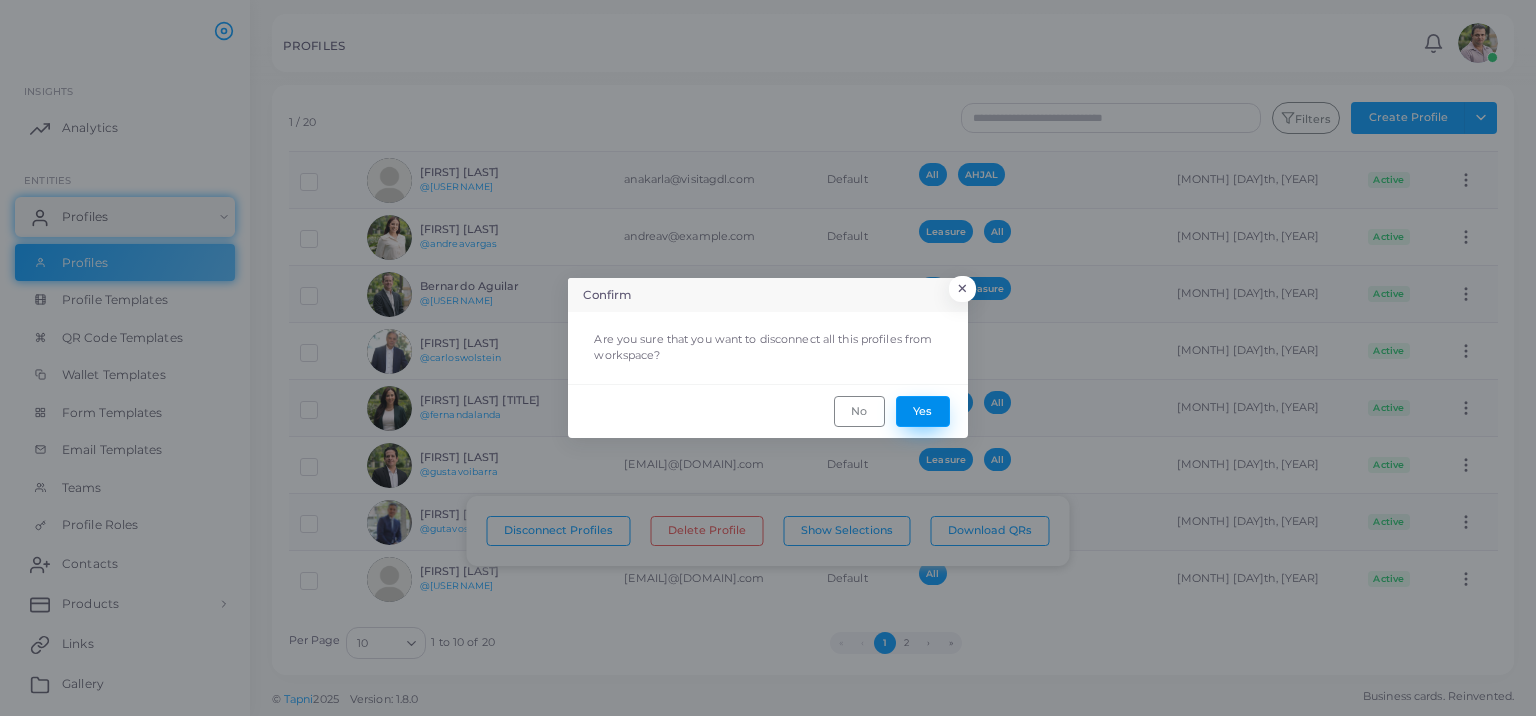 click on "Yes" at bounding box center [923, 411] 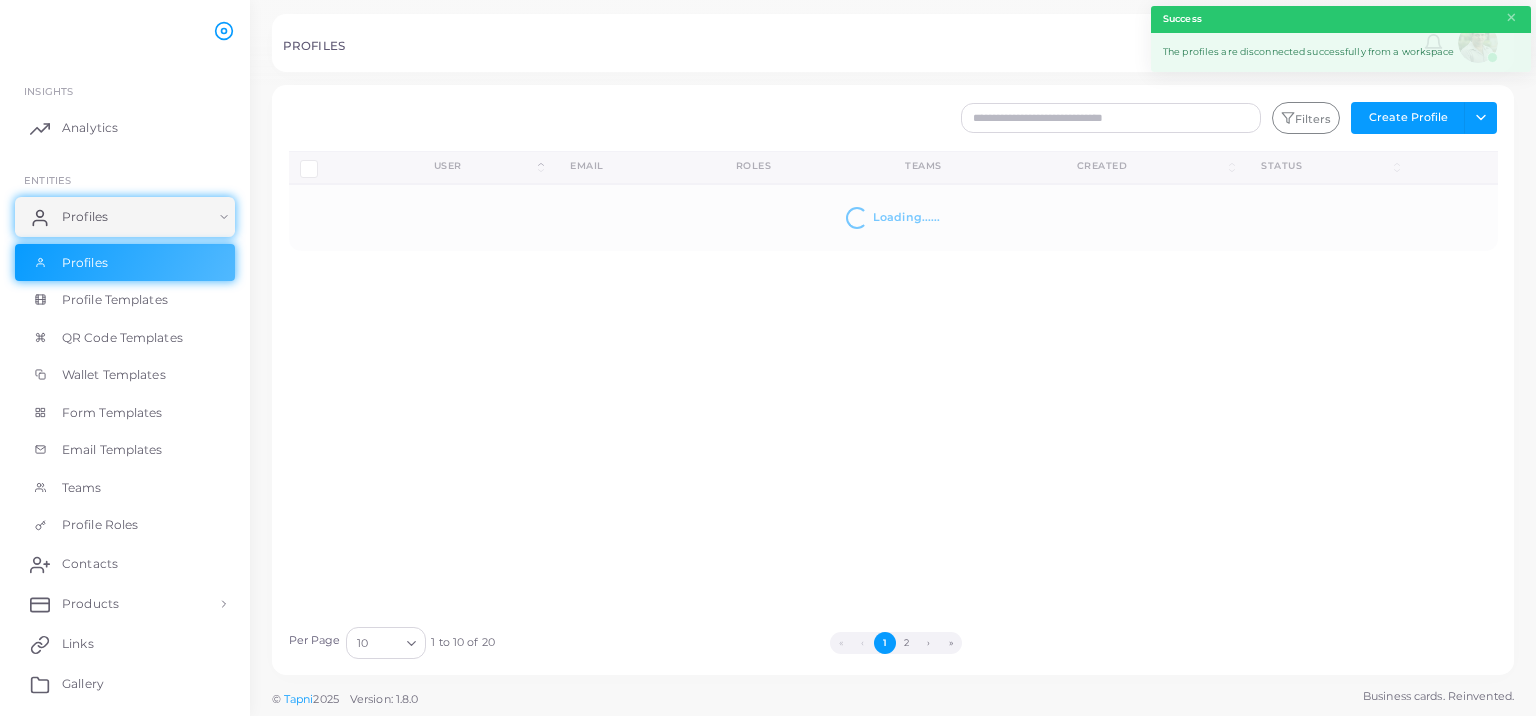 scroll, scrollTop: 0, scrollLeft: 0, axis: both 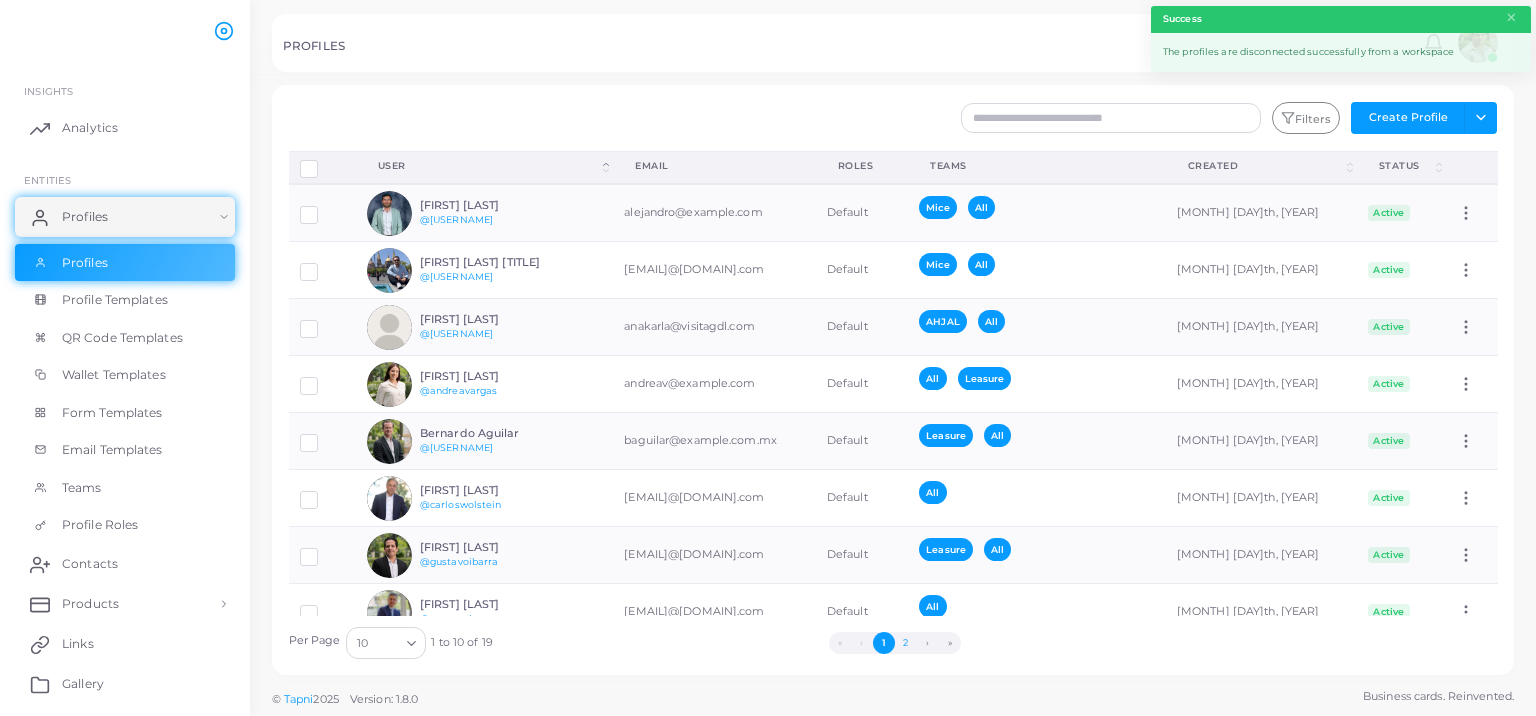 click on "2" at bounding box center [906, 643] 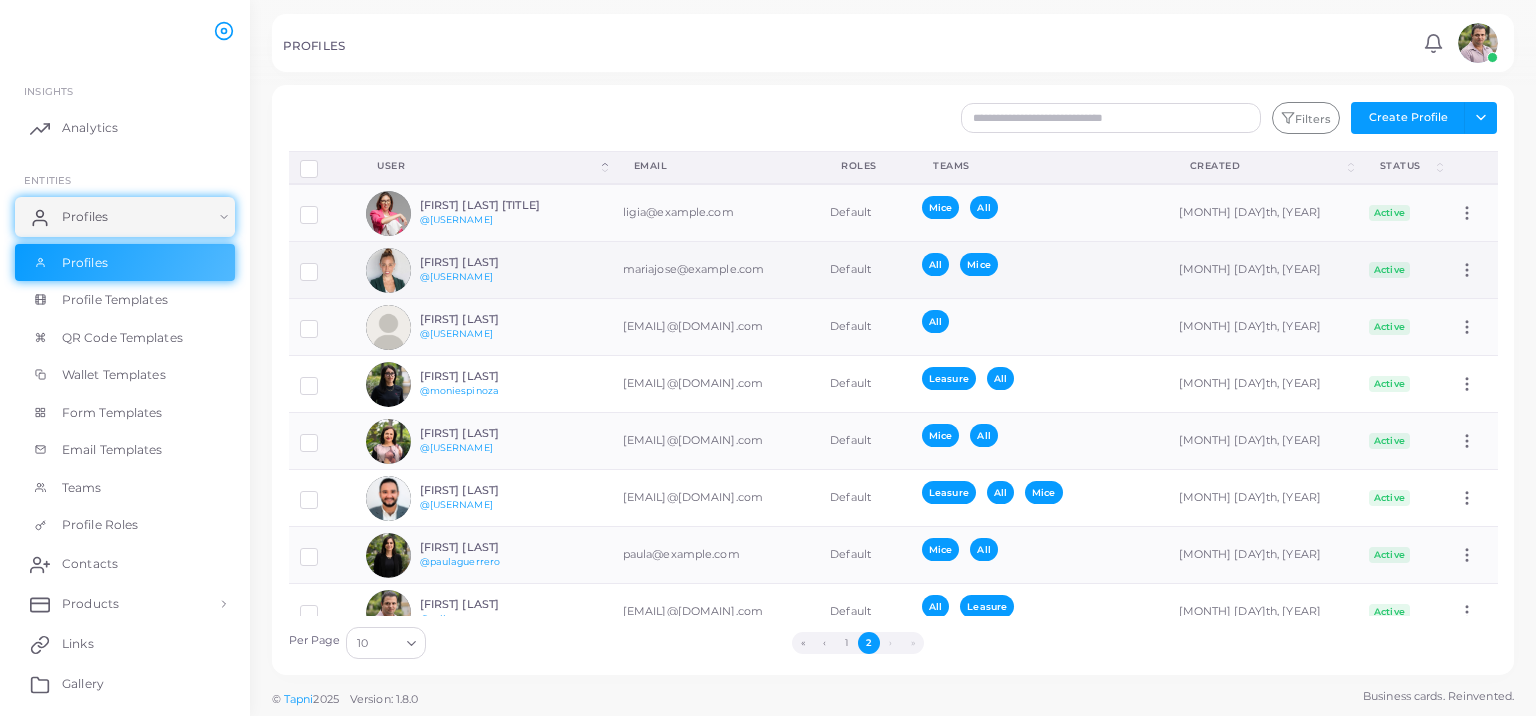click at bounding box center (324, 264) 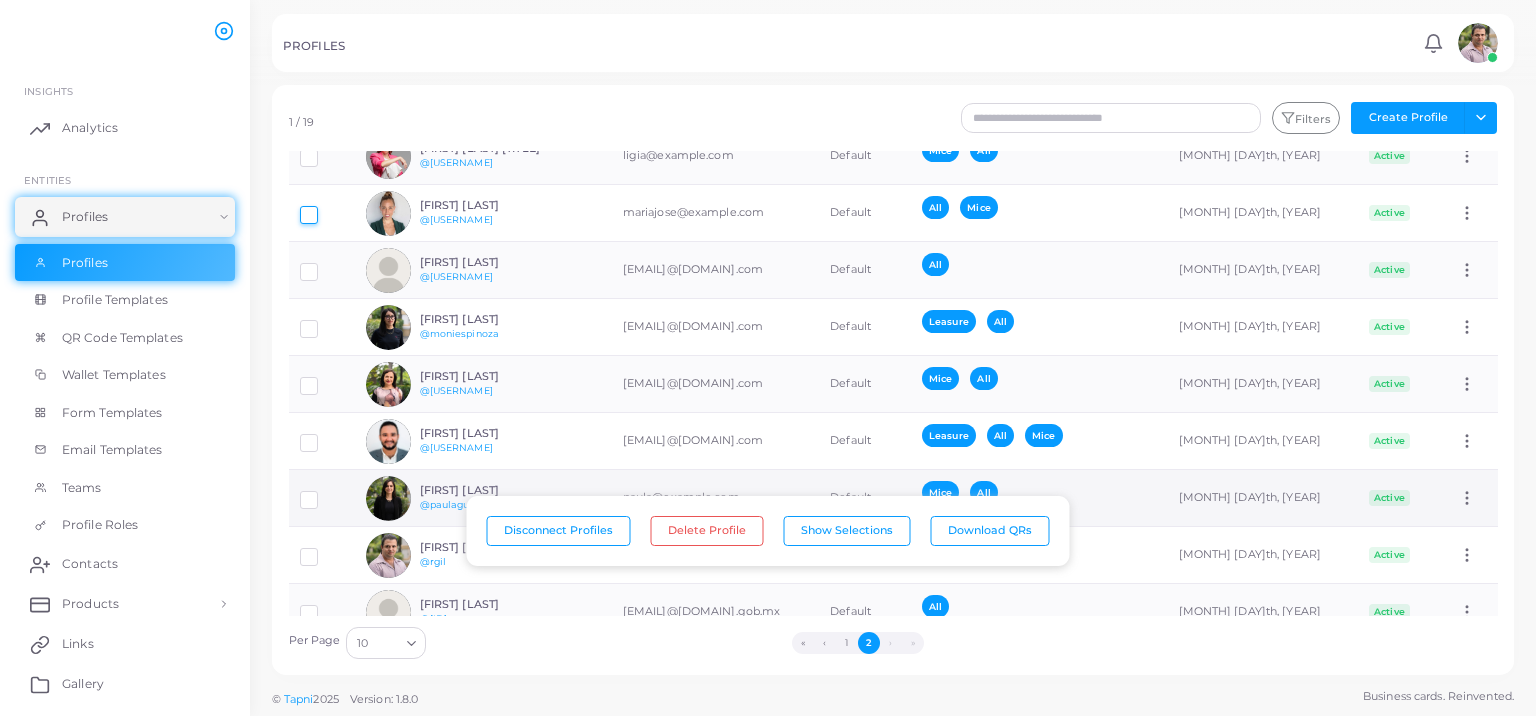 scroll, scrollTop: 90, scrollLeft: 0, axis: vertical 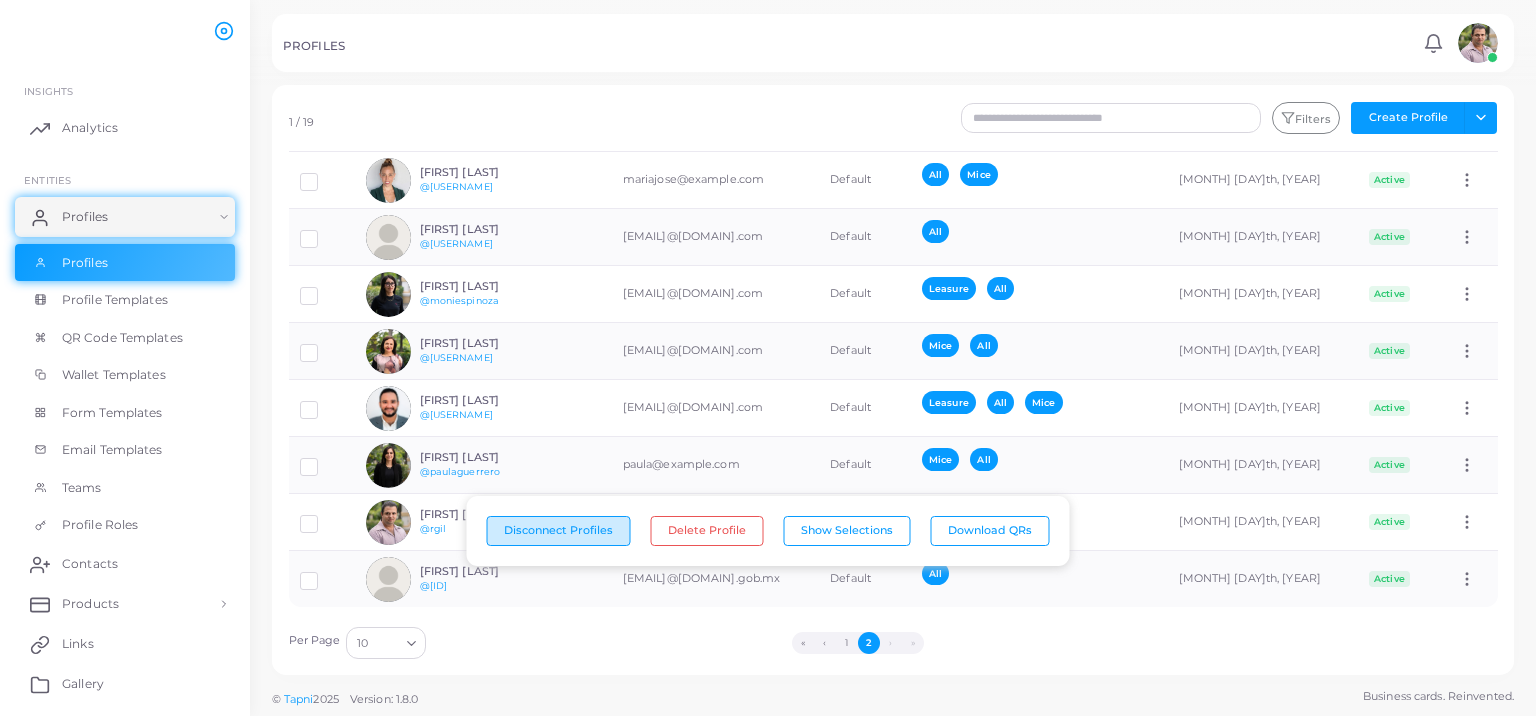 click on "Disconnect Profiles" at bounding box center [559, 531] 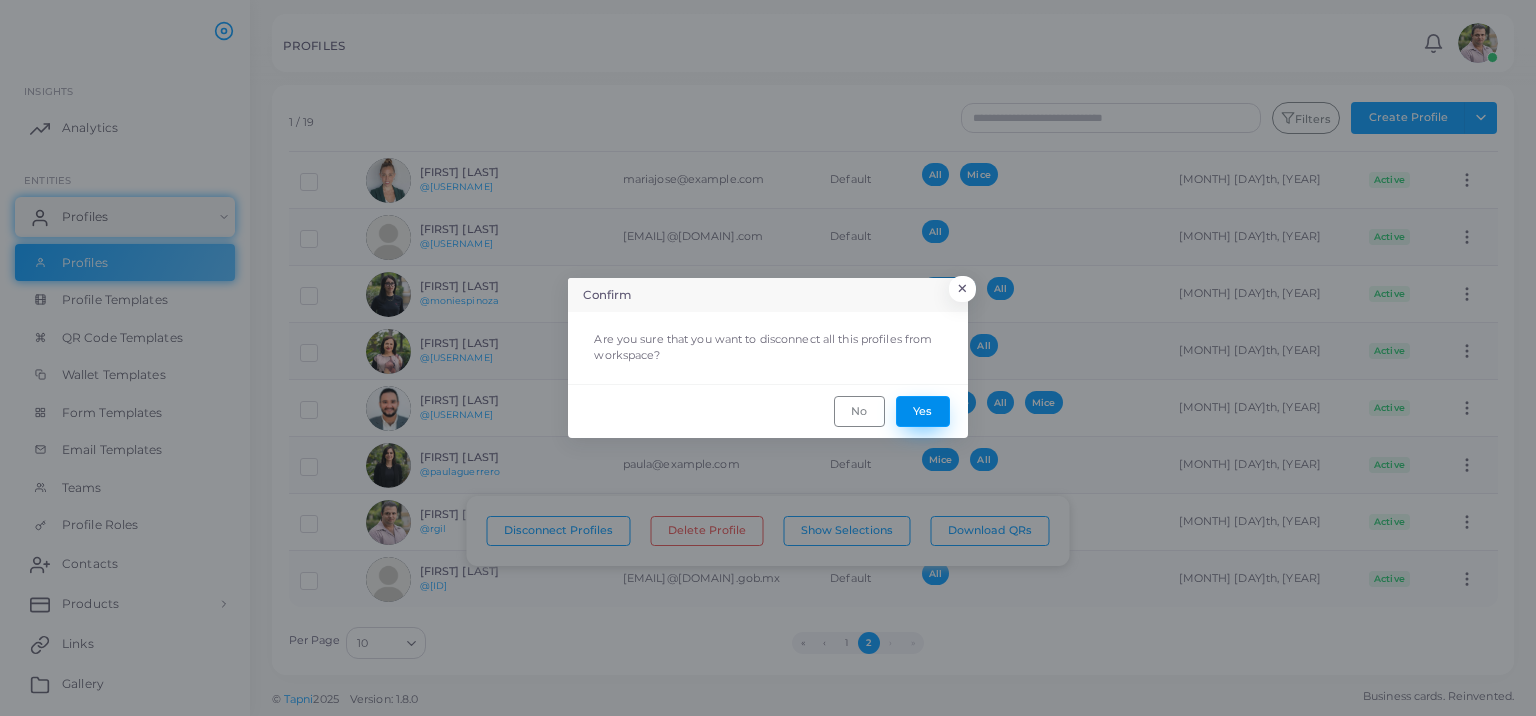click on "Yes" at bounding box center (923, 411) 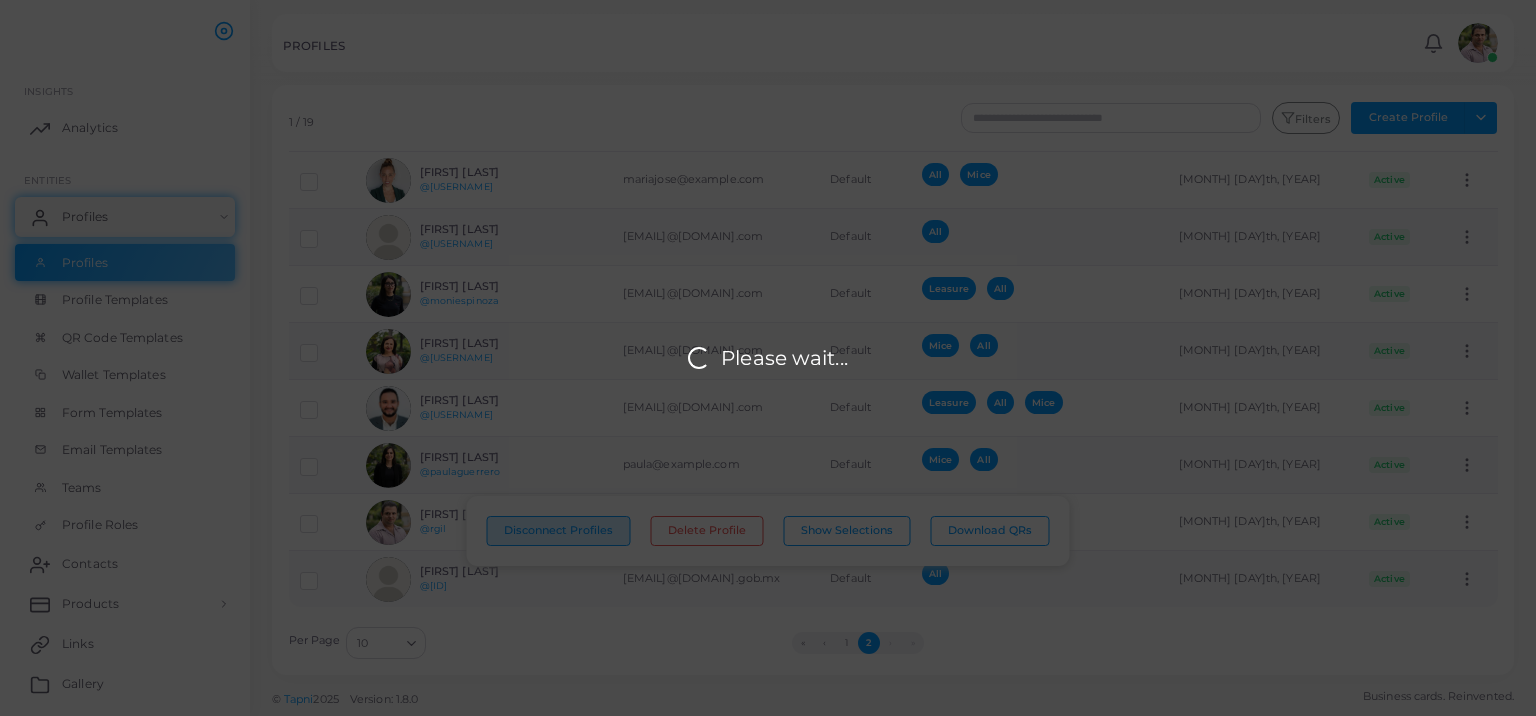 scroll, scrollTop: 0, scrollLeft: 0, axis: both 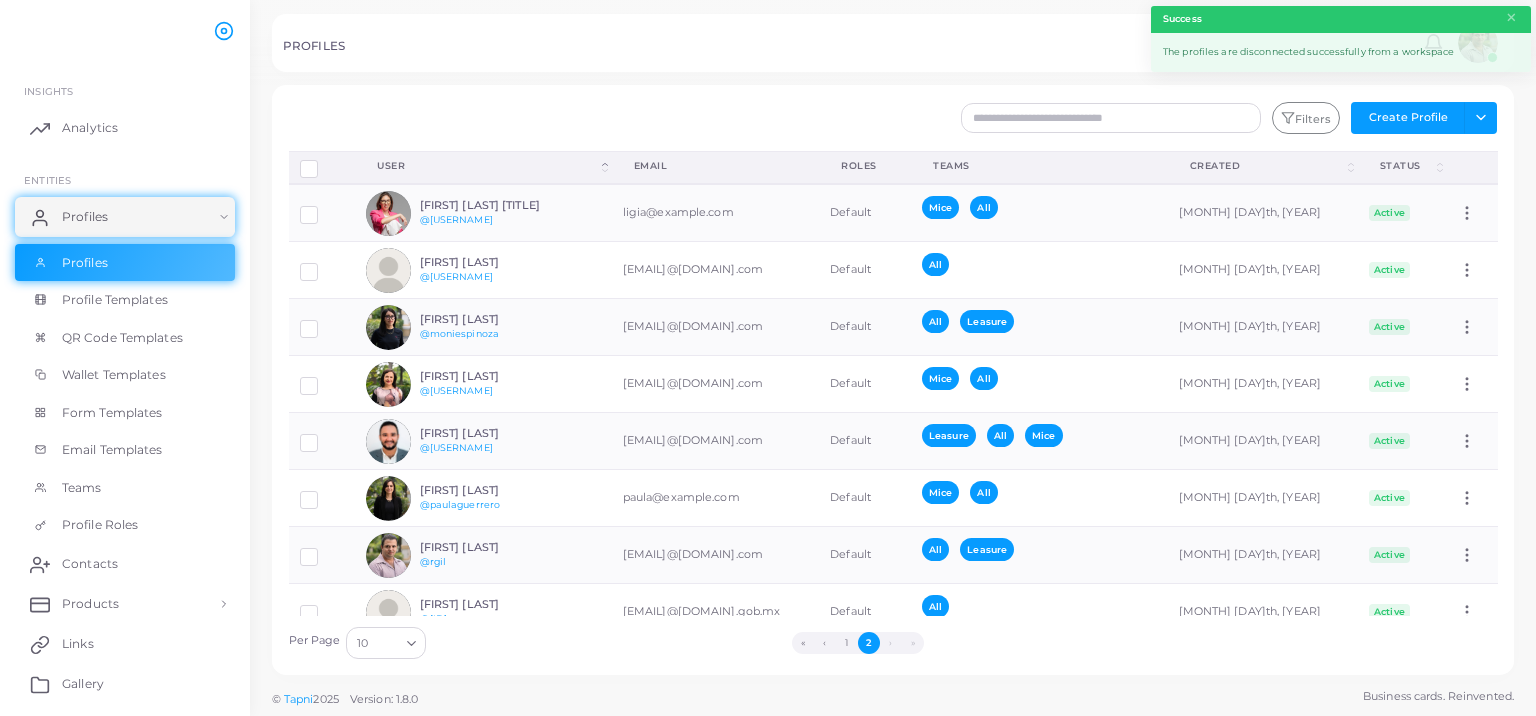 click on "»" at bounding box center [913, 643] 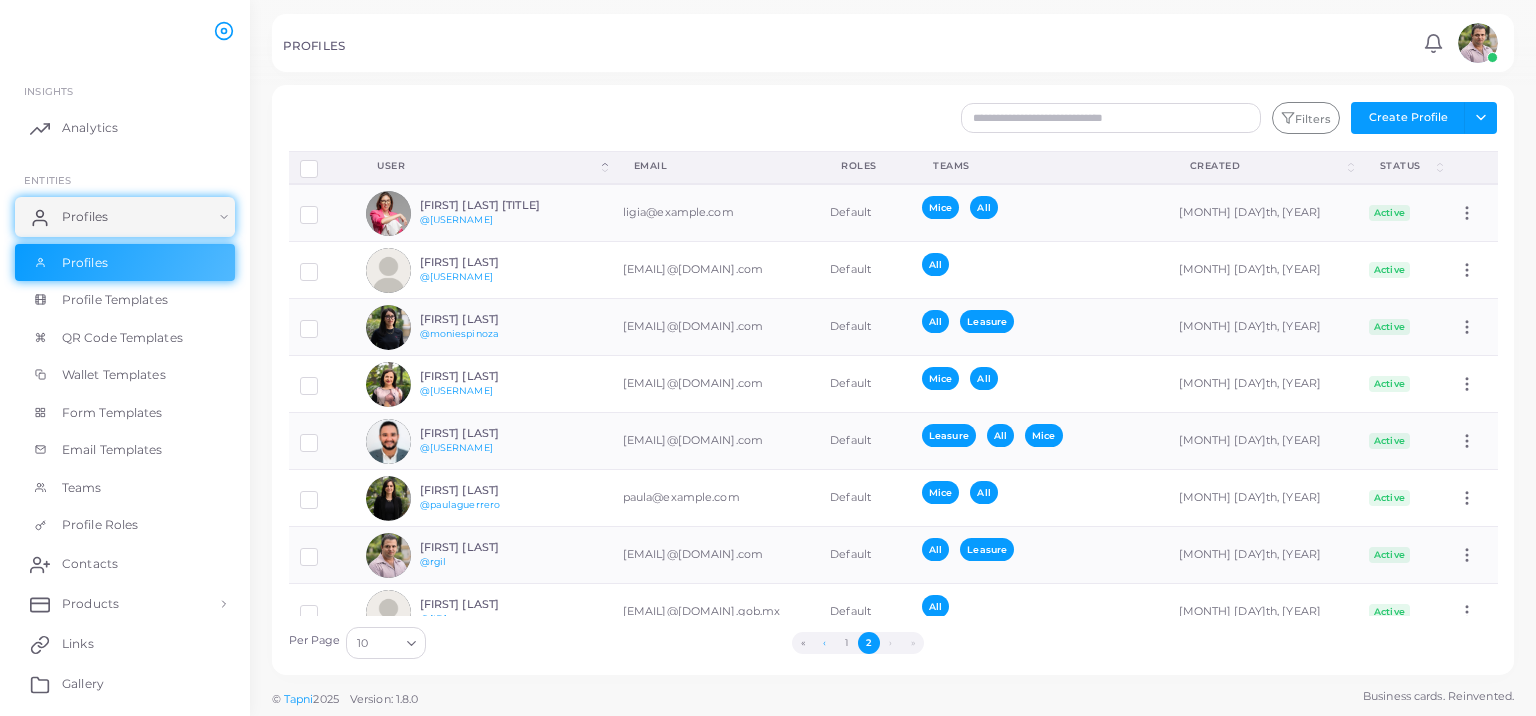 click on "‹" at bounding box center [825, 643] 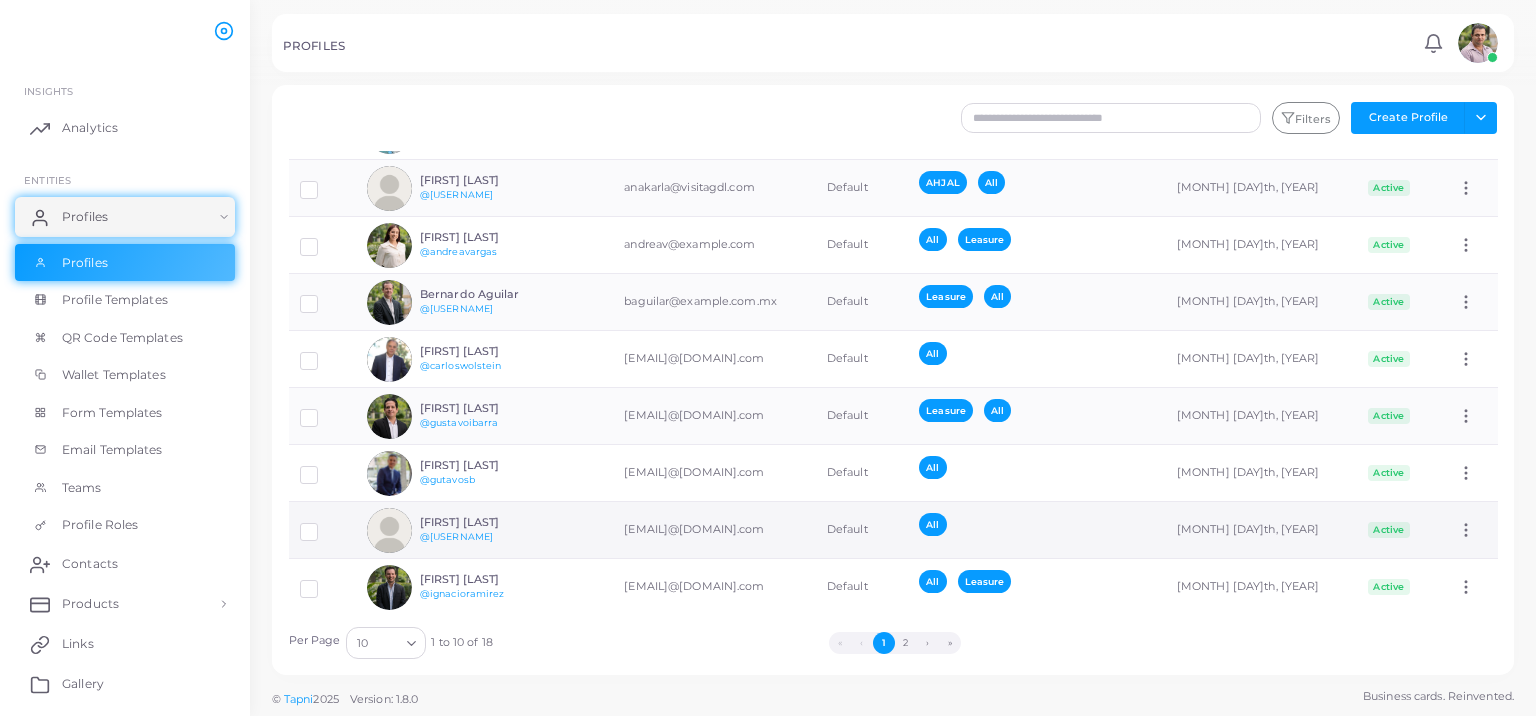 scroll, scrollTop: 147, scrollLeft: 0, axis: vertical 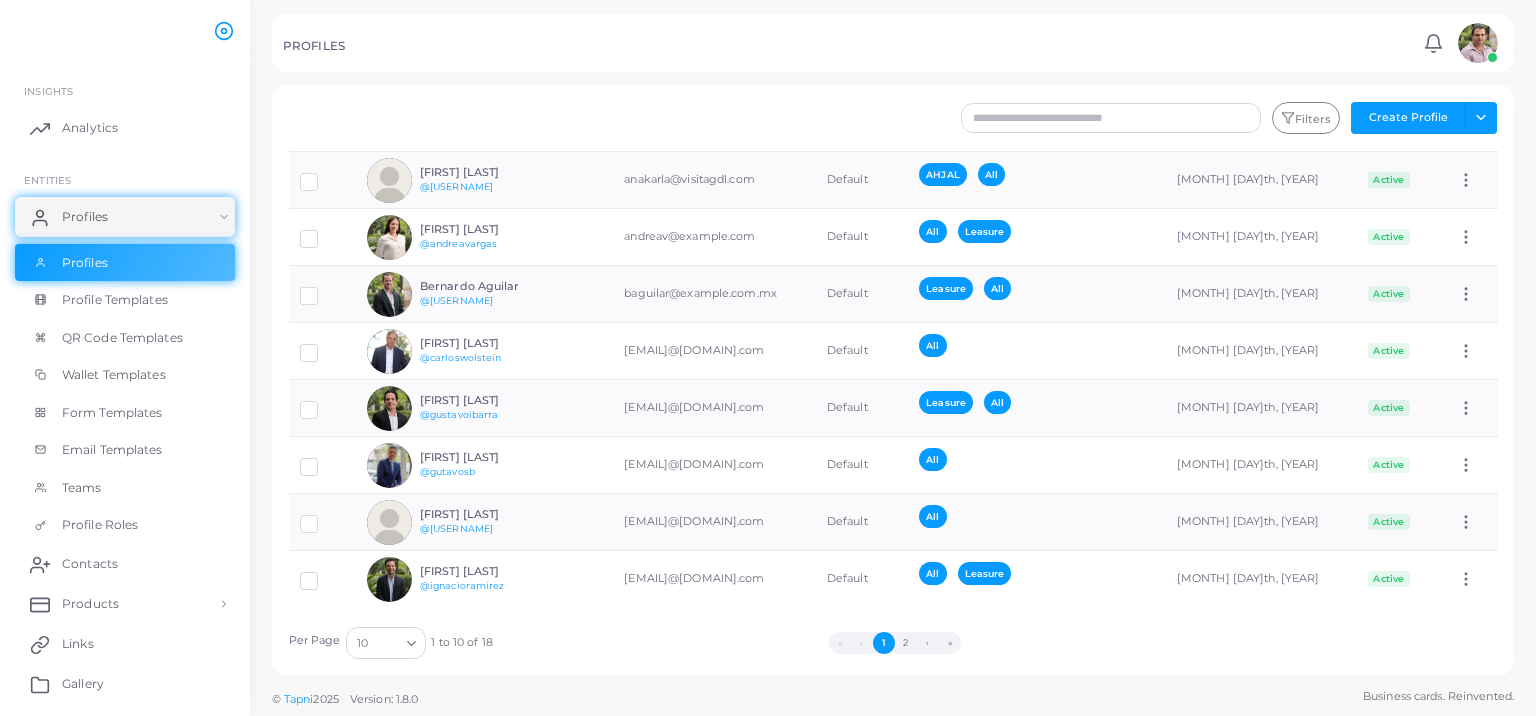 click on "›" at bounding box center (928, 643) 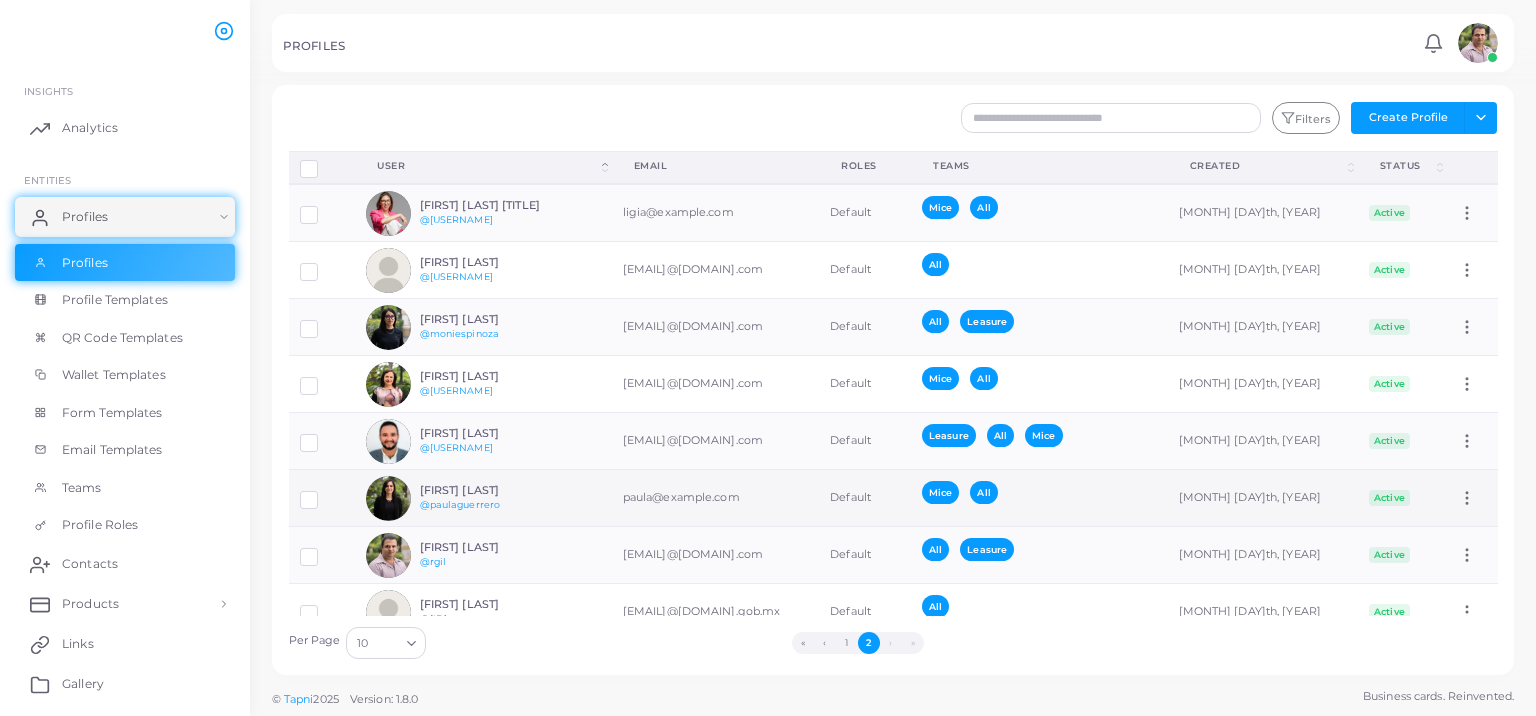 scroll, scrollTop: 33, scrollLeft: 0, axis: vertical 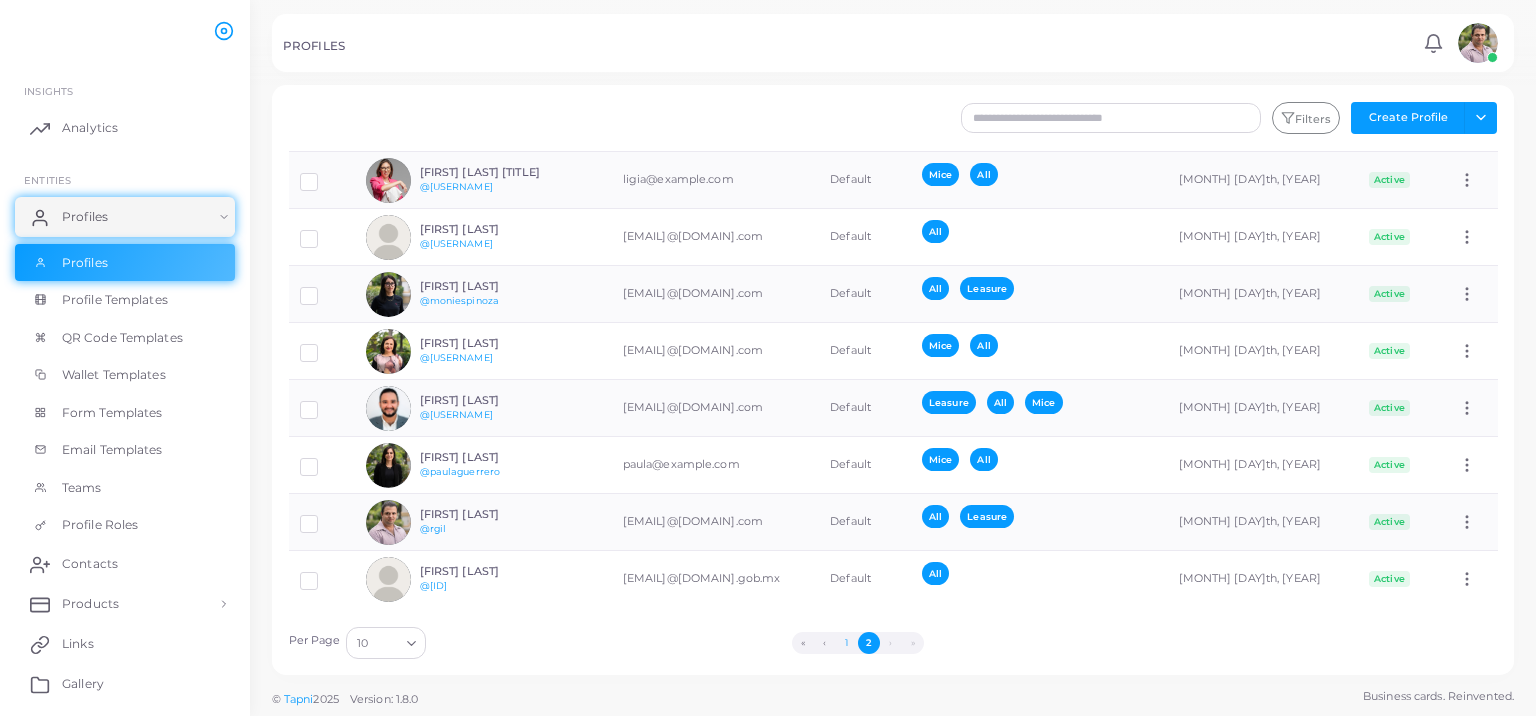 click on "1" at bounding box center [847, 643] 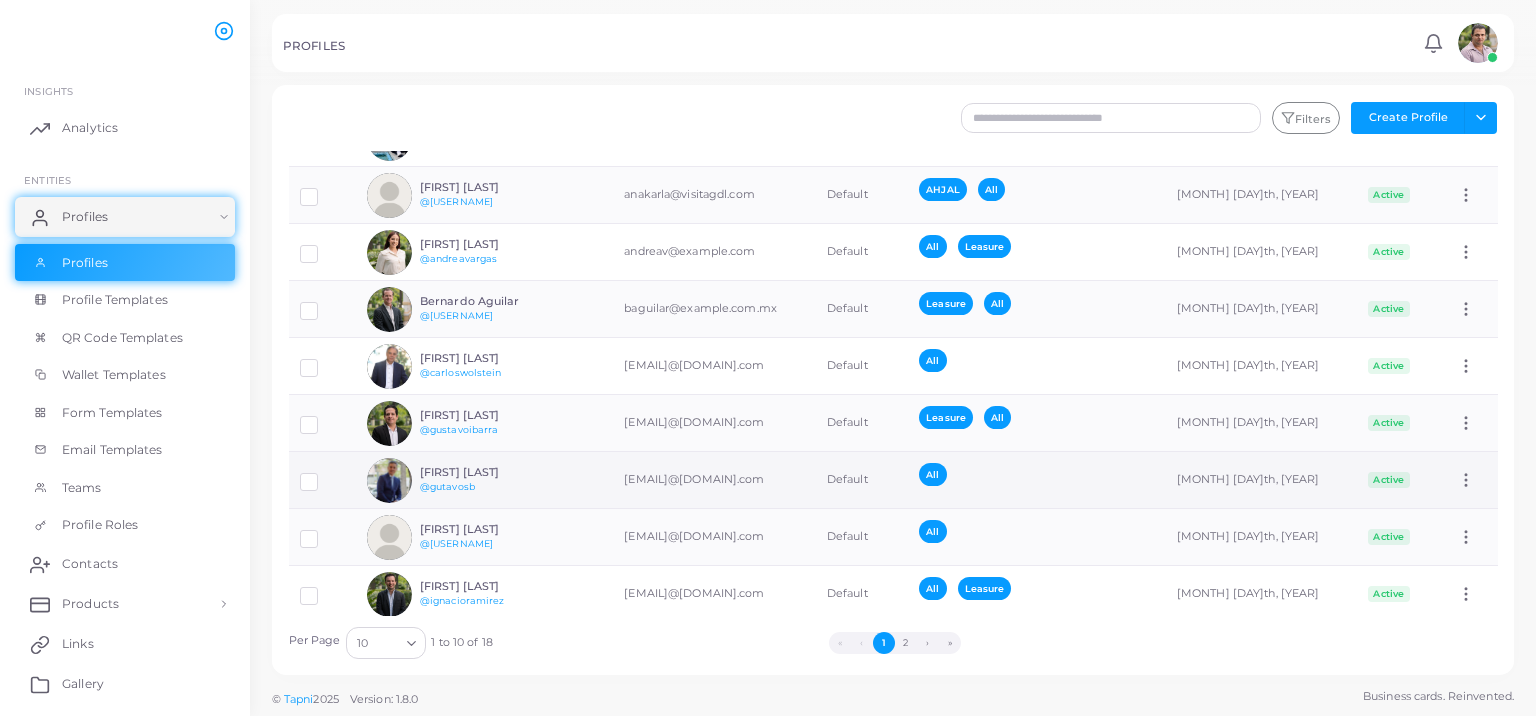 scroll, scrollTop: 147, scrollLeft: 0, axis: vertical 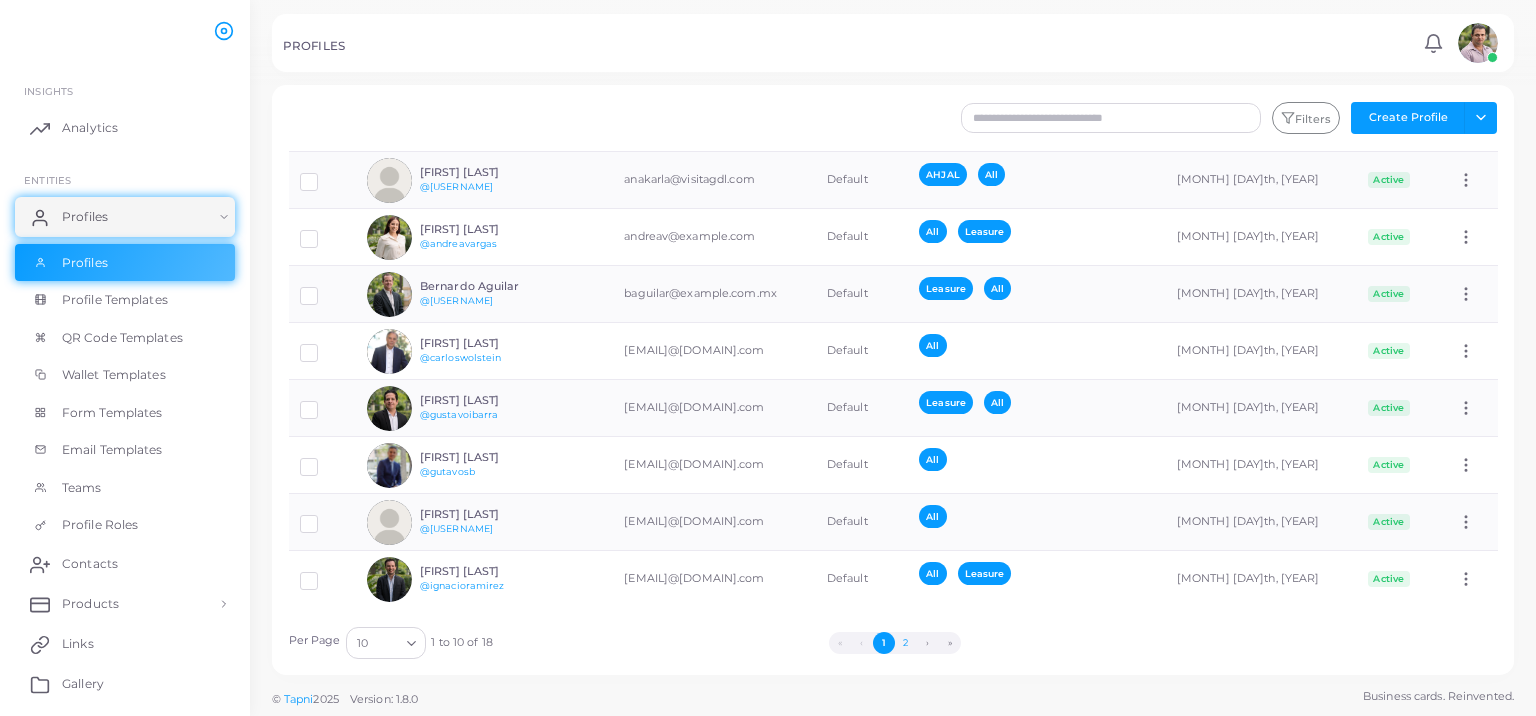 click on "2" at bounding box center (906, 643) 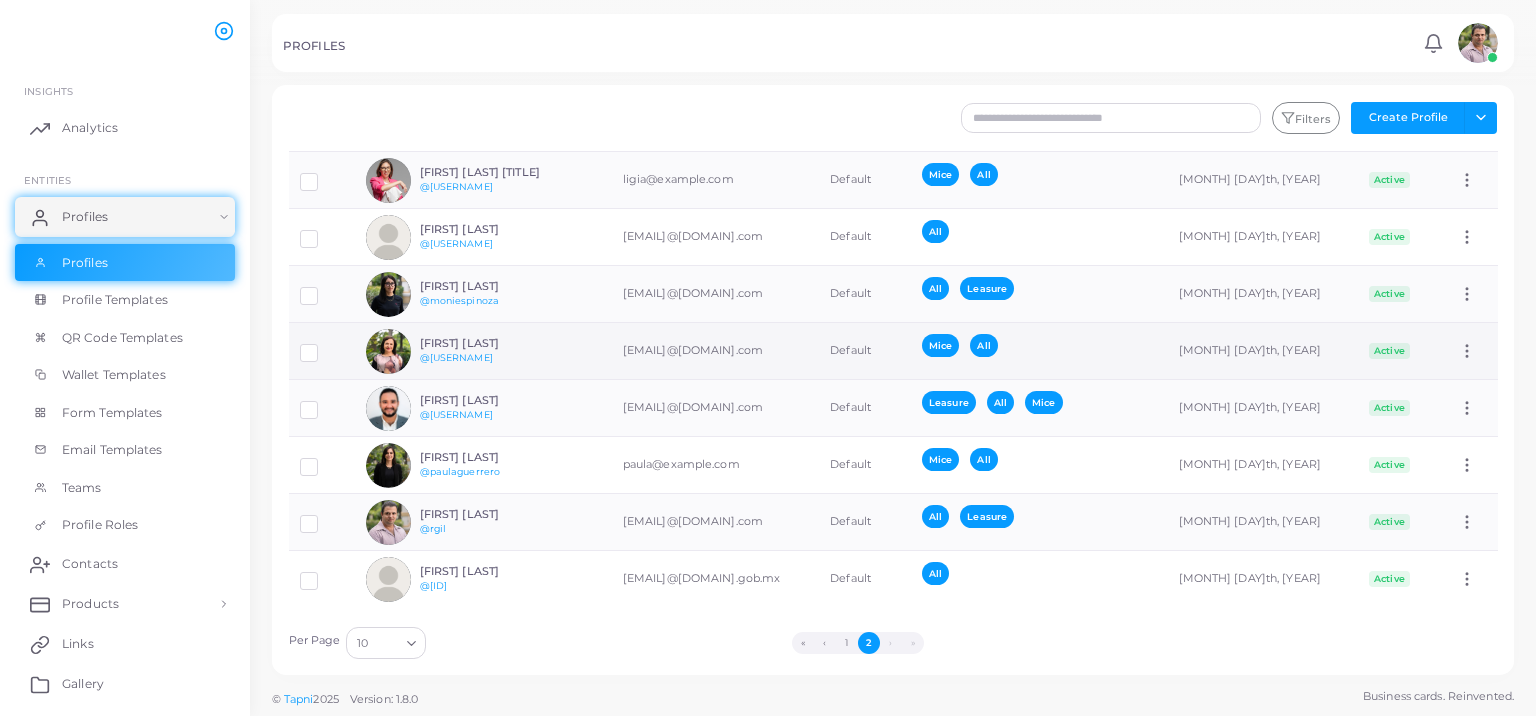 scroll, scrollTop: 0, scrollLeft: 0, axis: both 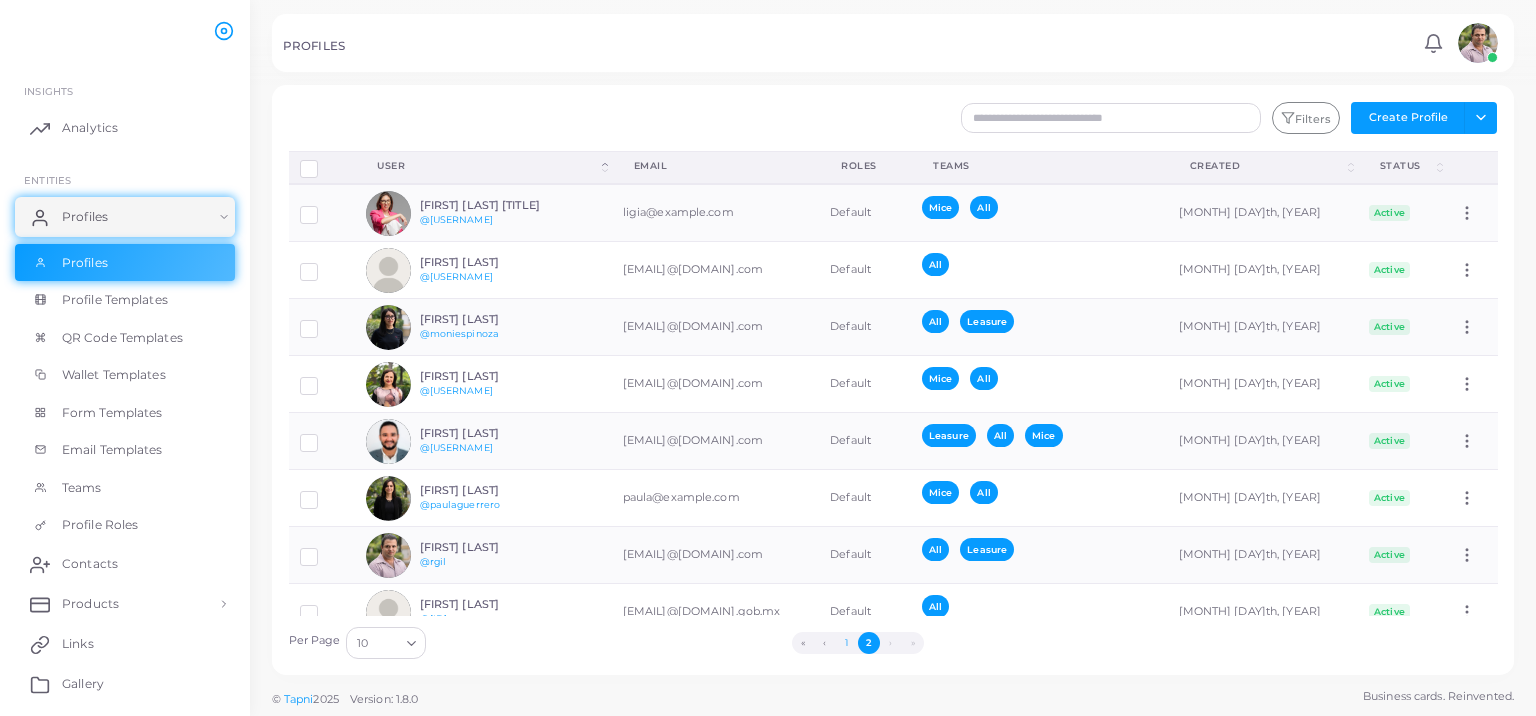 click on "1" at bounding box center [847, 643] 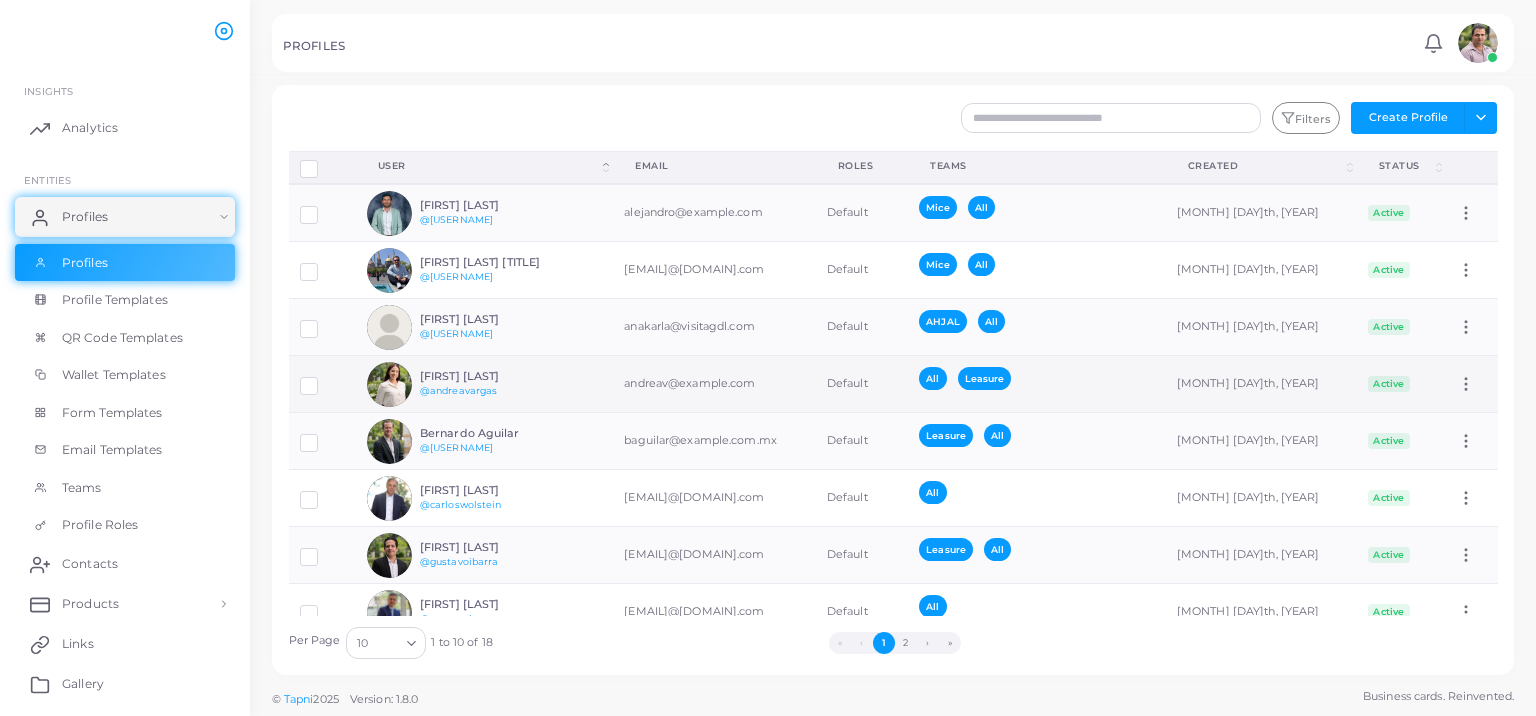 type 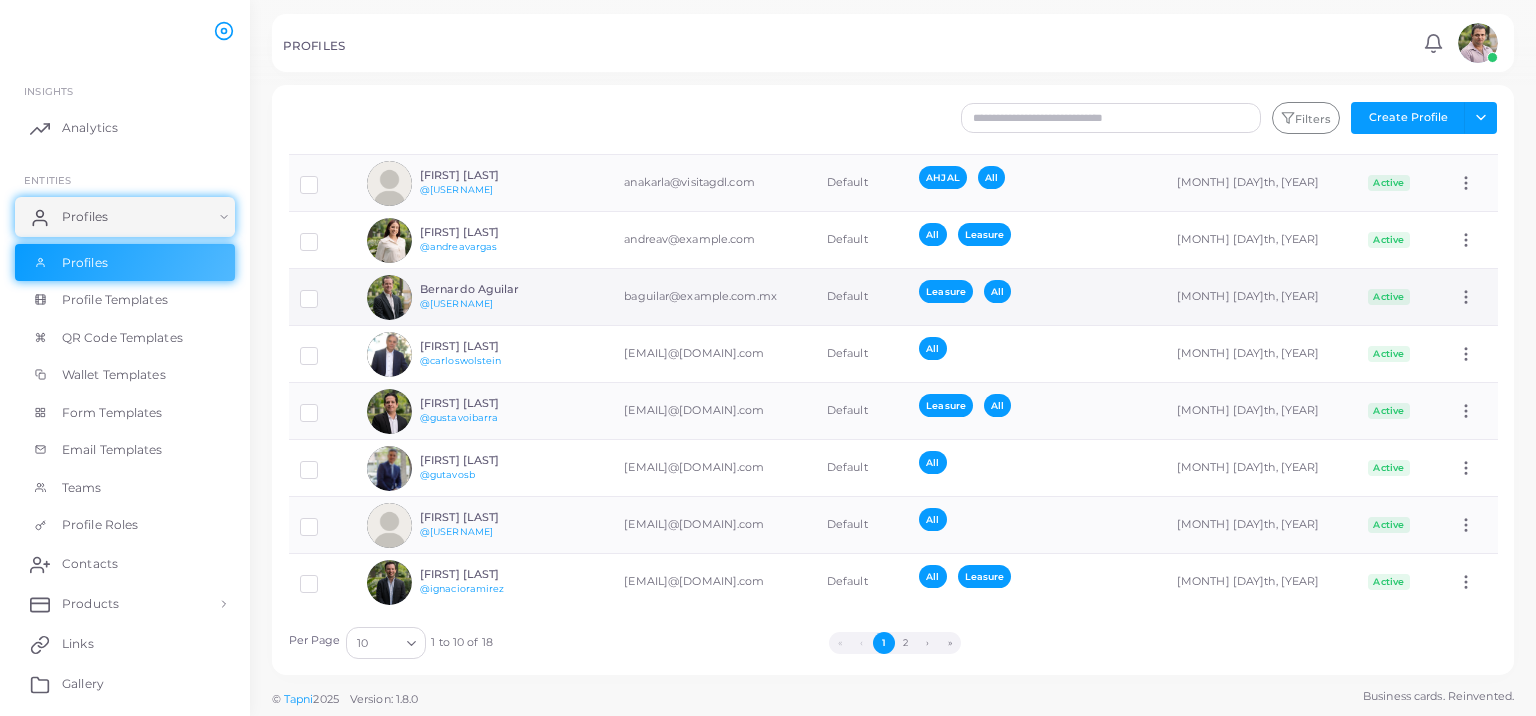 scroll, scrollTop: 147, scrollLeft: 0, axis: vertical 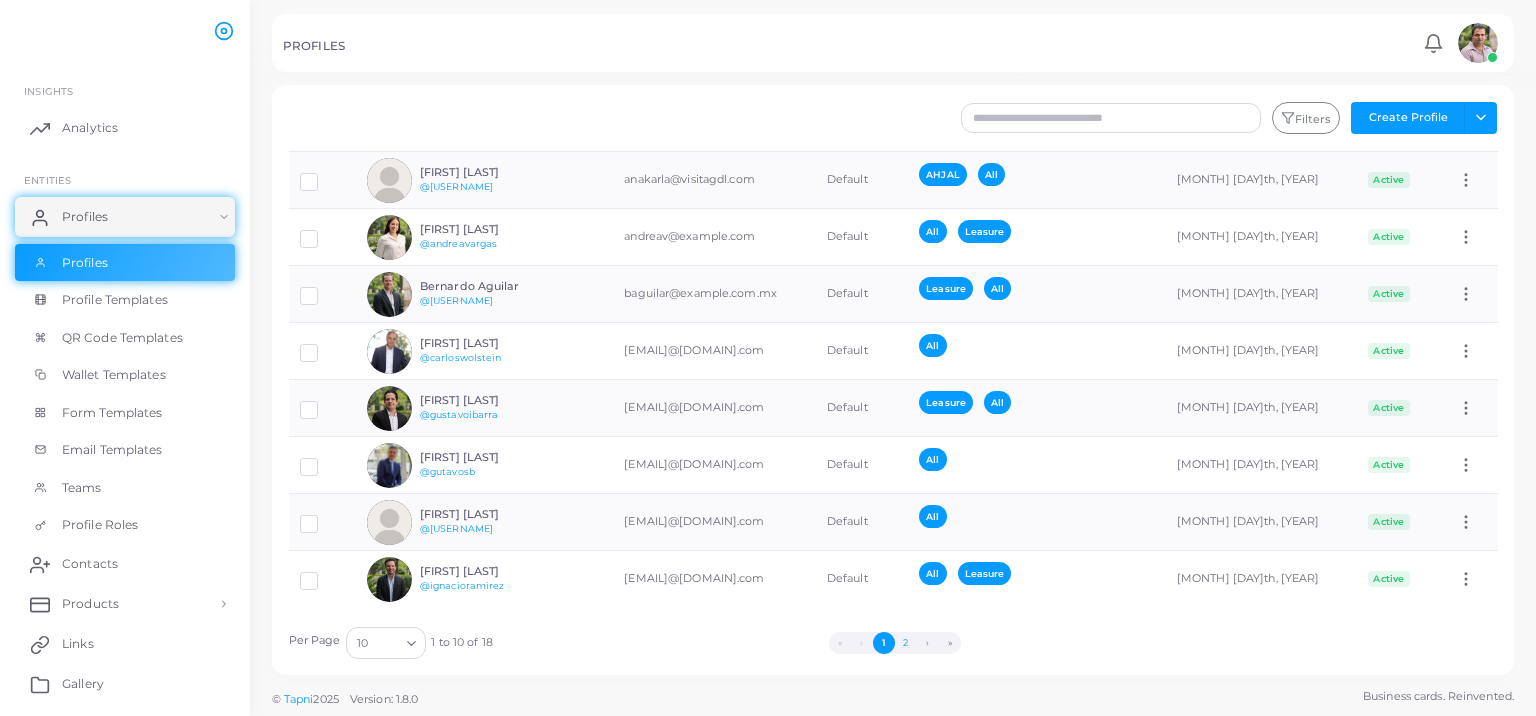 click on "2" at bounding box center [906, 643] 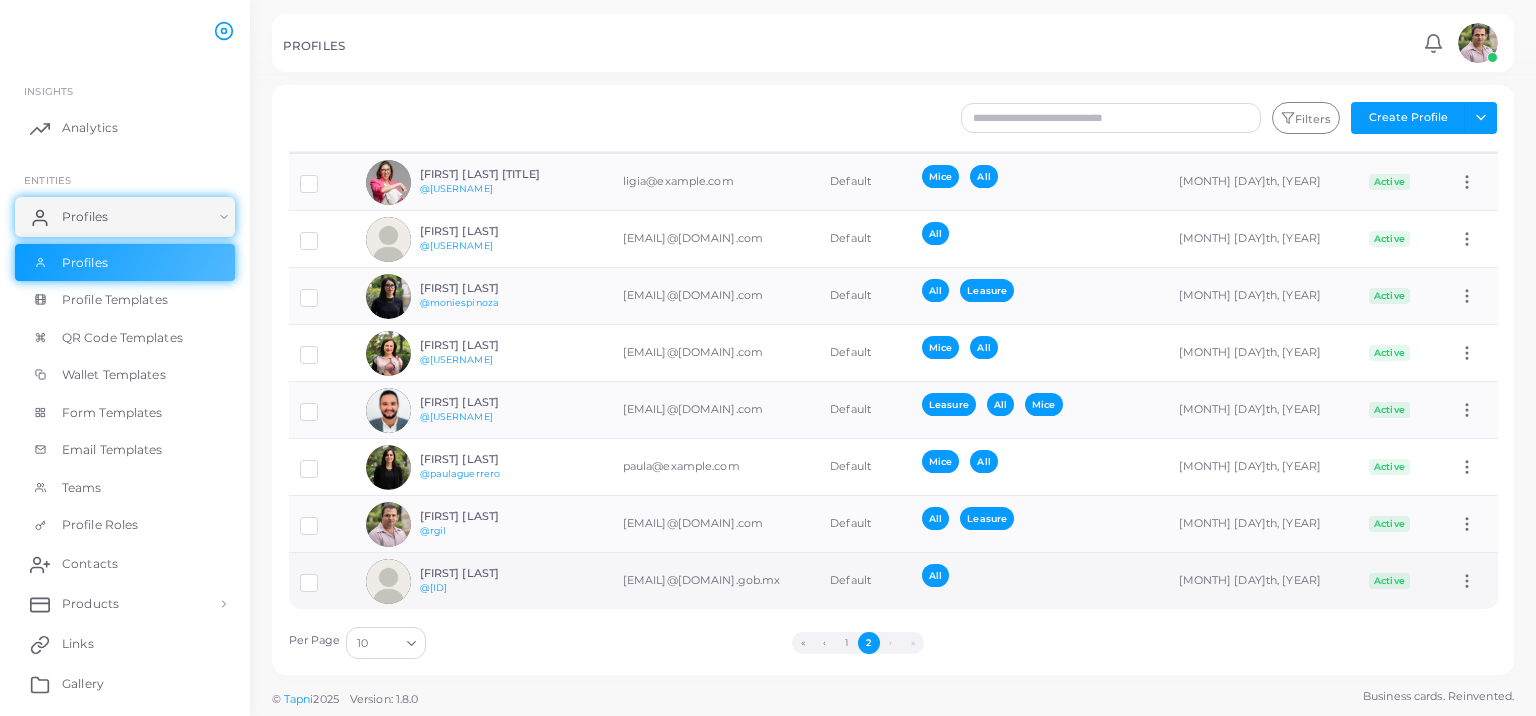 scroll, scrollTop: 33, scrollLeft: 0, axis: vertical 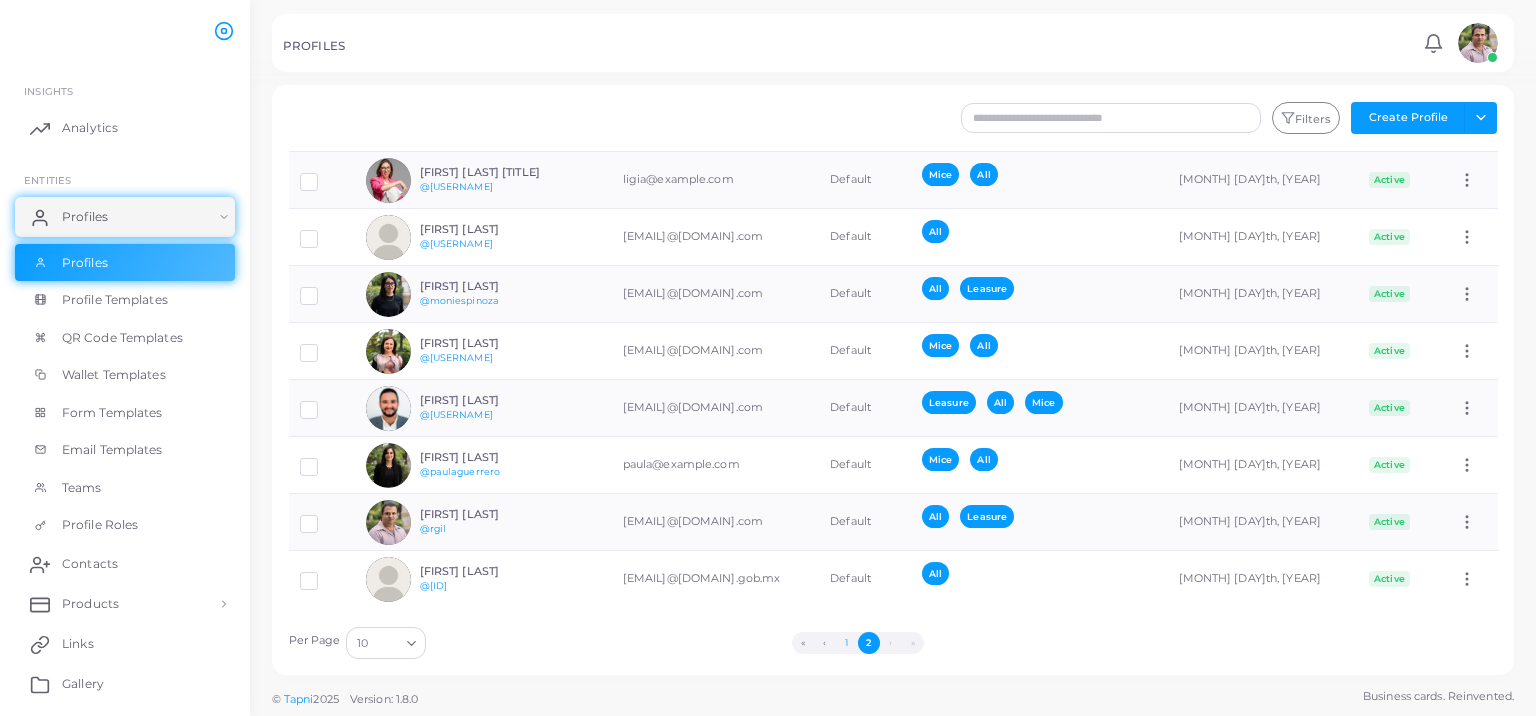 click on "1" at bounding box center (847, 643) 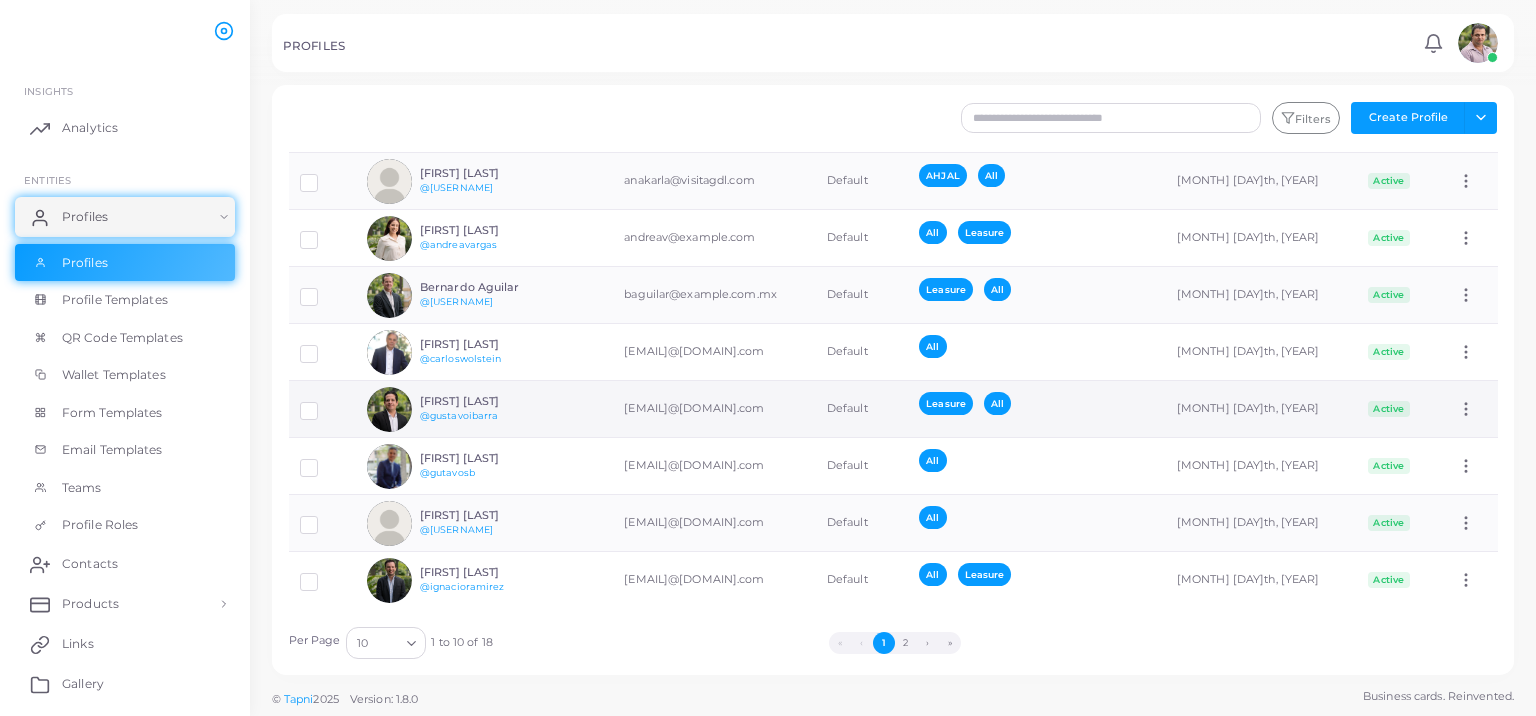 scroll, scrollTop: 147, scrollLeft: 0, axis: vertical 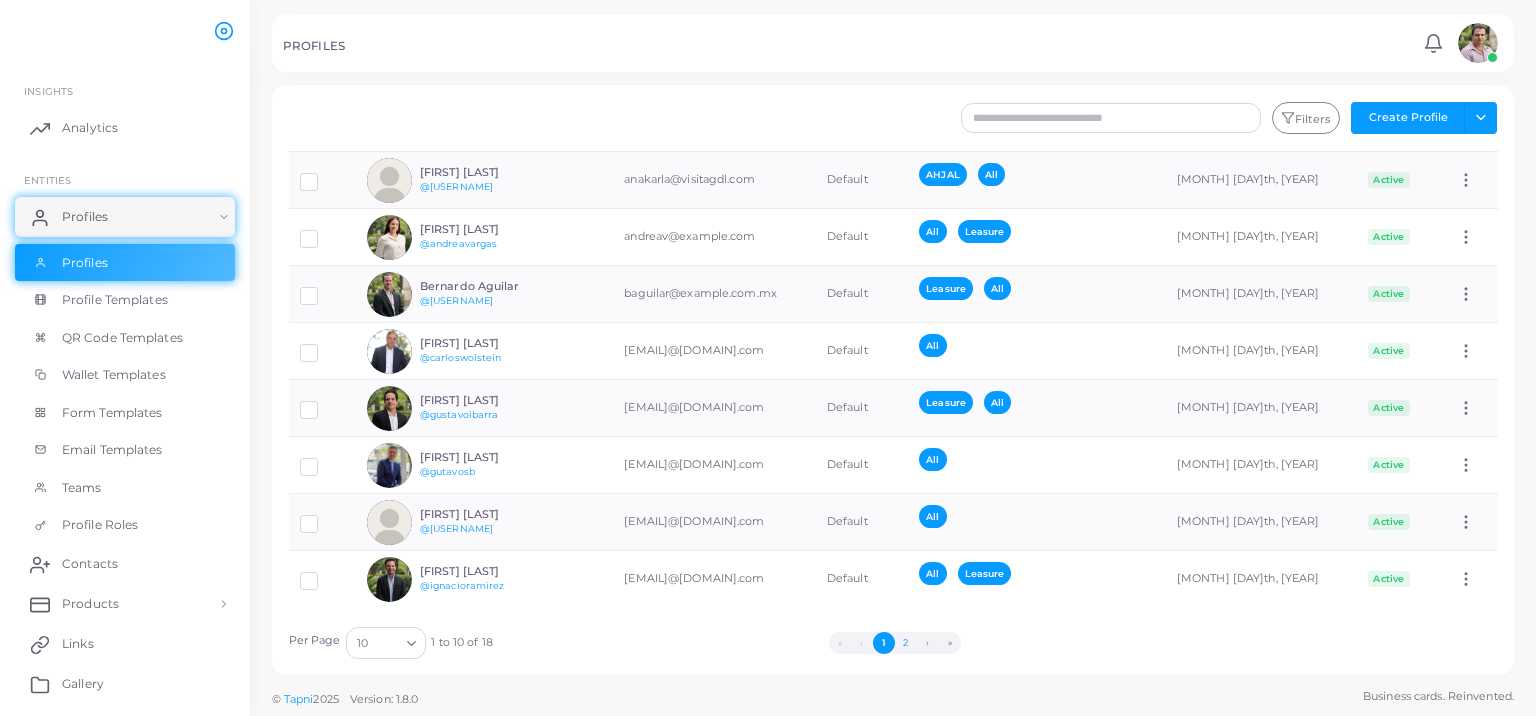 click on "2" at bounding box center (906, 643) 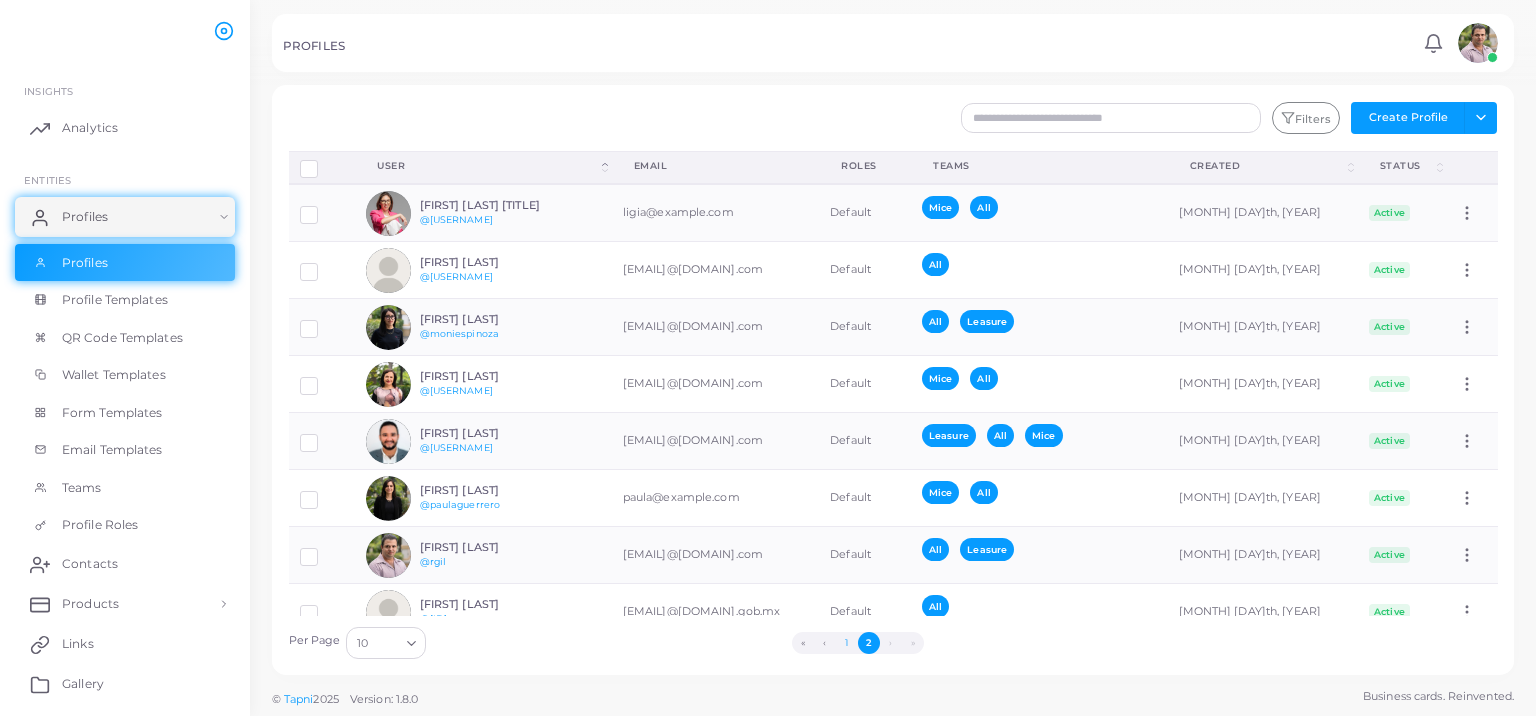 click on "1" at bounding box center [847, 643] 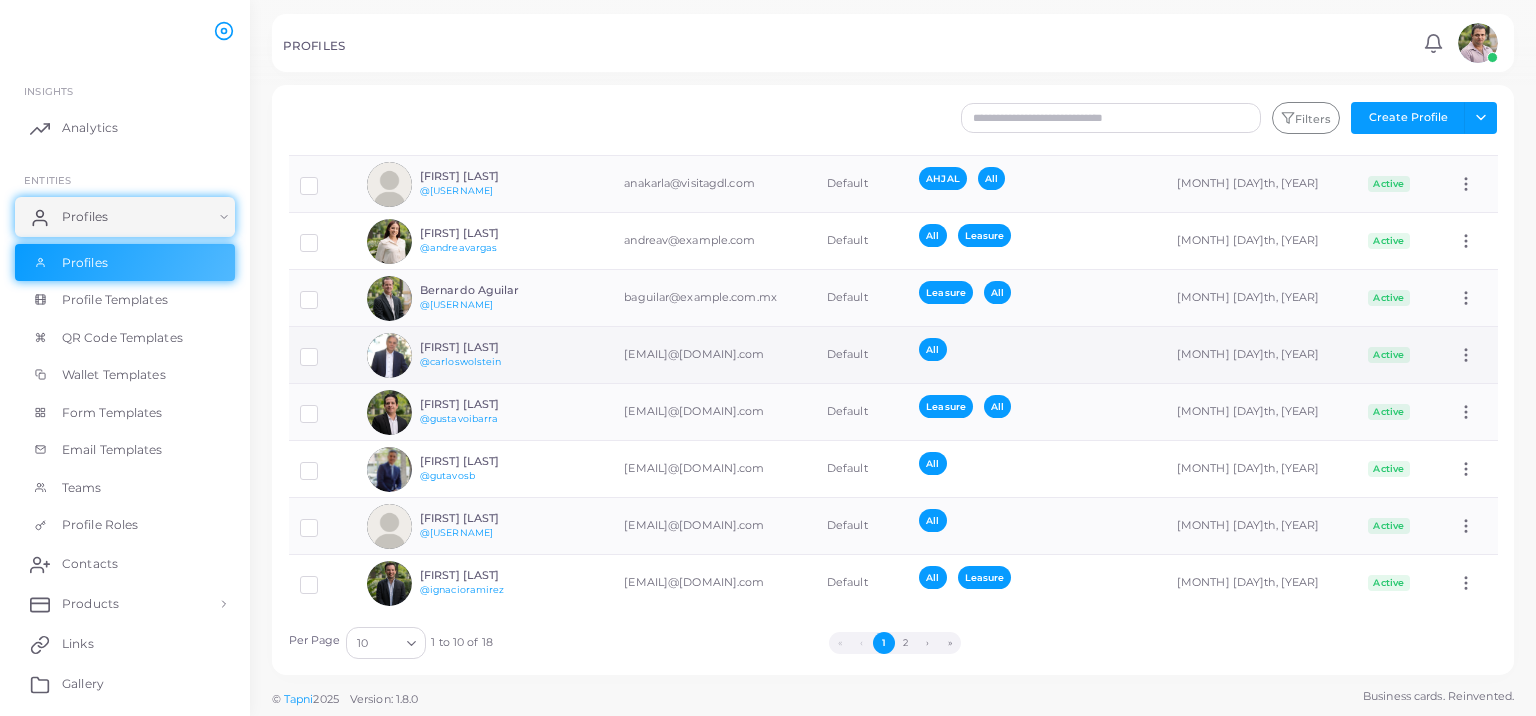 scroll, scrollTop: 147, scrollLeft: 0, axis: vertical 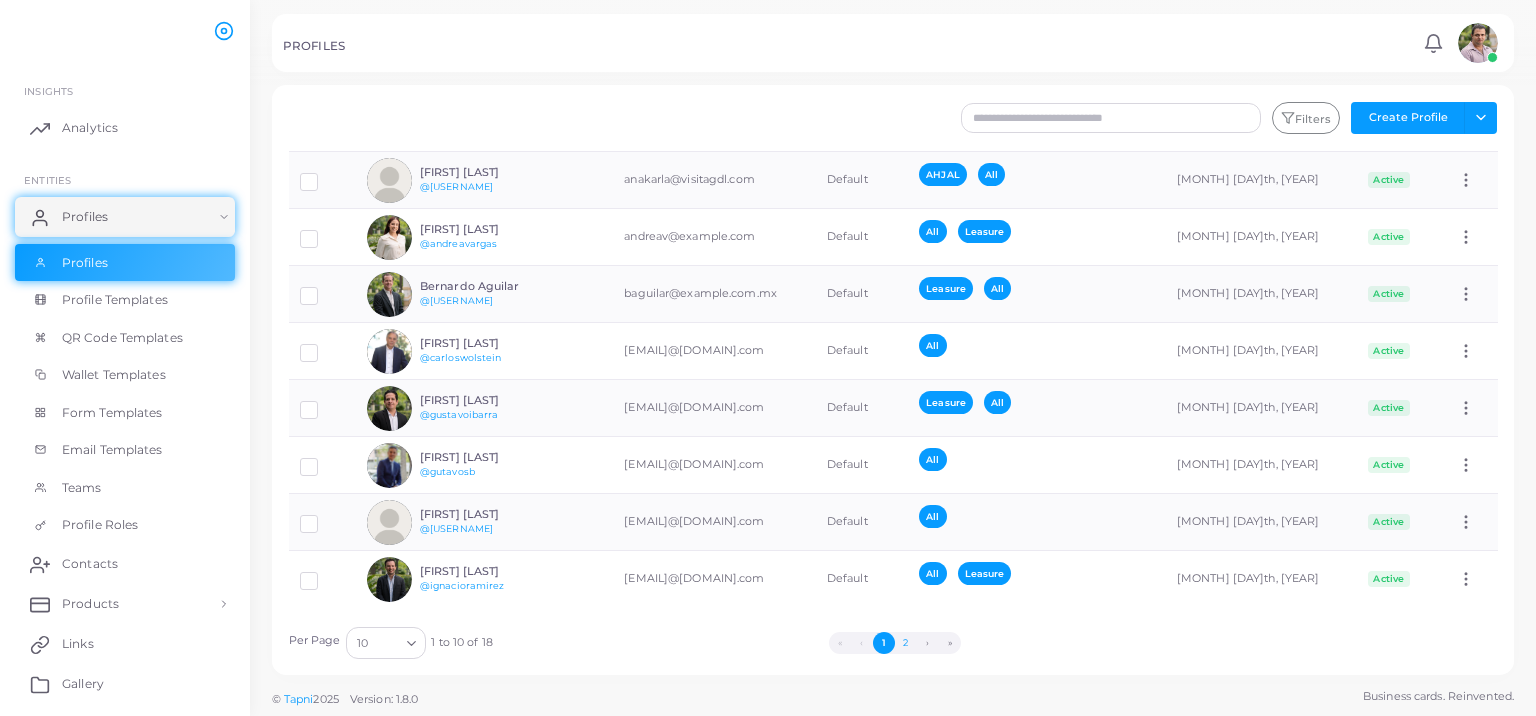 click on "2" at bounding box center (906, 643) 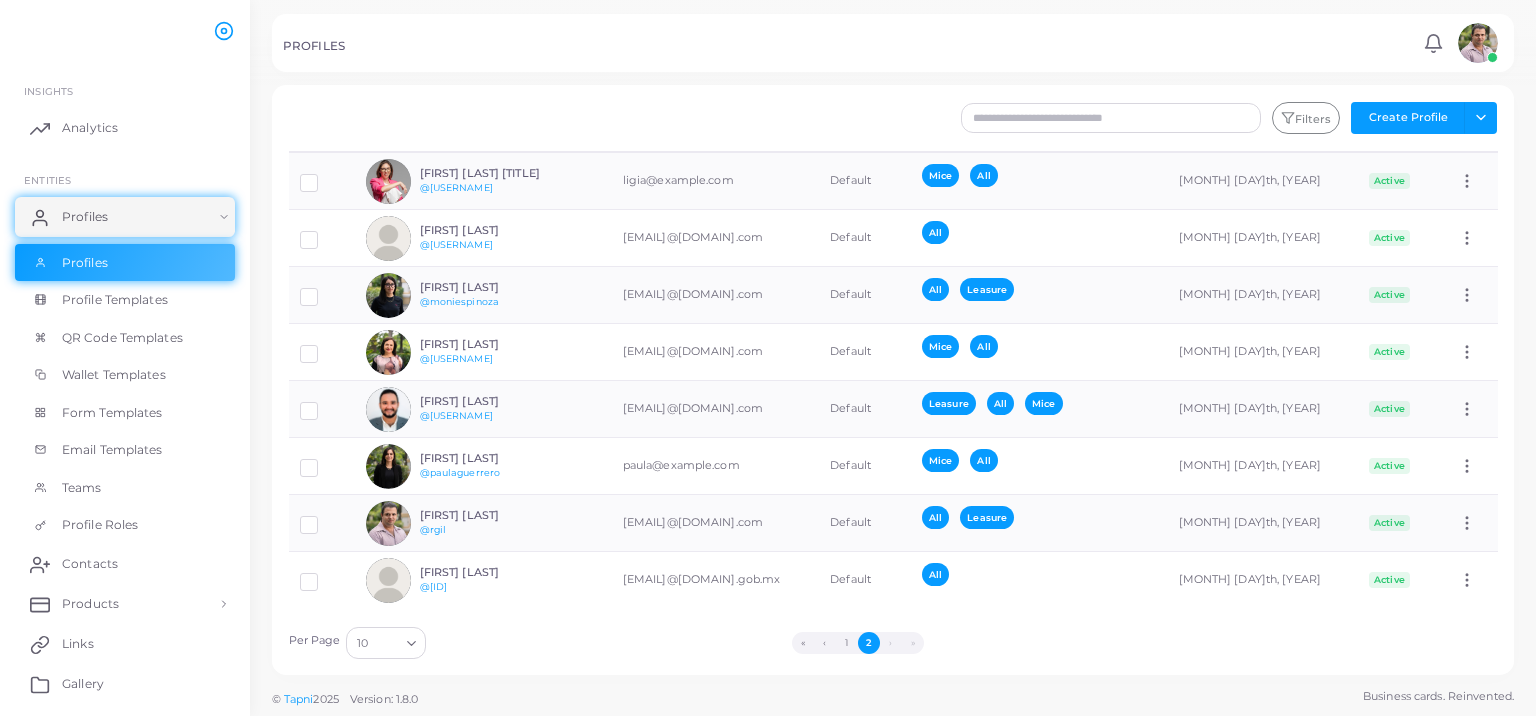 scroll, scrollTop: 33, scrollLeft: 0, axis: vertical 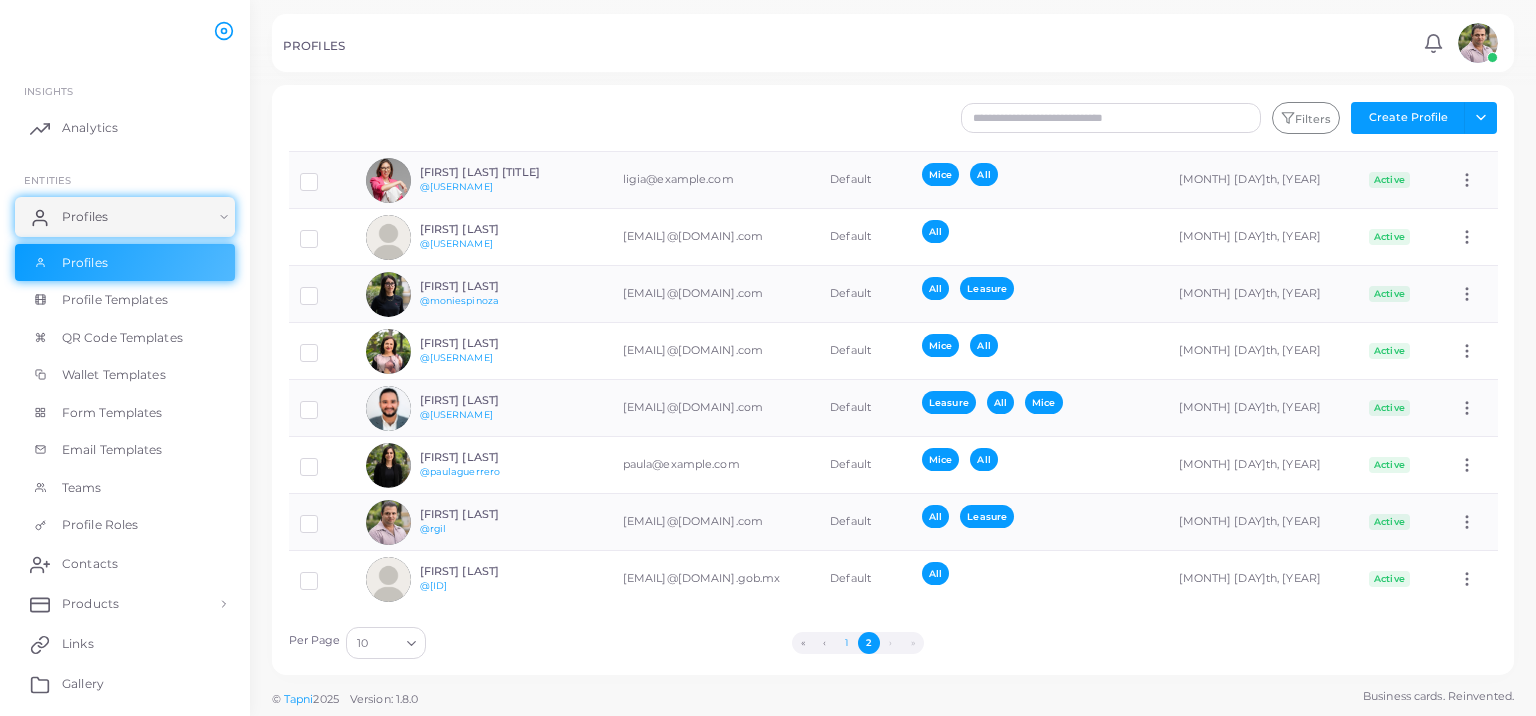 click on "1" at bounding box center [847, 643] 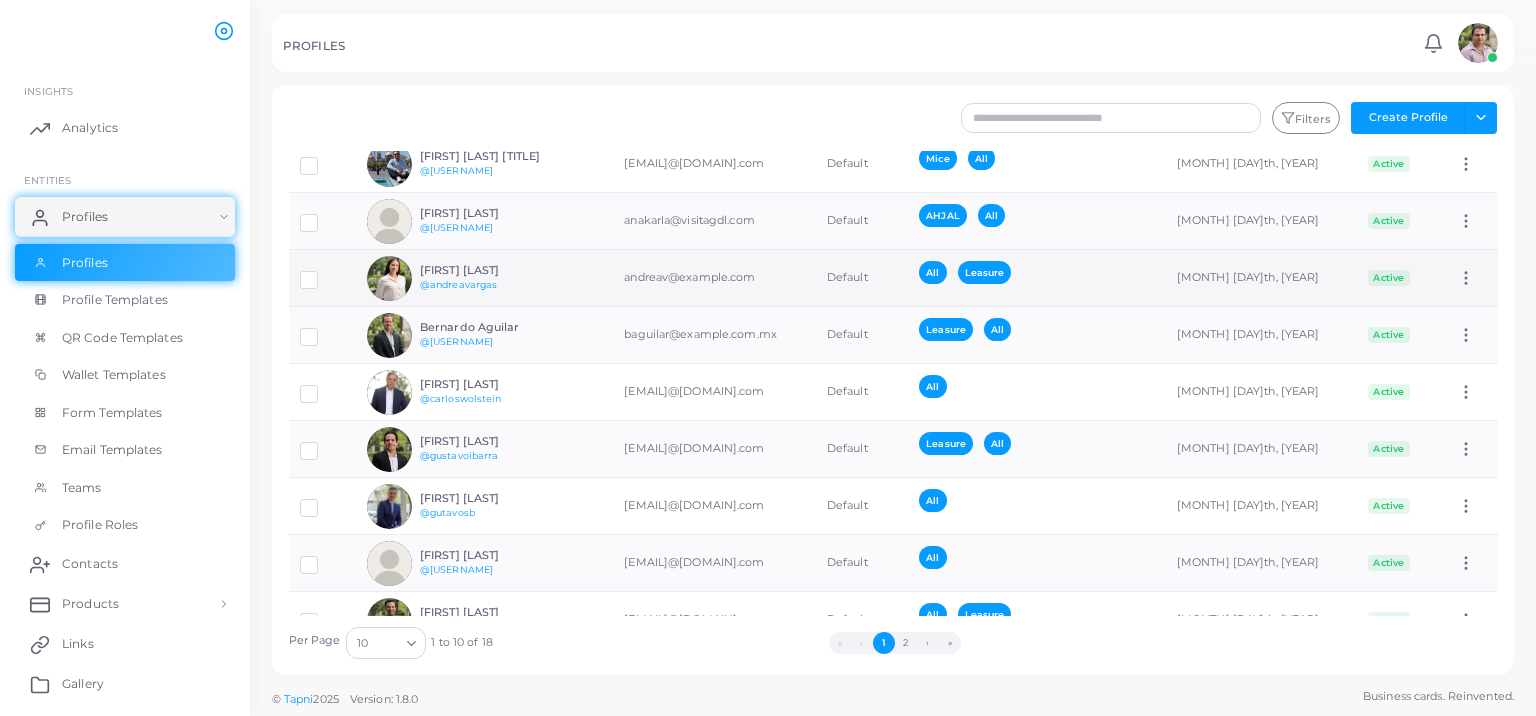 scroll, scrollTop: 147, scrollLeft: 0, axis: vertical 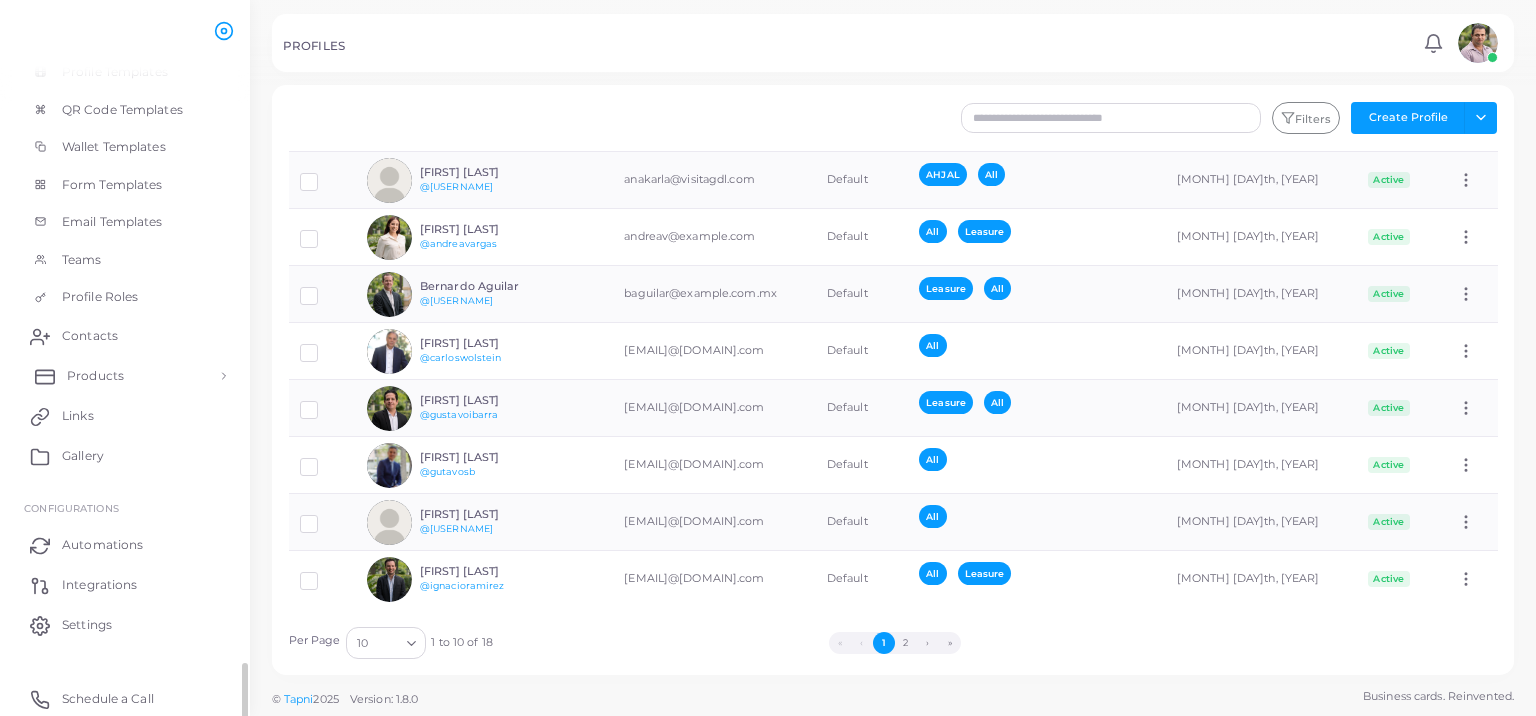click on "Products" at bounding box center (95, 376) 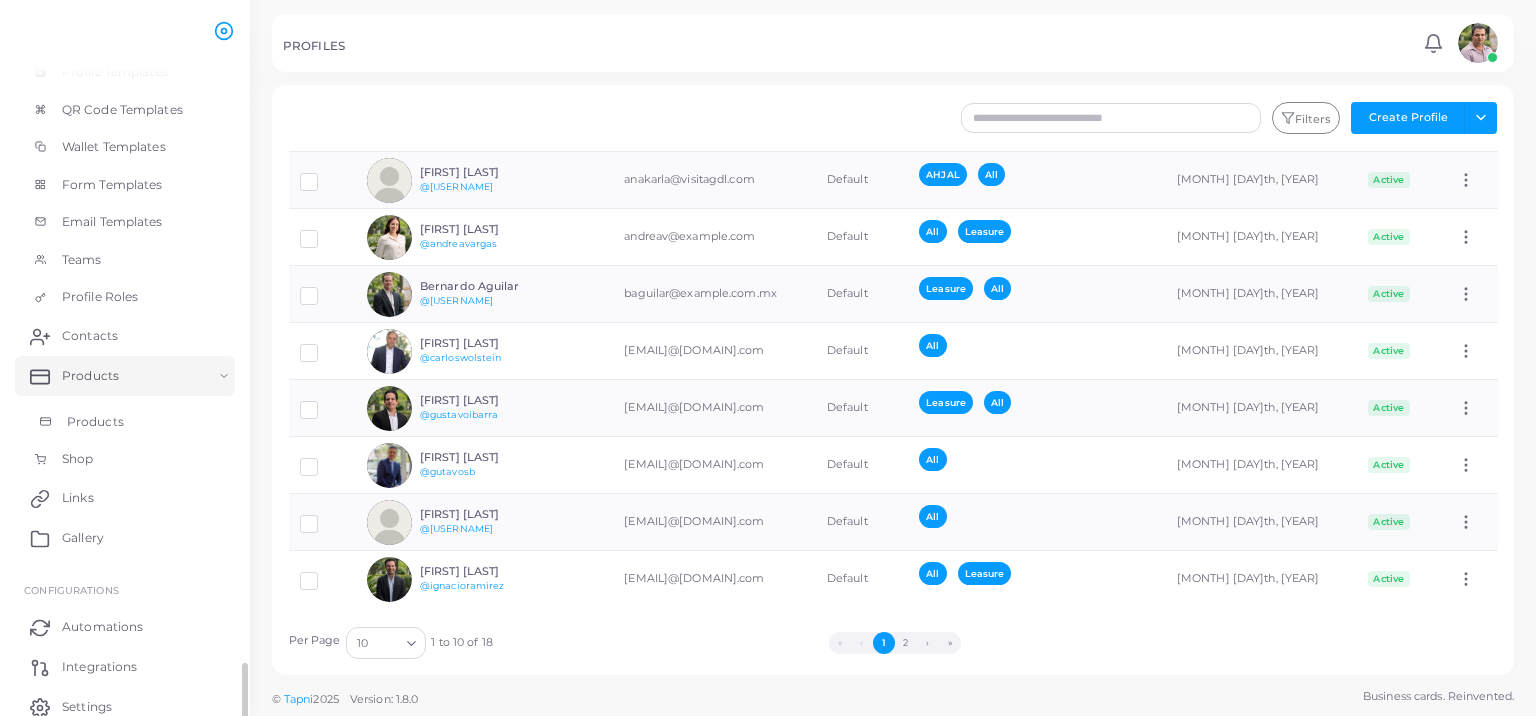click on "Products" at bounding box center (95, 422) 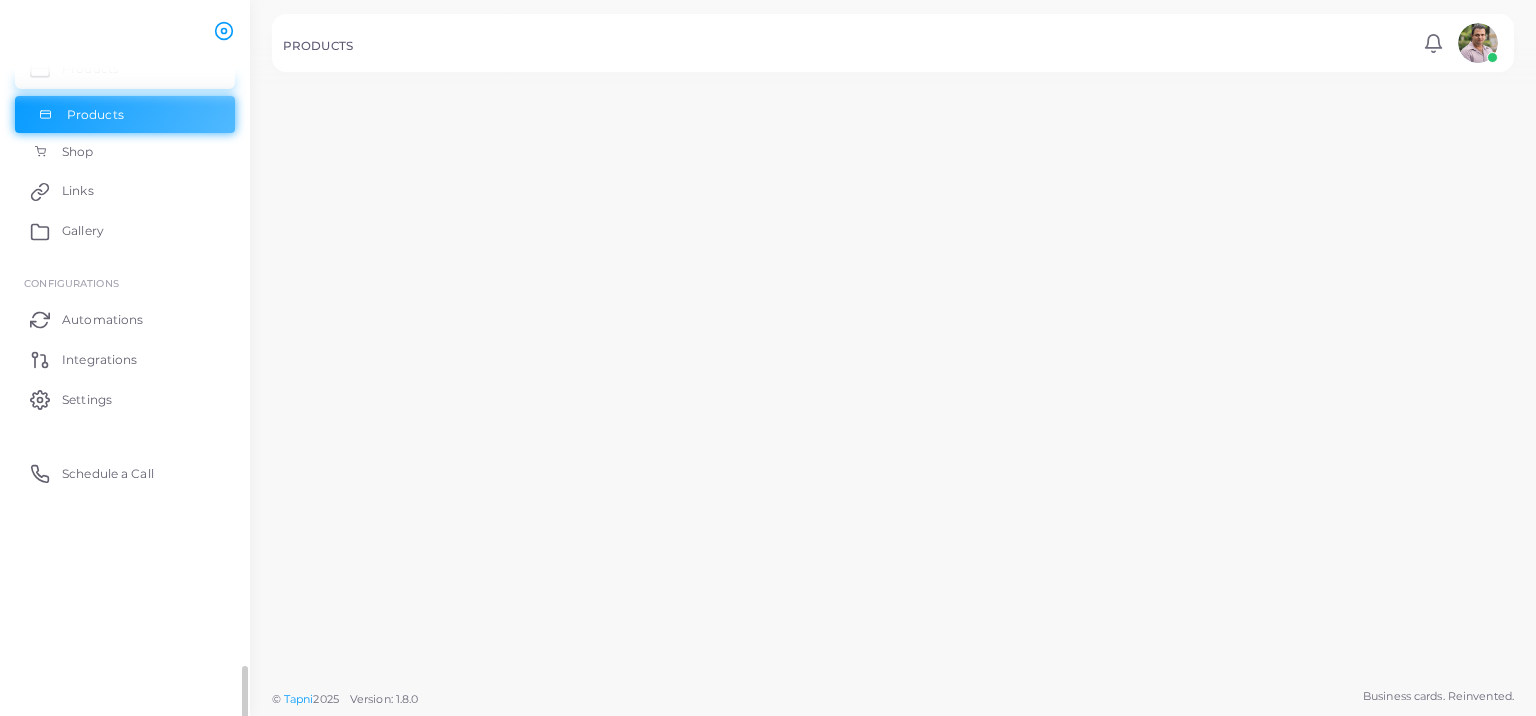 scroll, scrollTop: 228, scrollLeft: 0, axis: vertical 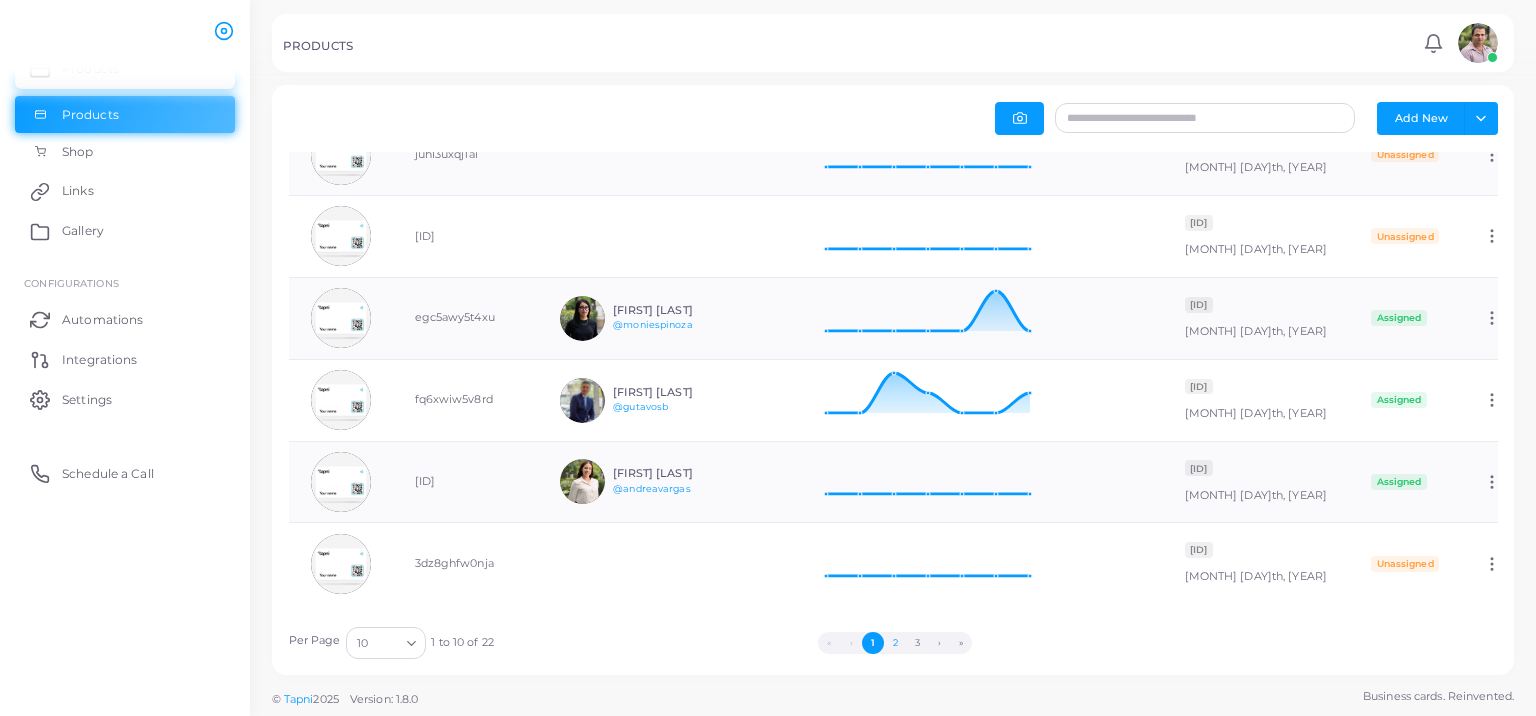 click on "2" at bounding box center (895, 643) 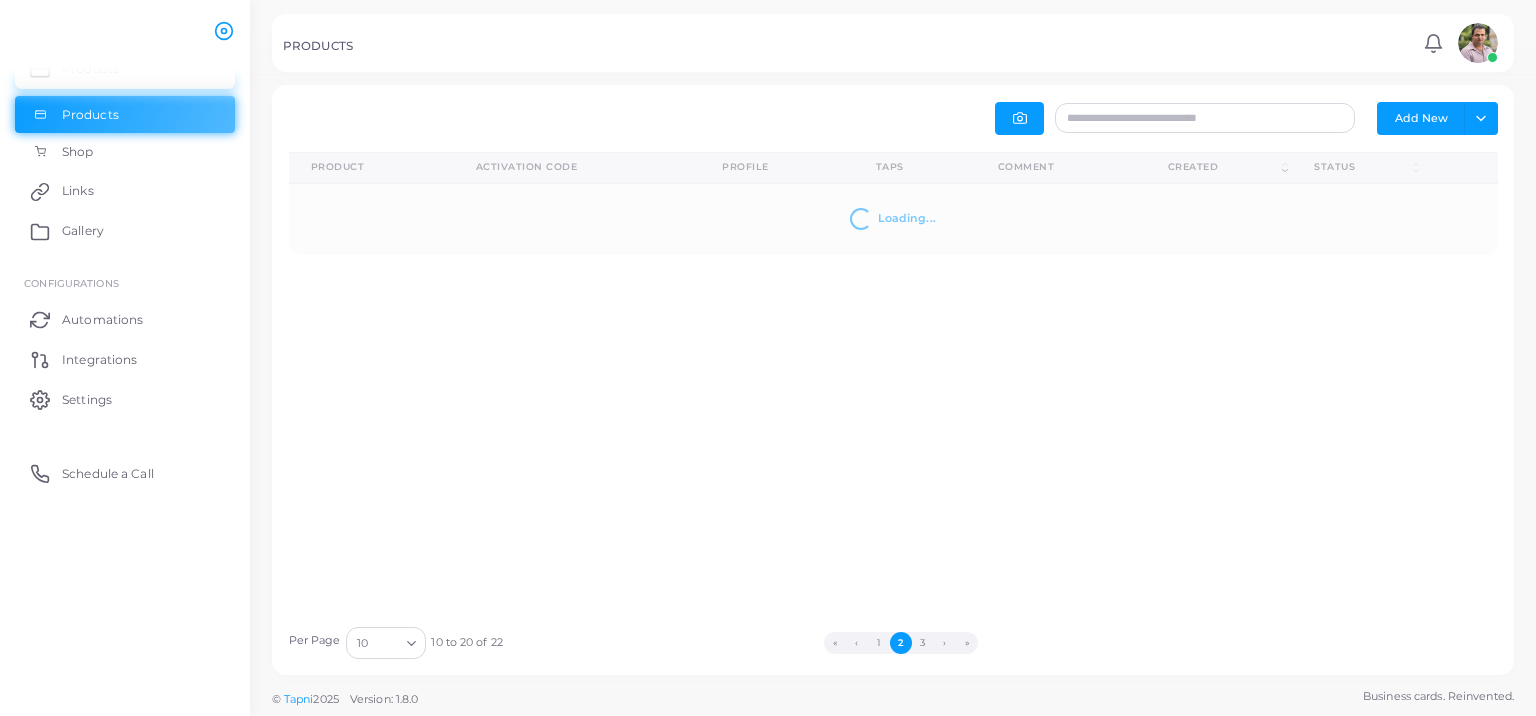 scroll, scrollTop: 0, scrollLeft: 0, axis: both 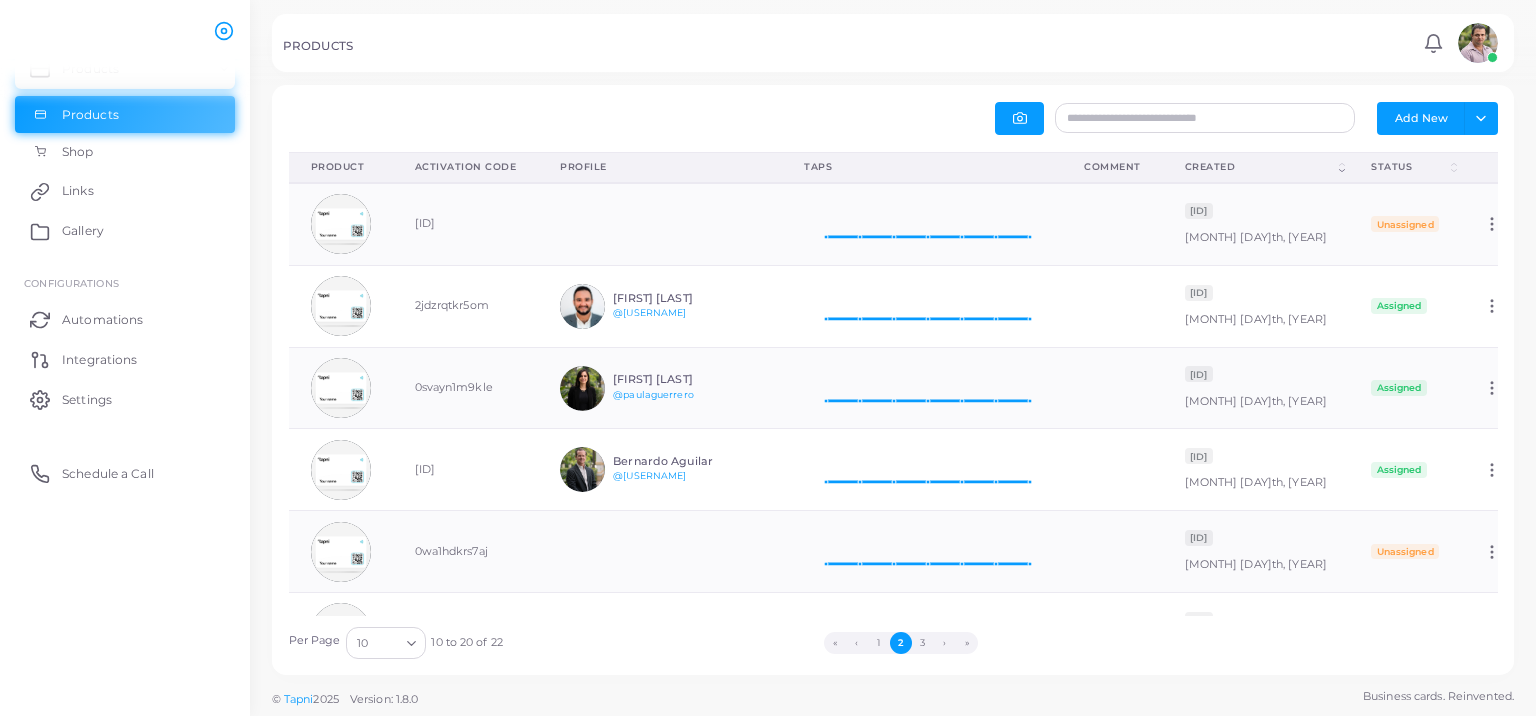 click on "Profile" at bounding box center [660, 167] 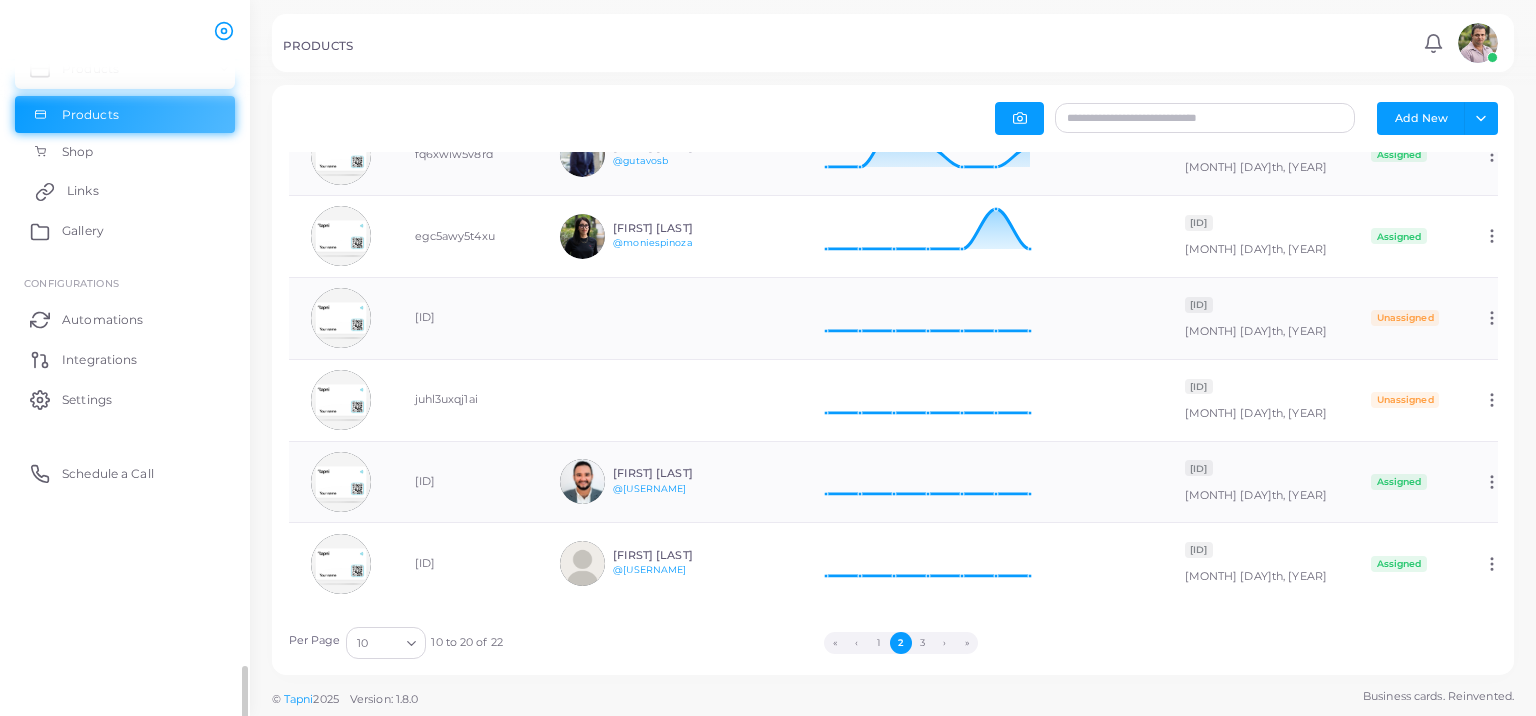 click on "Links" at bounding box center (125, 191) 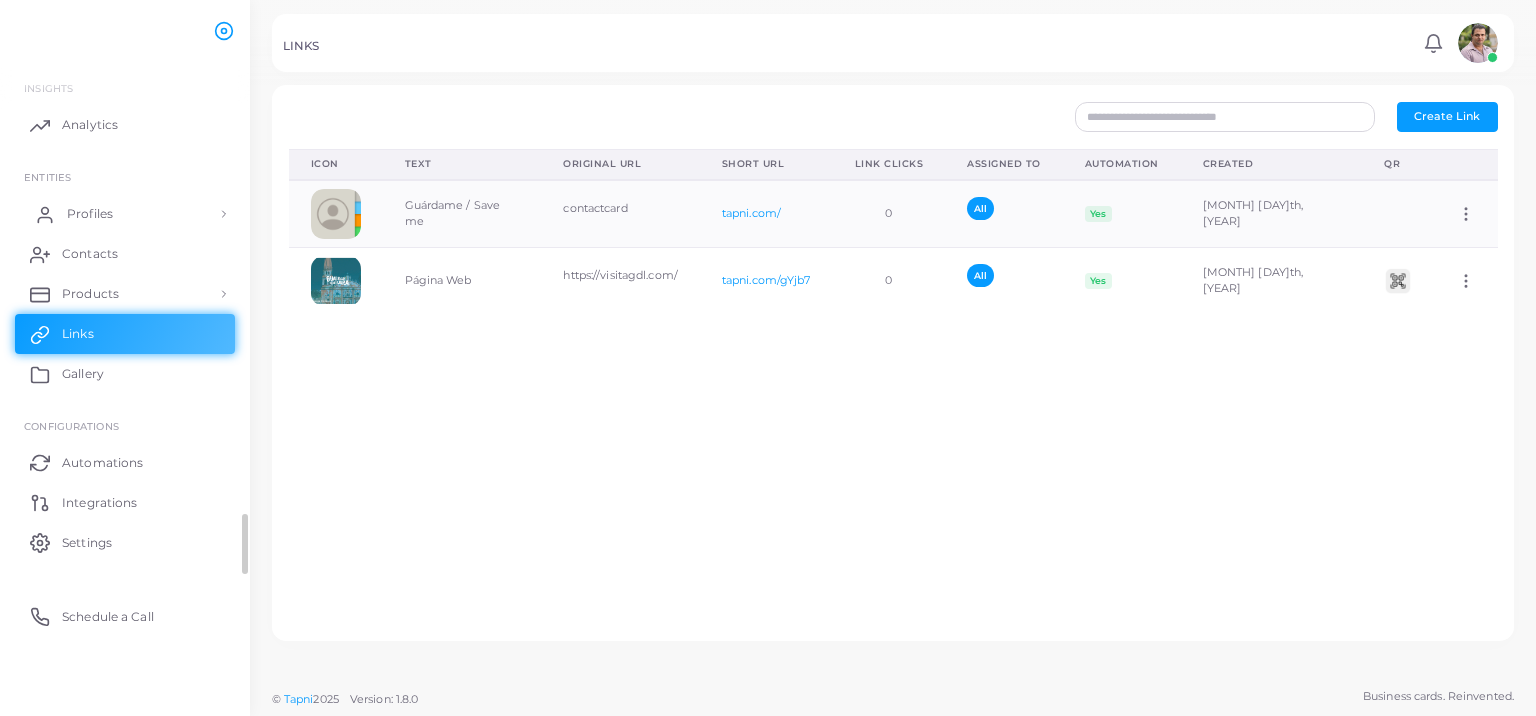 click on "Profiles" at bounding box center (125, 214) 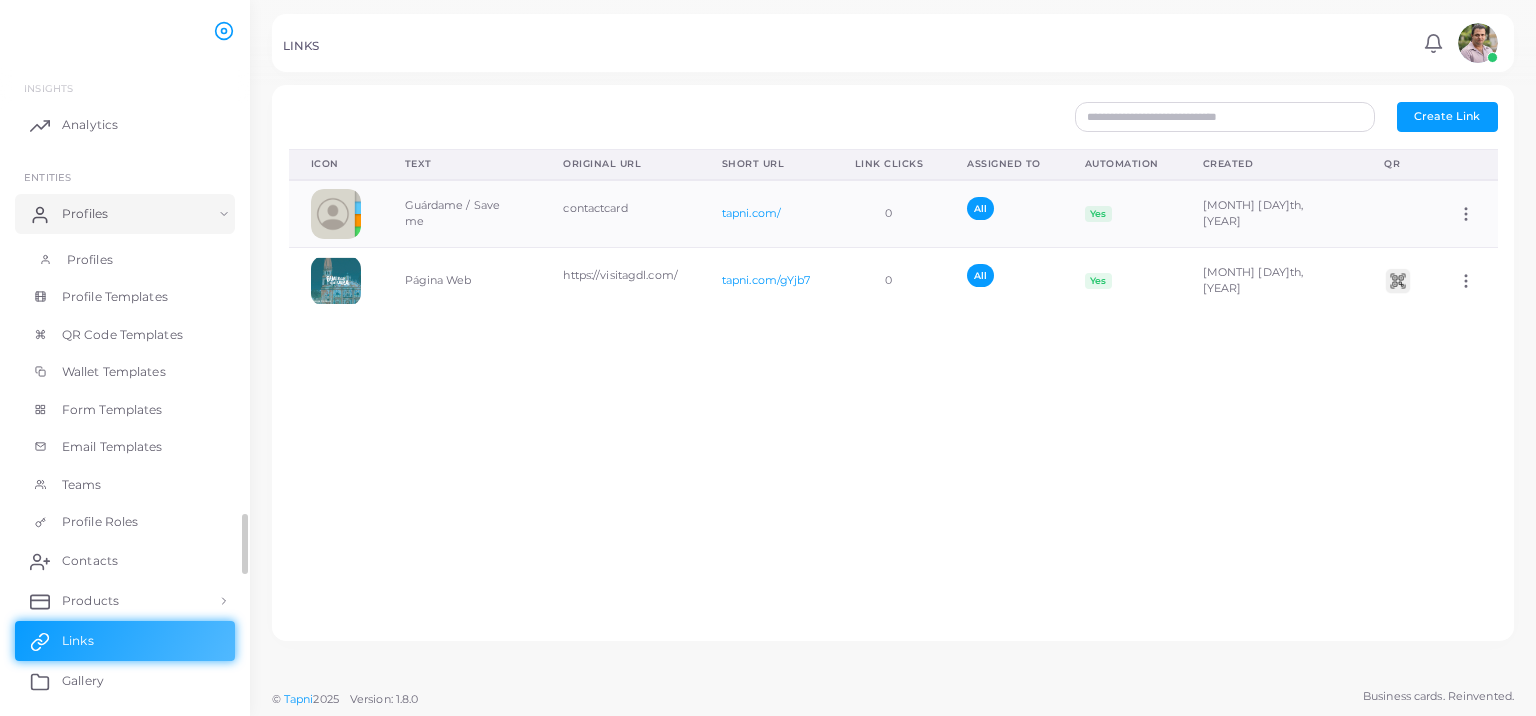 click on "Profiles" at bounding box center (90, 260) 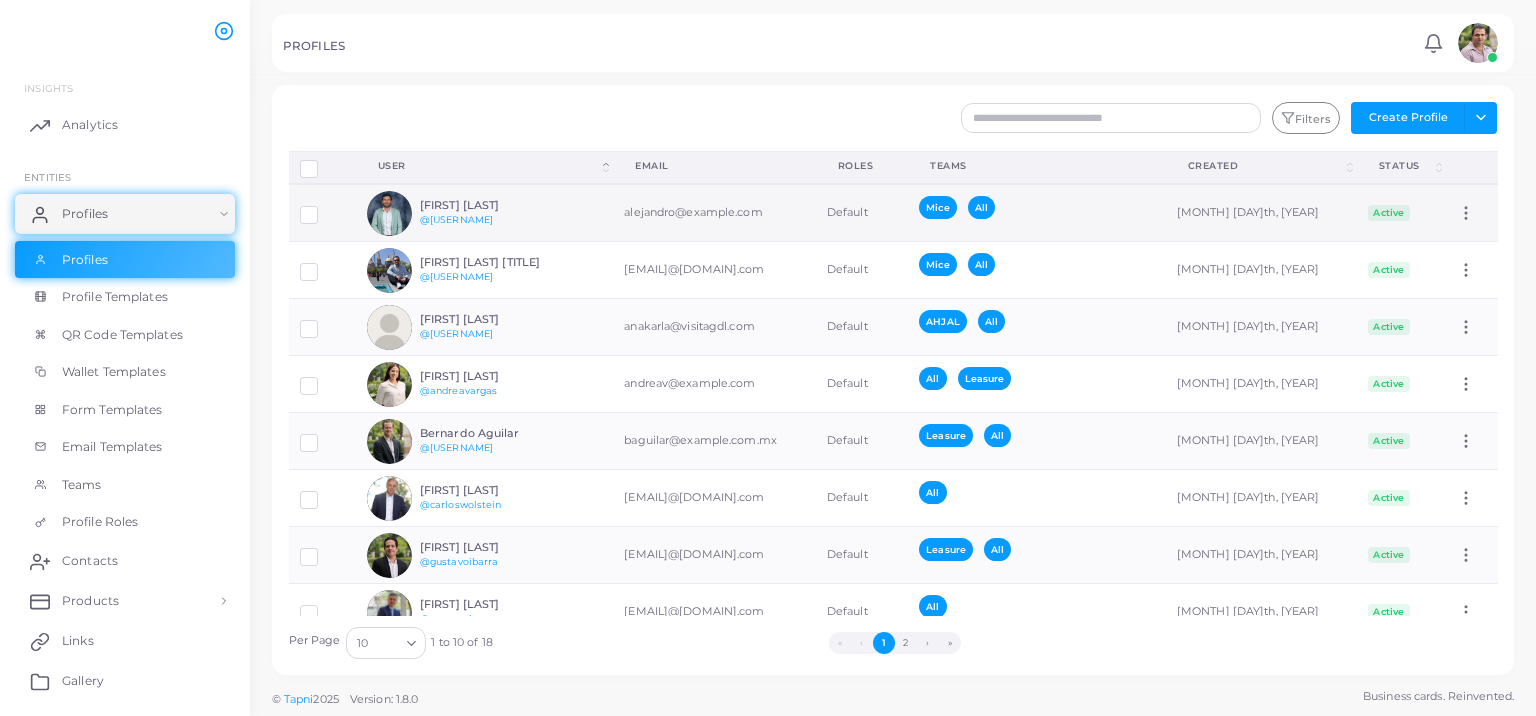 click on "[FIRST] [LAST]" at bounding box center (493, 205) 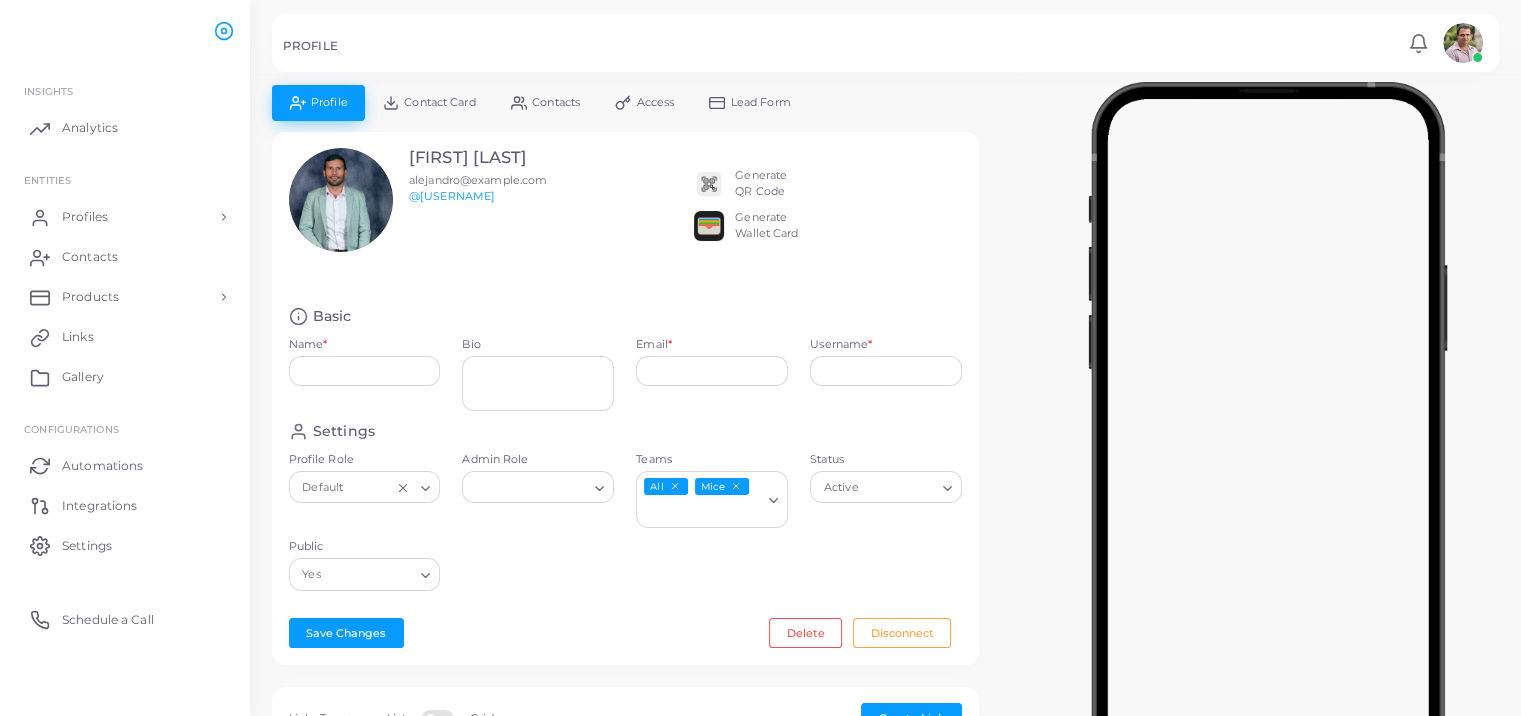type on "**********" 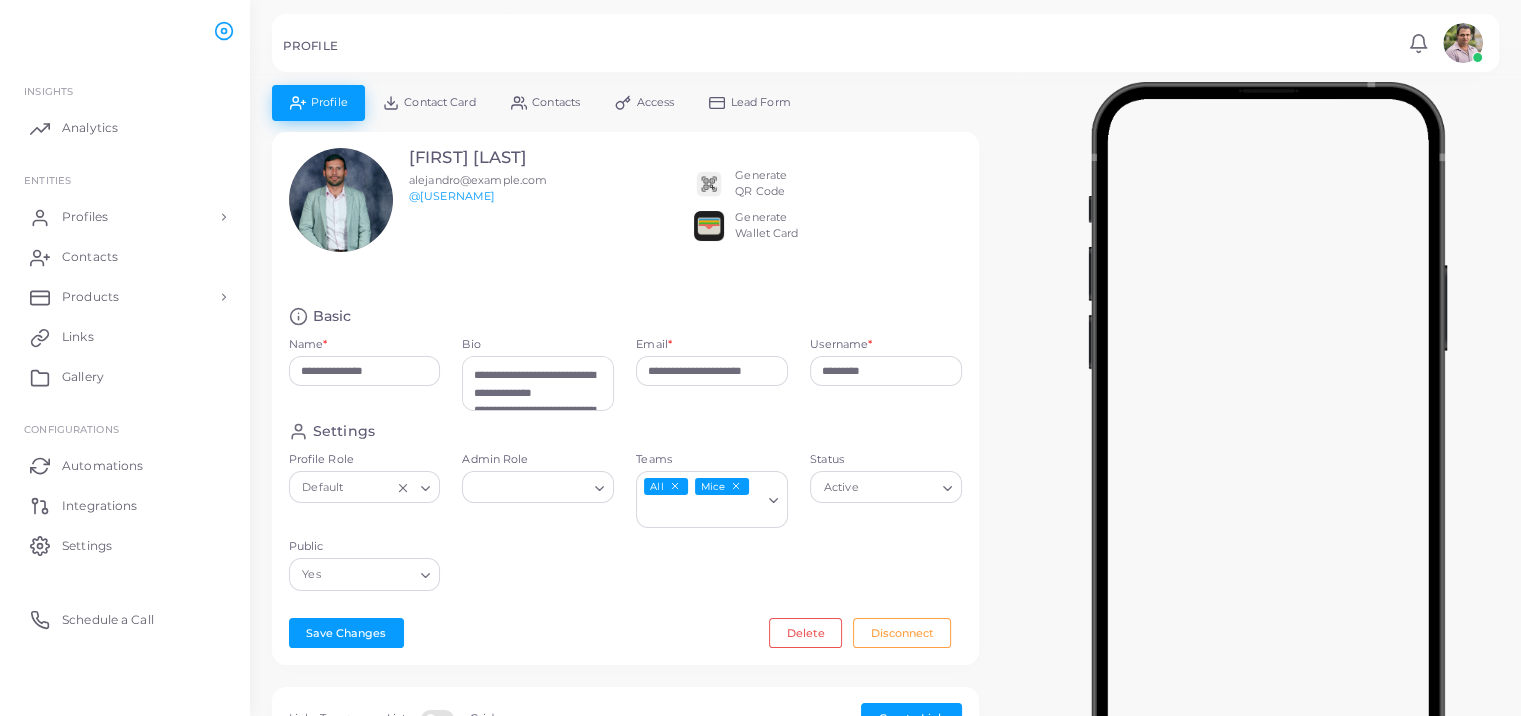 click on "Contact Card" at bounding box center [429, 102] 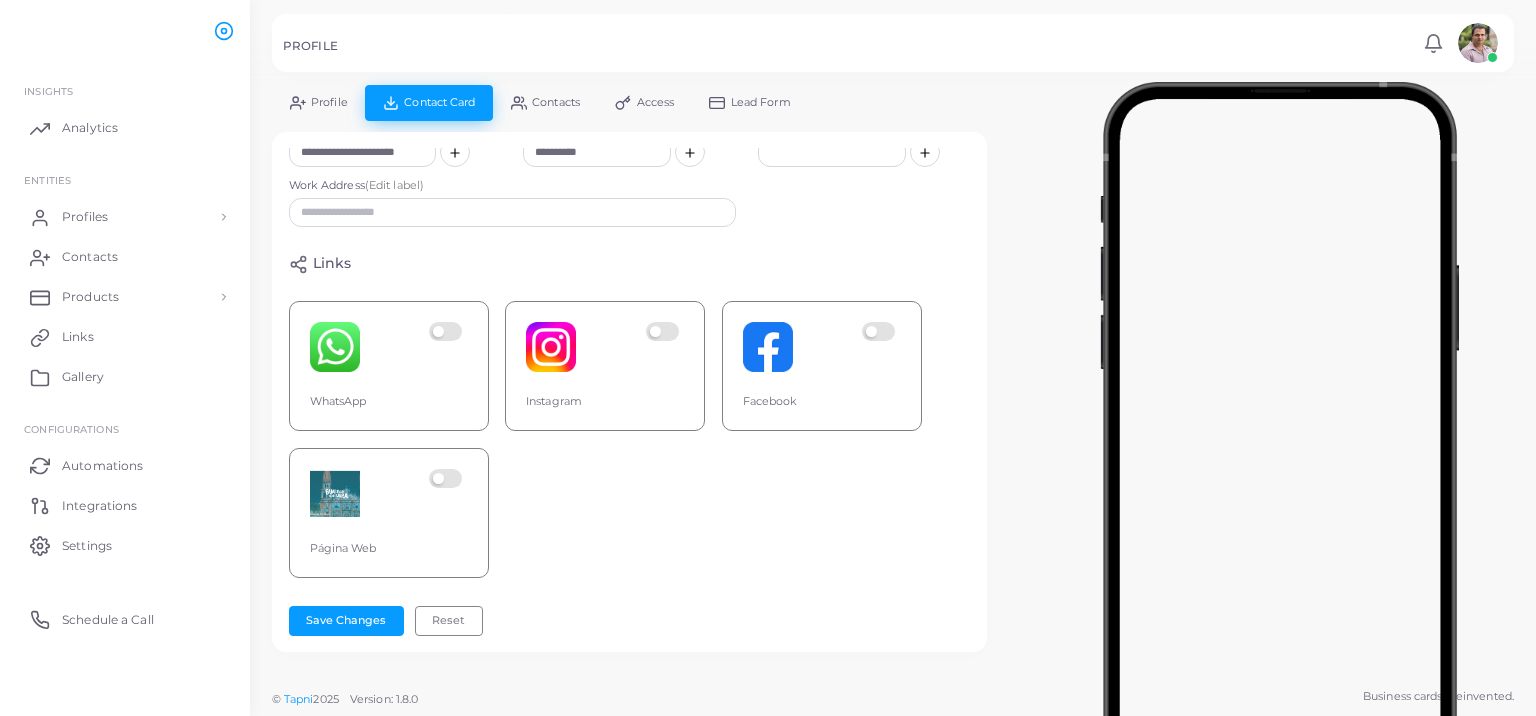 click on "Lead Form" at bounding box center [761, 102] 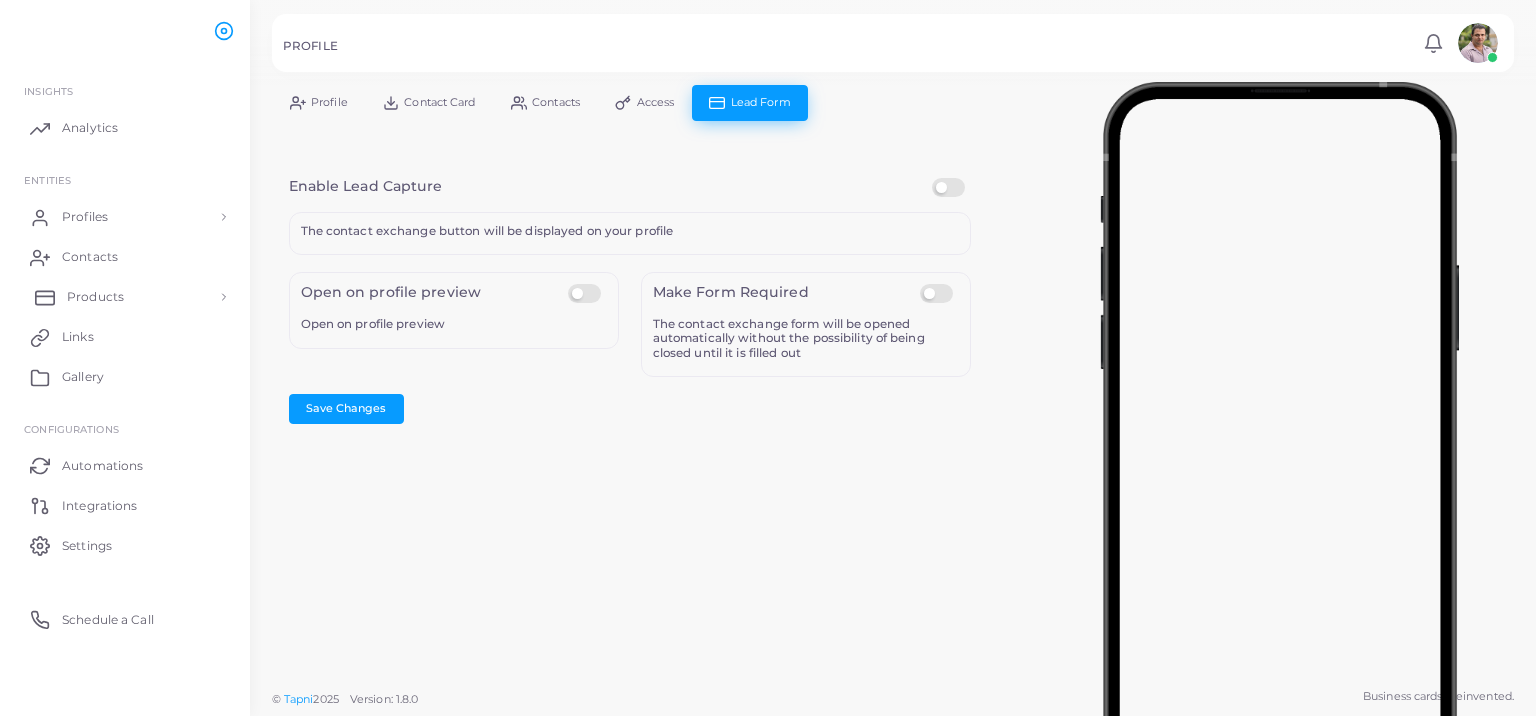 click on "Products" at bounding box center [95, 297] 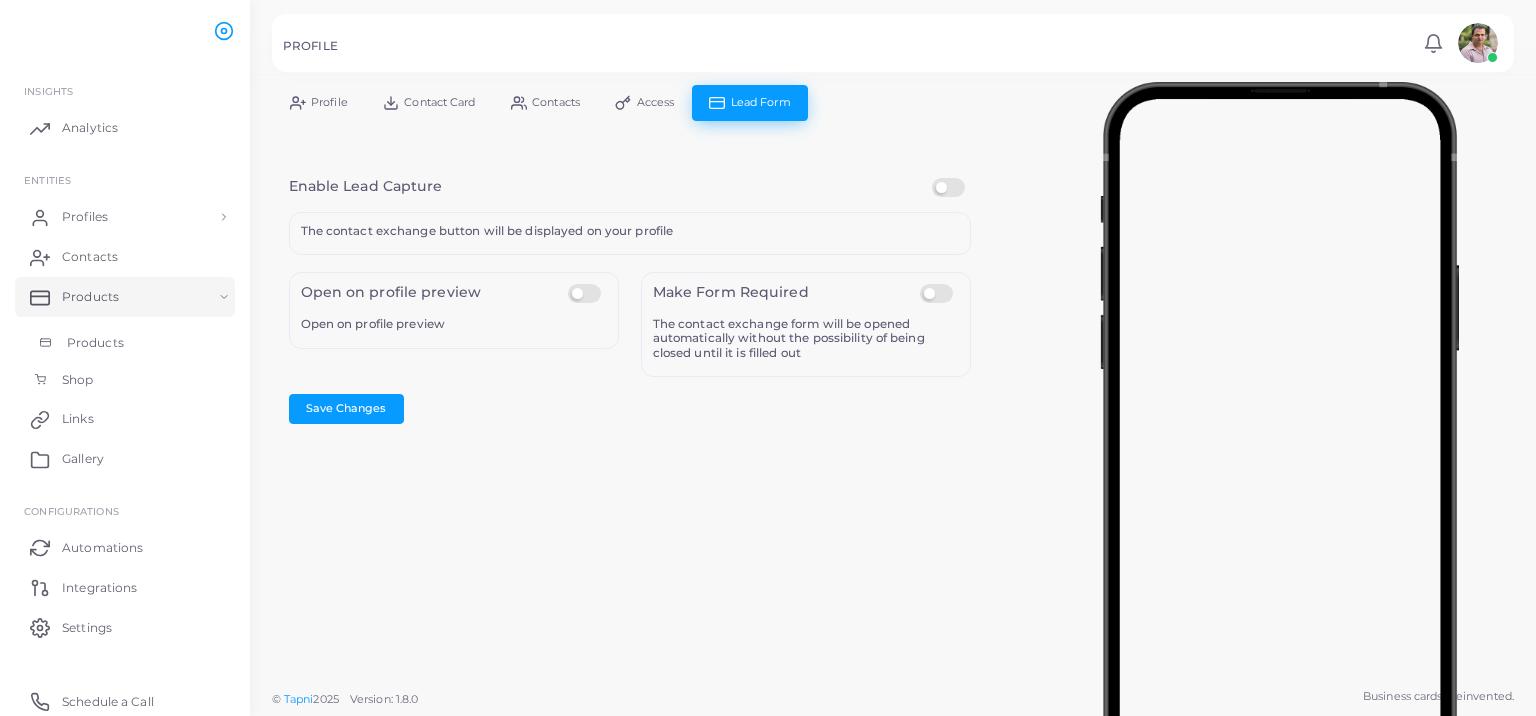 click on "Products" at bounding box center [95, 343] 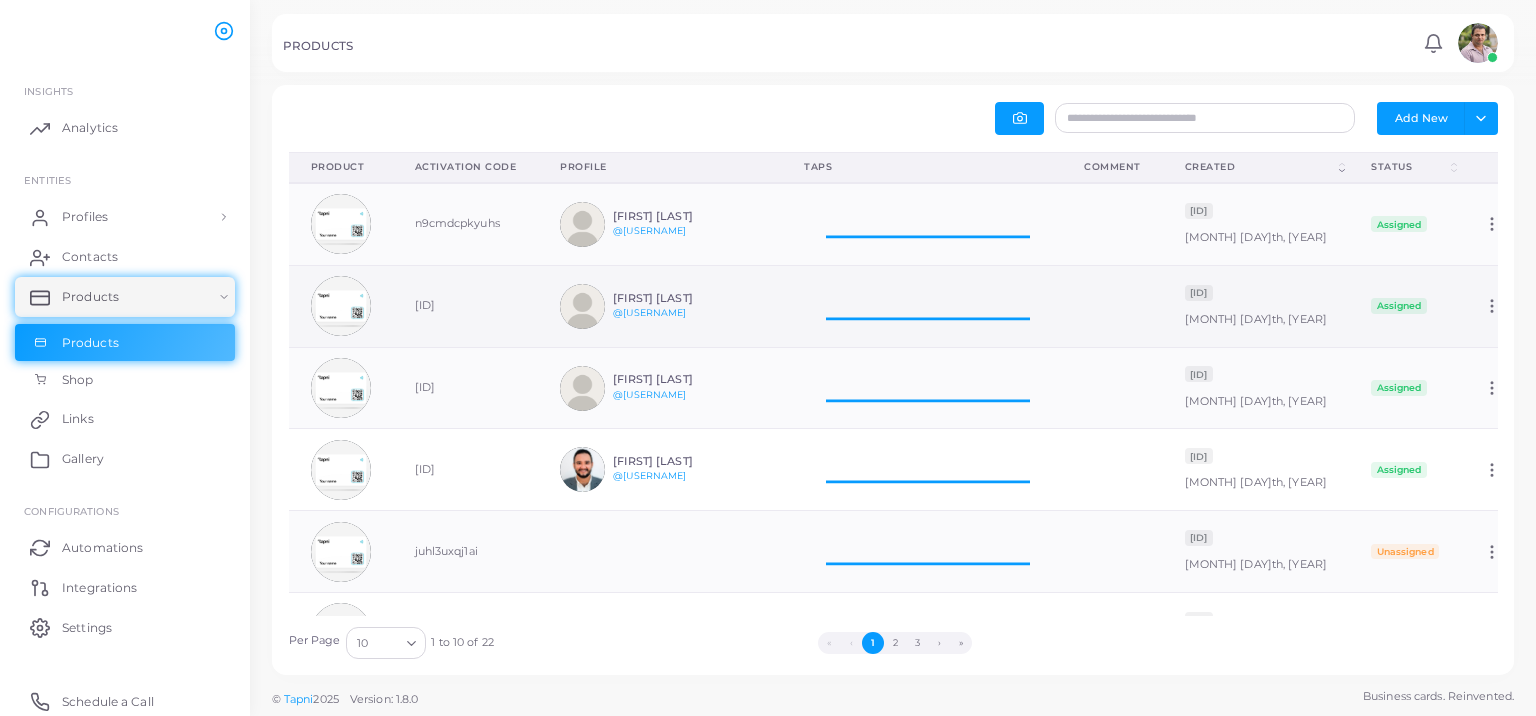scroll, scrollTop: 16, scrollLeft: 16, axis: both 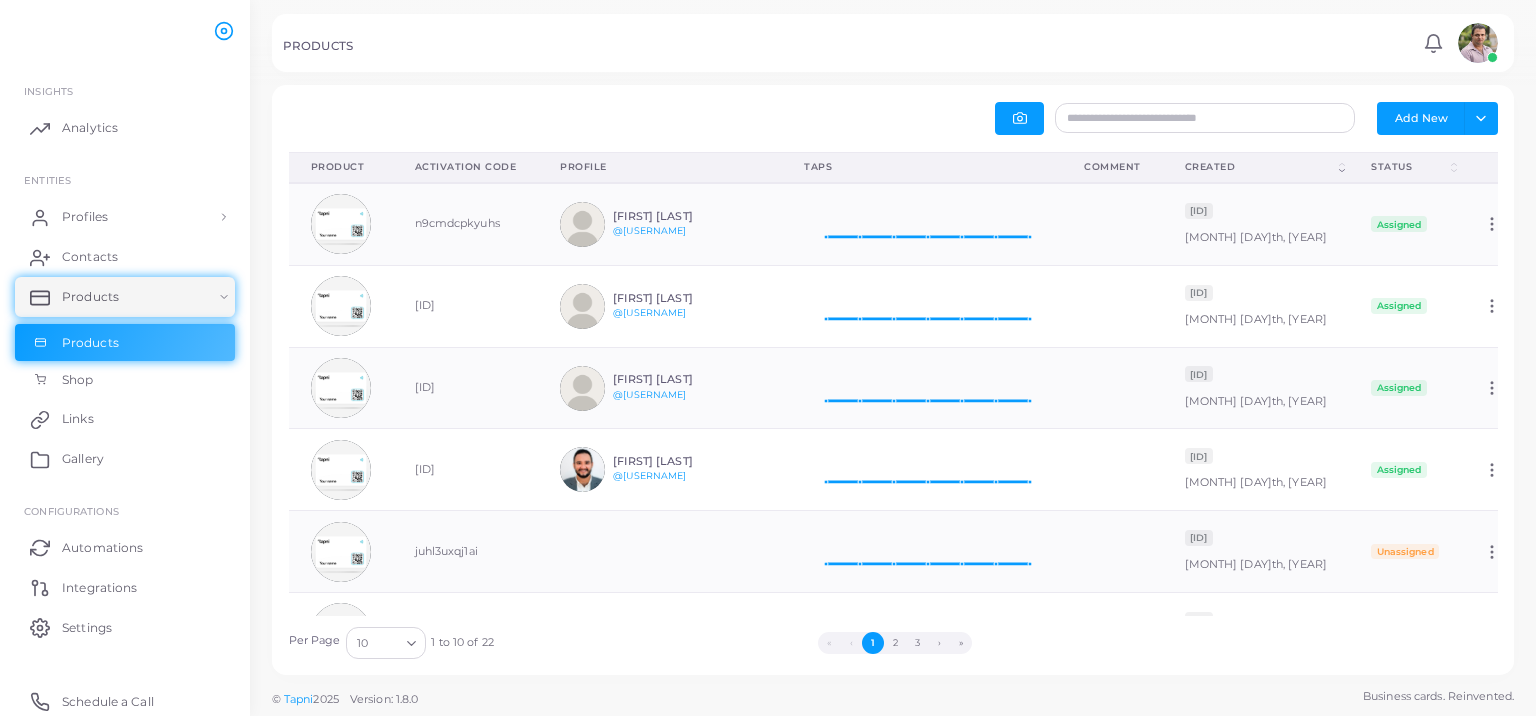 click on "Activation Code" at bounding box center (466, 167) 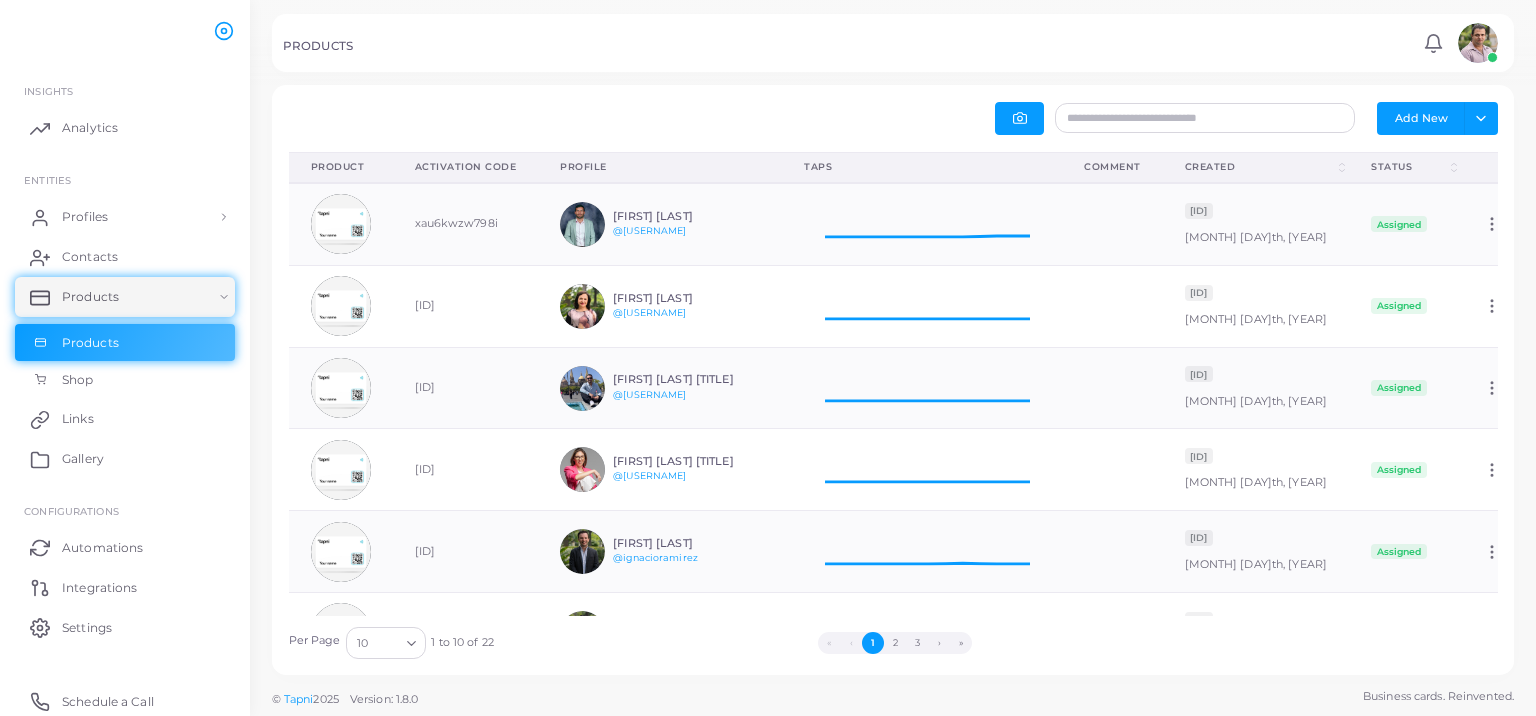 scroll, scrollTop: 16, scrollLeft: 16, axis: both 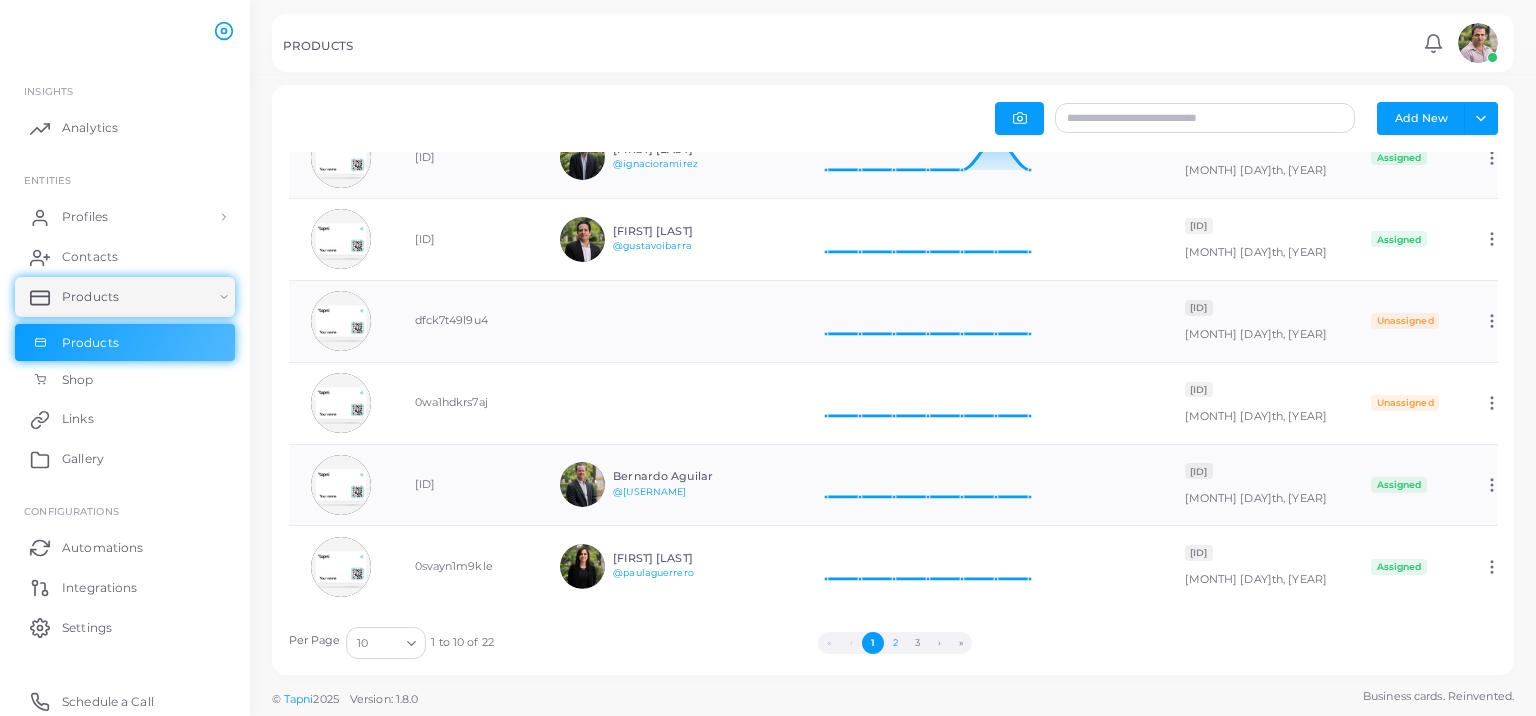 click on "2" at bounding box center (895, 643) 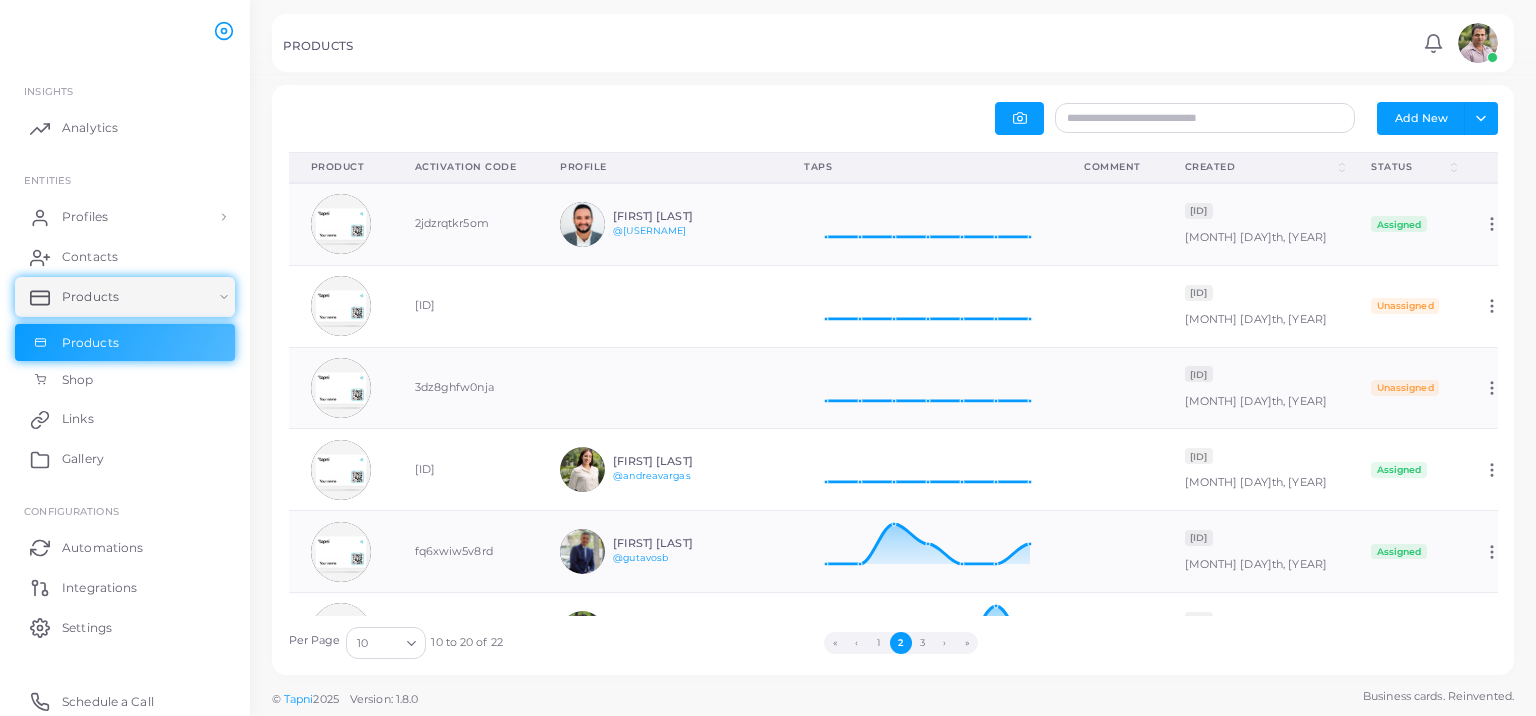 click on "Activation Code" at bounding box center (466, 167) 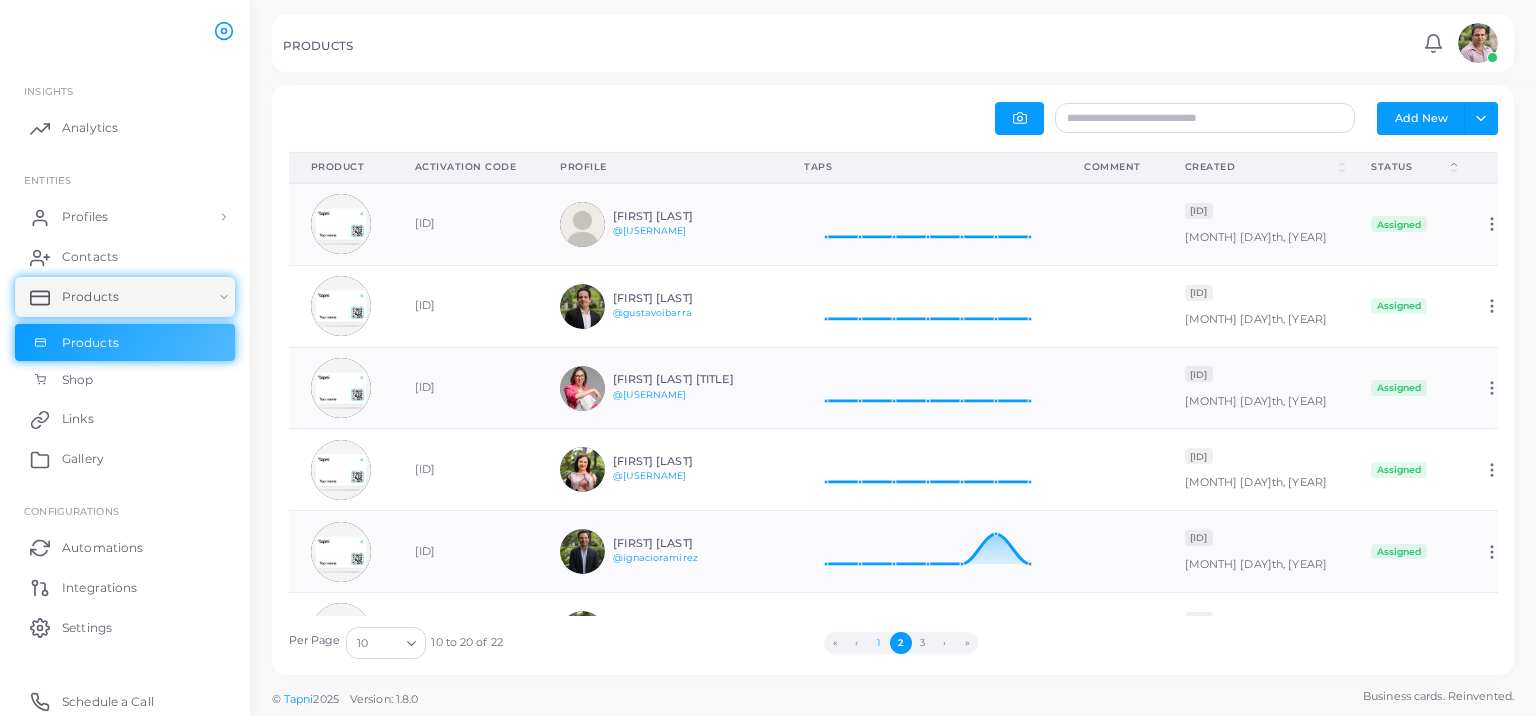 click on "1" at bounding box center (879, 643) 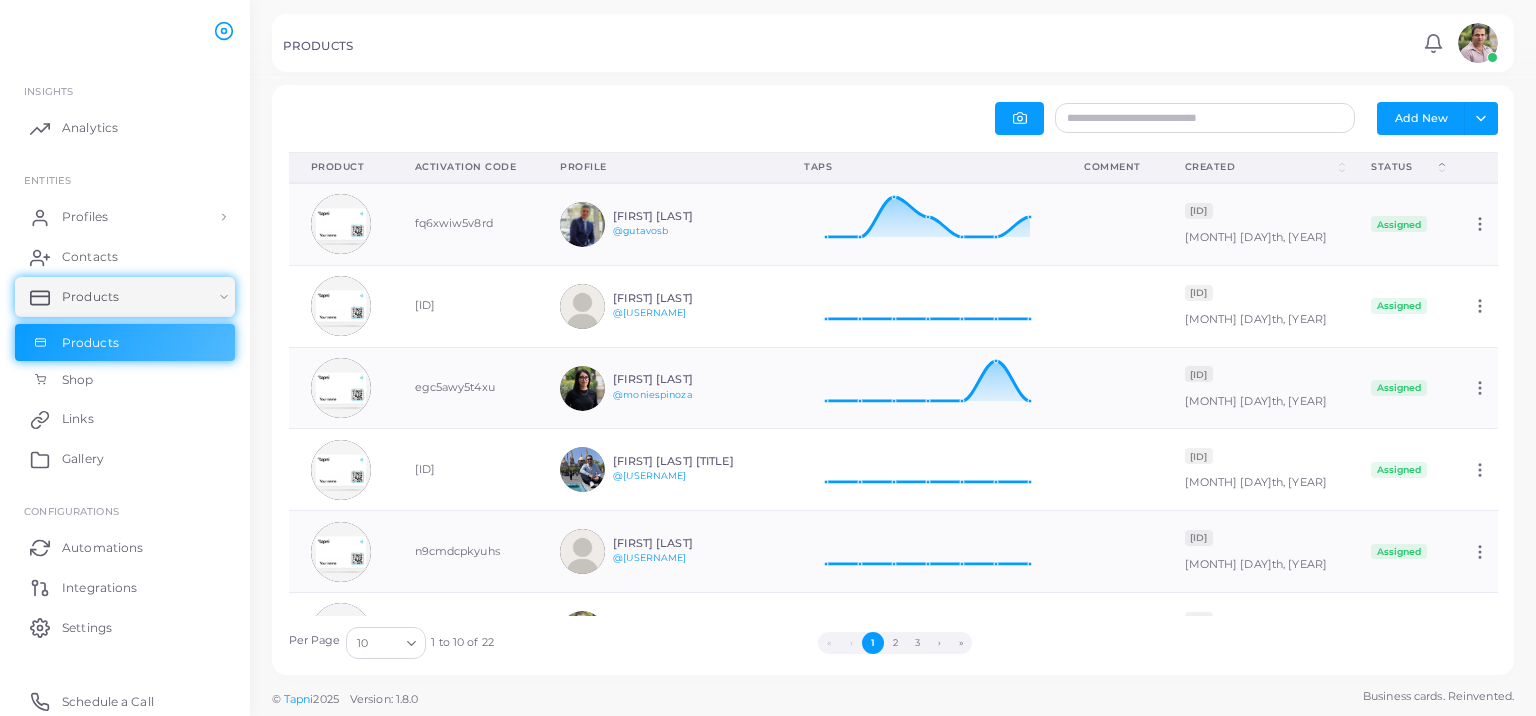 click 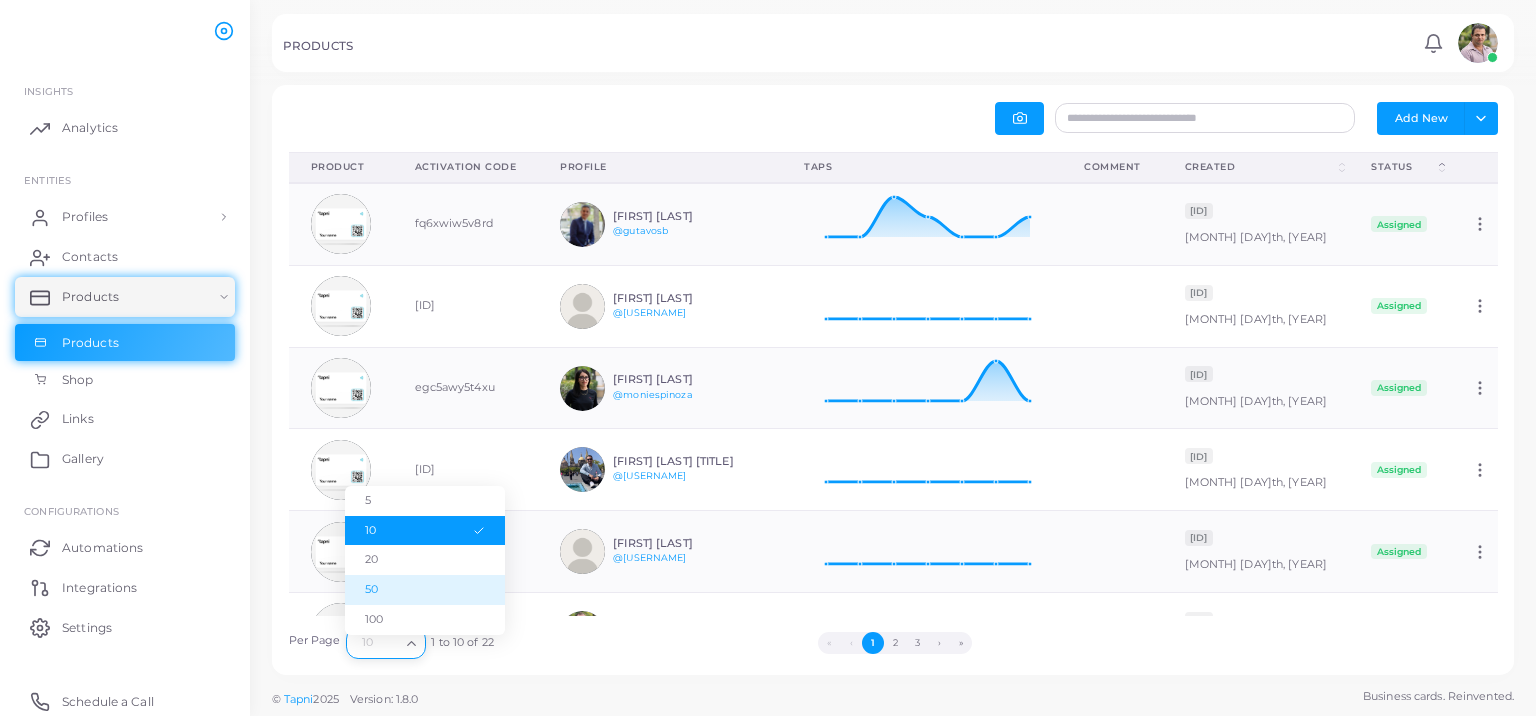 click on "50" at bounding box center (425, 590) 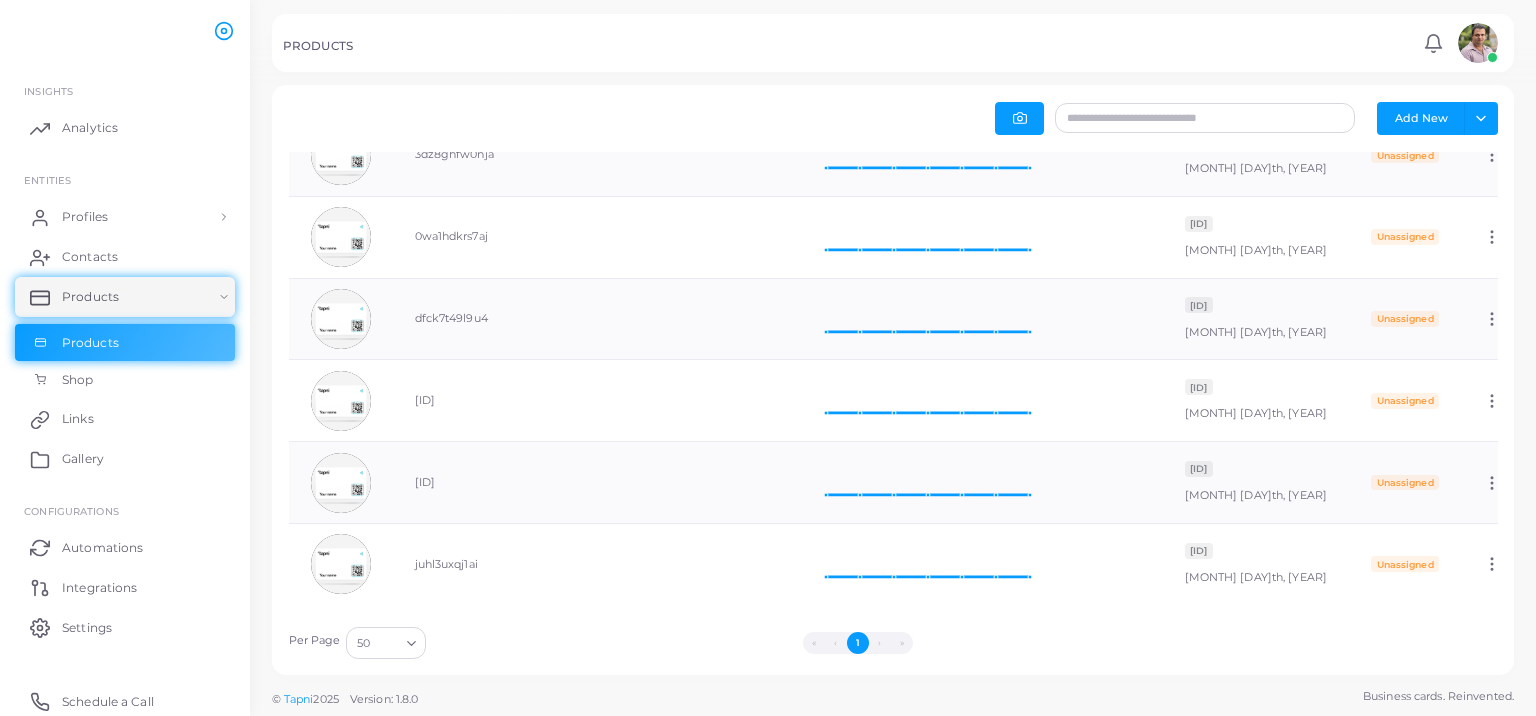 click on "›" at bounding box center (880, 643) 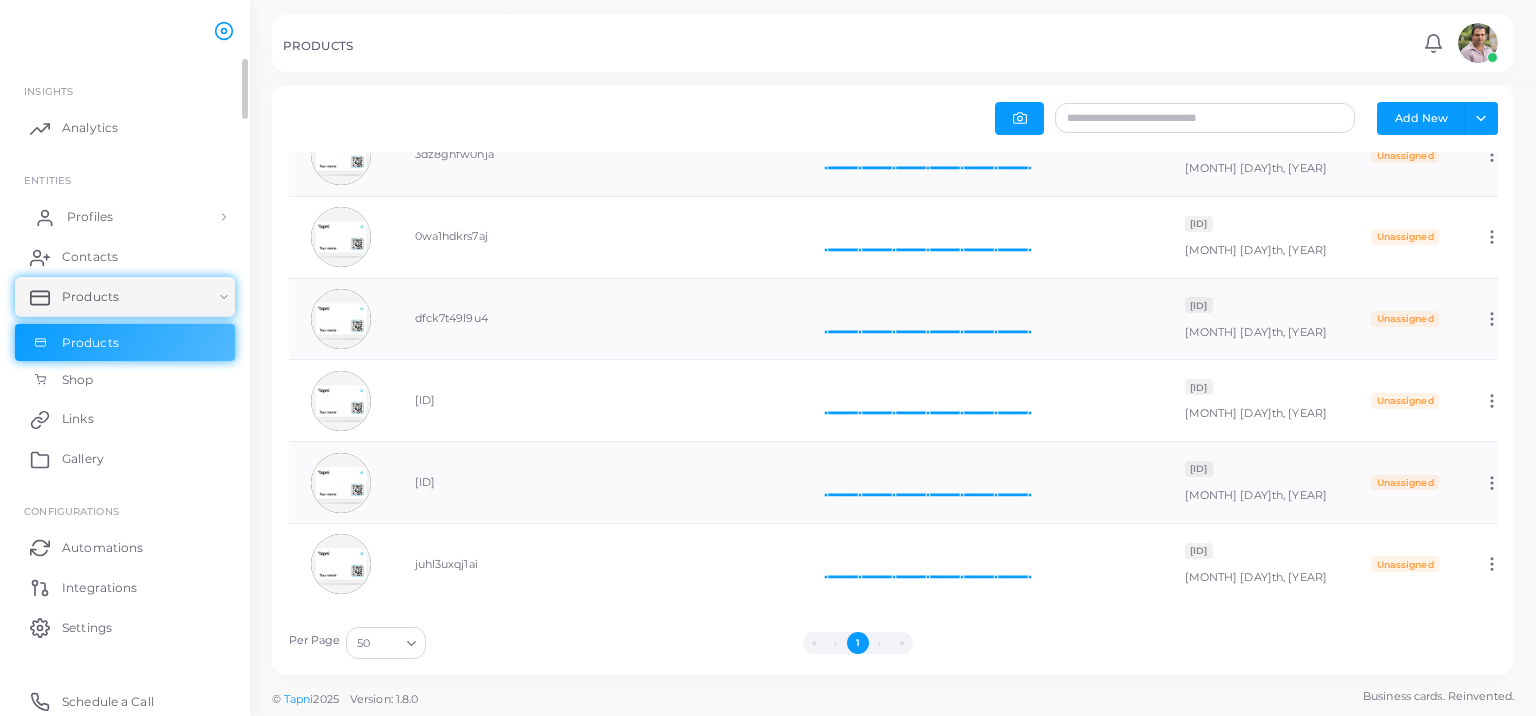 click on "Profiles" at bounding box center [125, 217] 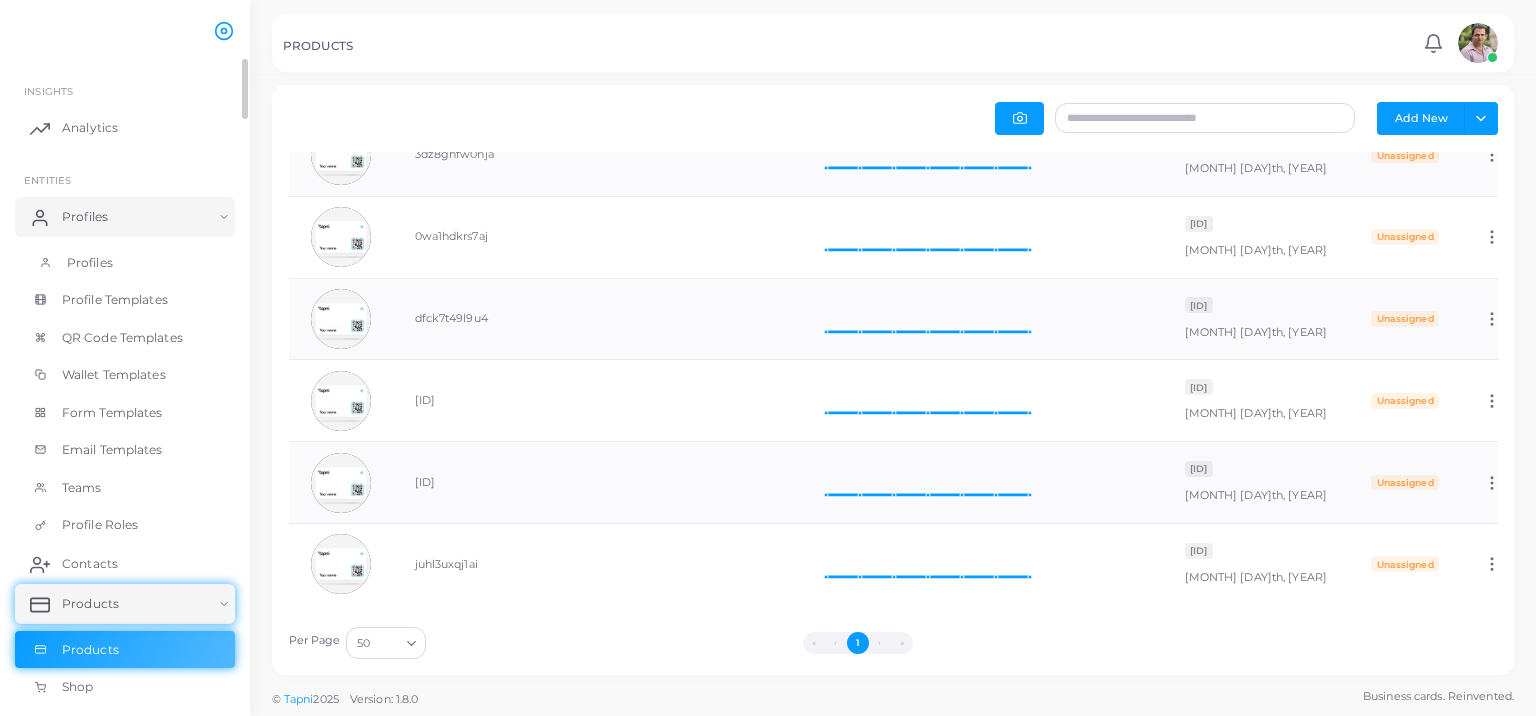 click on "Profiles" at bounding box center [90, 263] 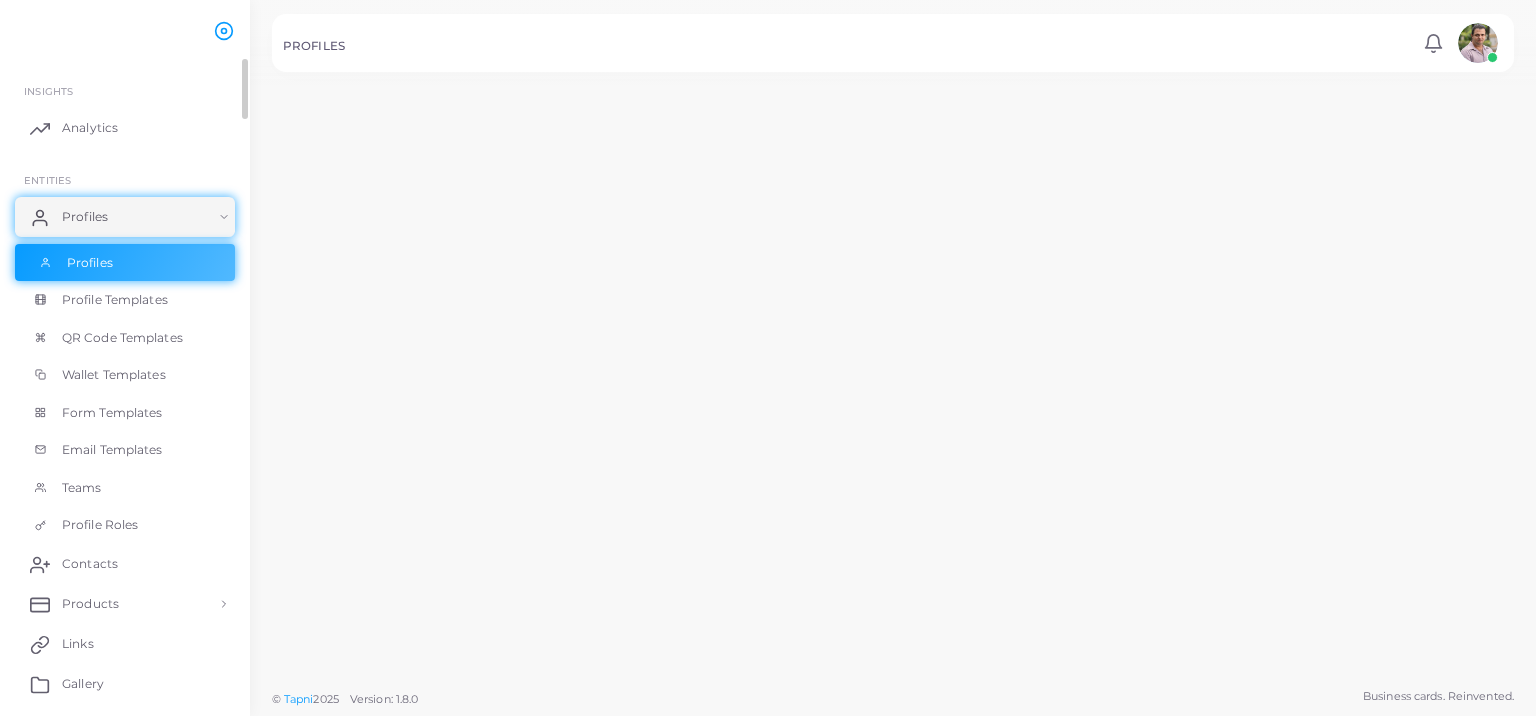 scroll, scrollTop: 1279, scrollLeft: 0, axis: vertical 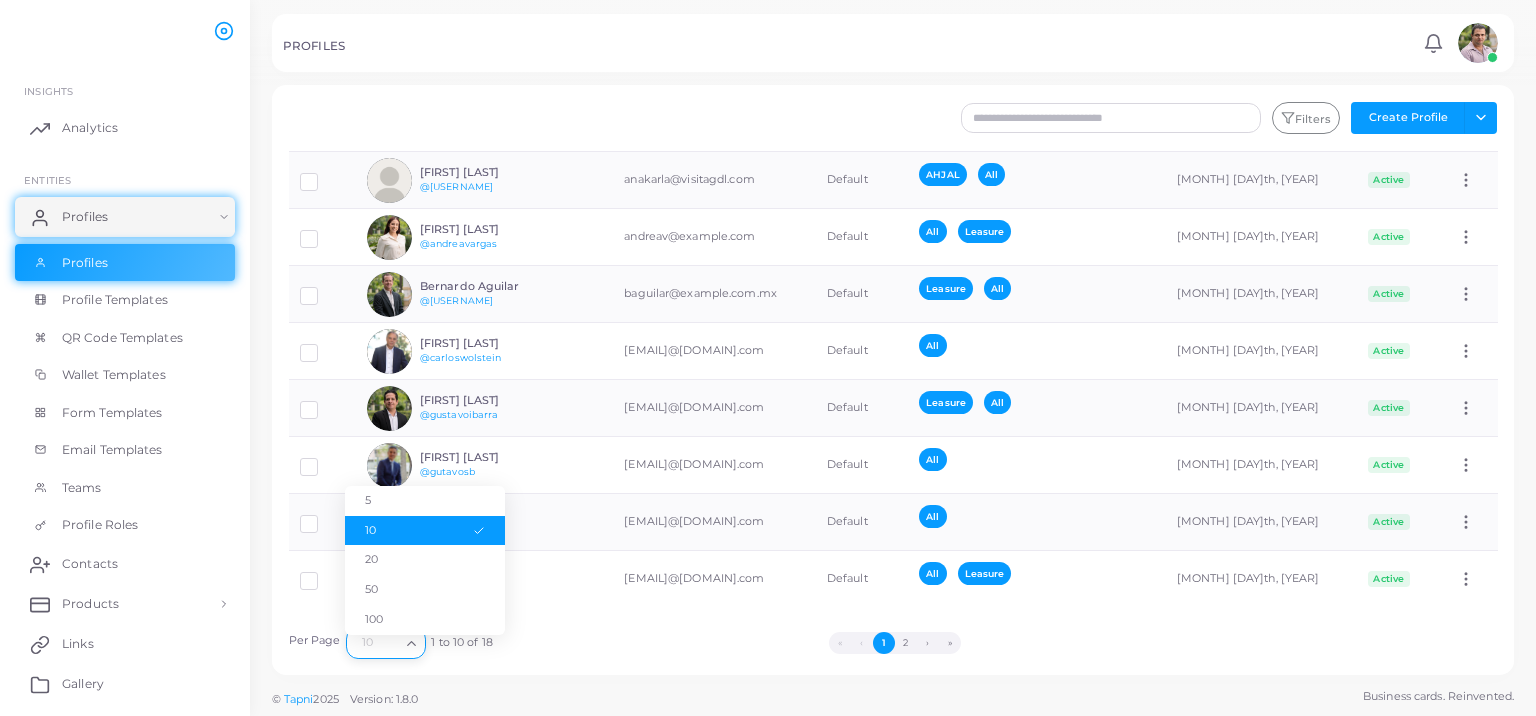 click 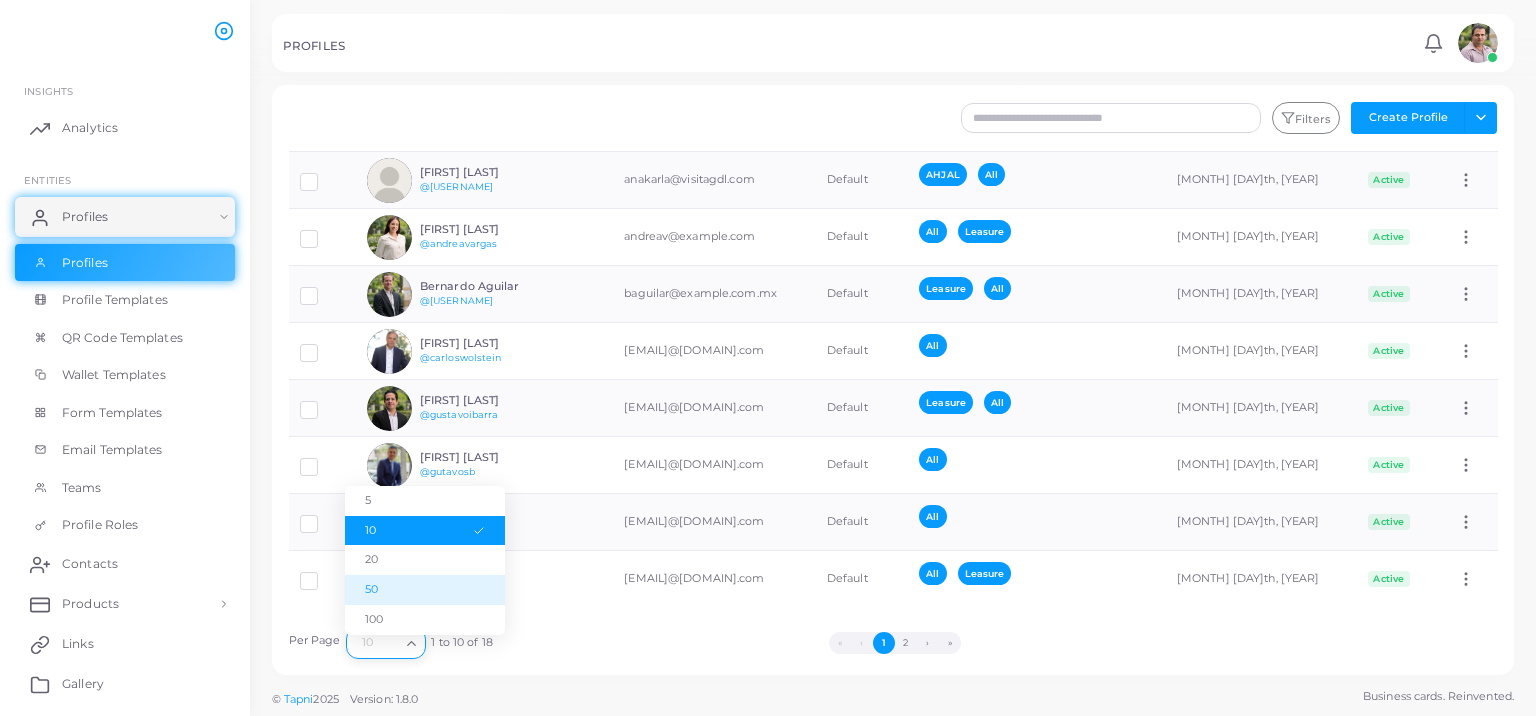 click on "50" at bounding box center [425, 590] 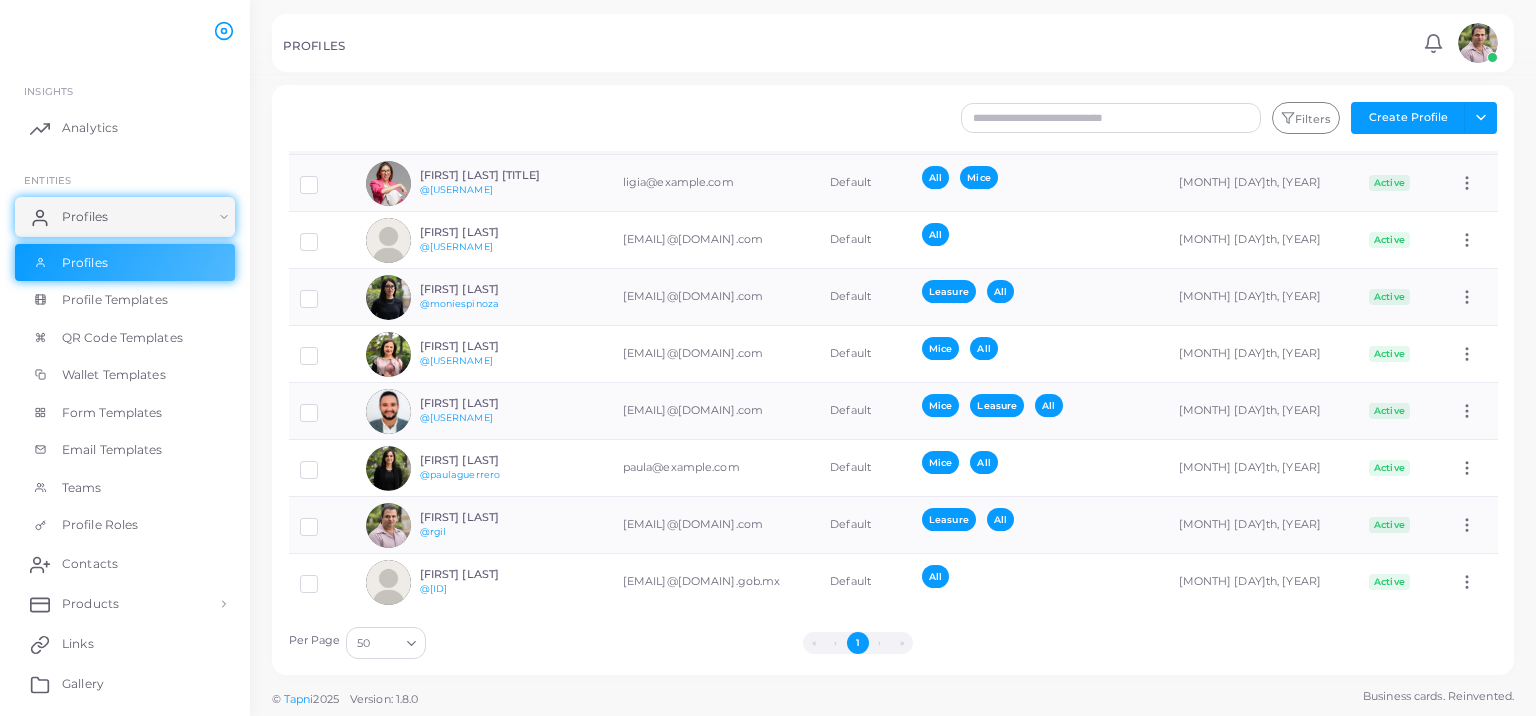 scroll, scrollTop: 601, scrollLeft: 0, axis: vertical 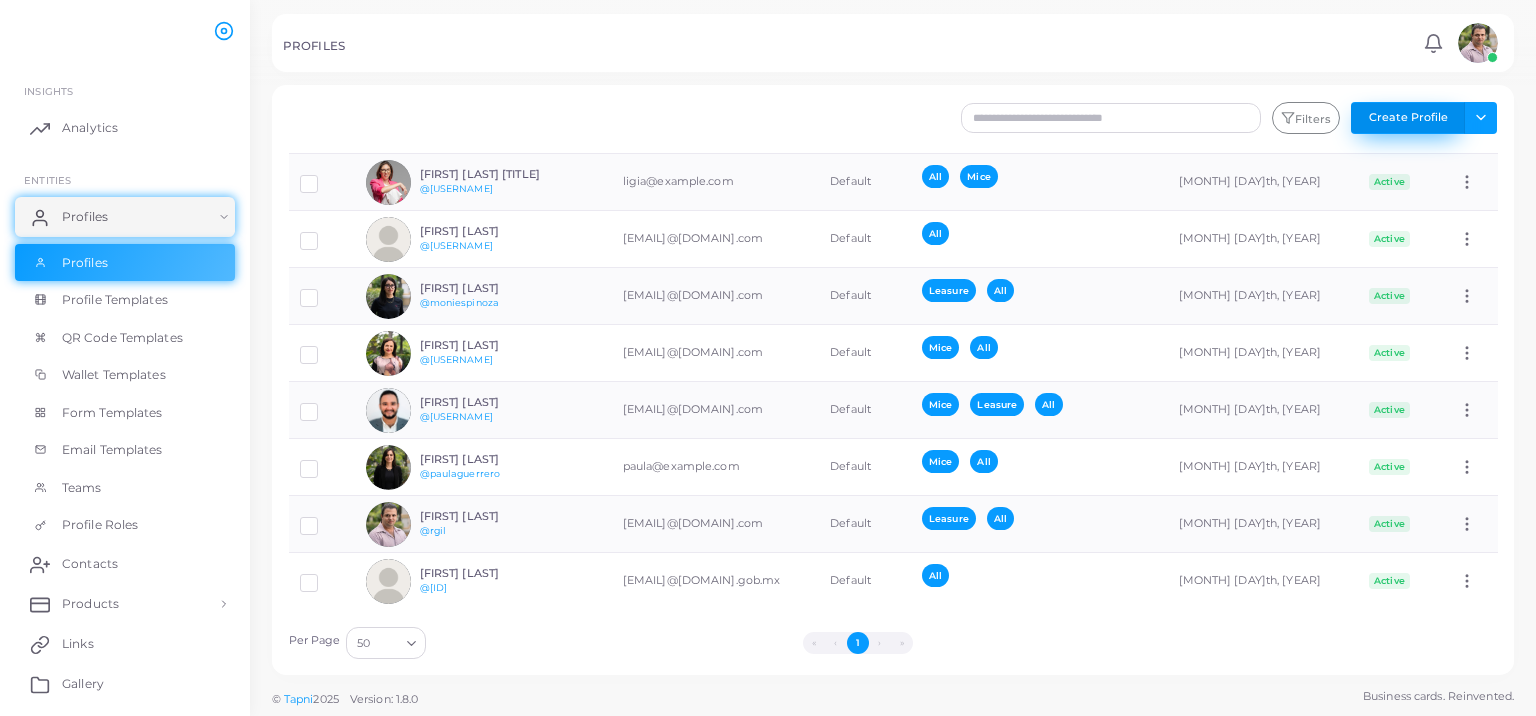 click on "Create Profile" at bounding box center [1408, 118] 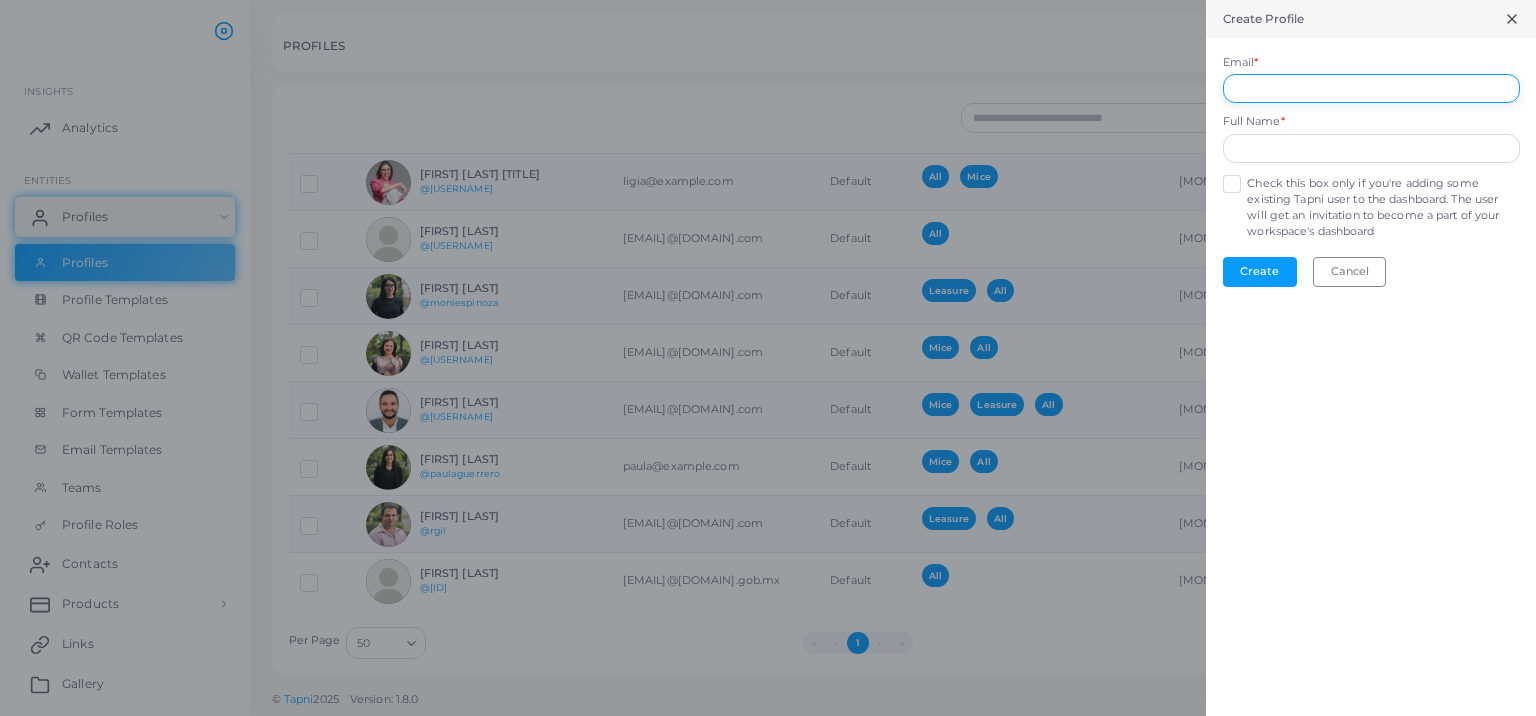 click on "[EMAIL] *" at bounding box center (1371, 89) 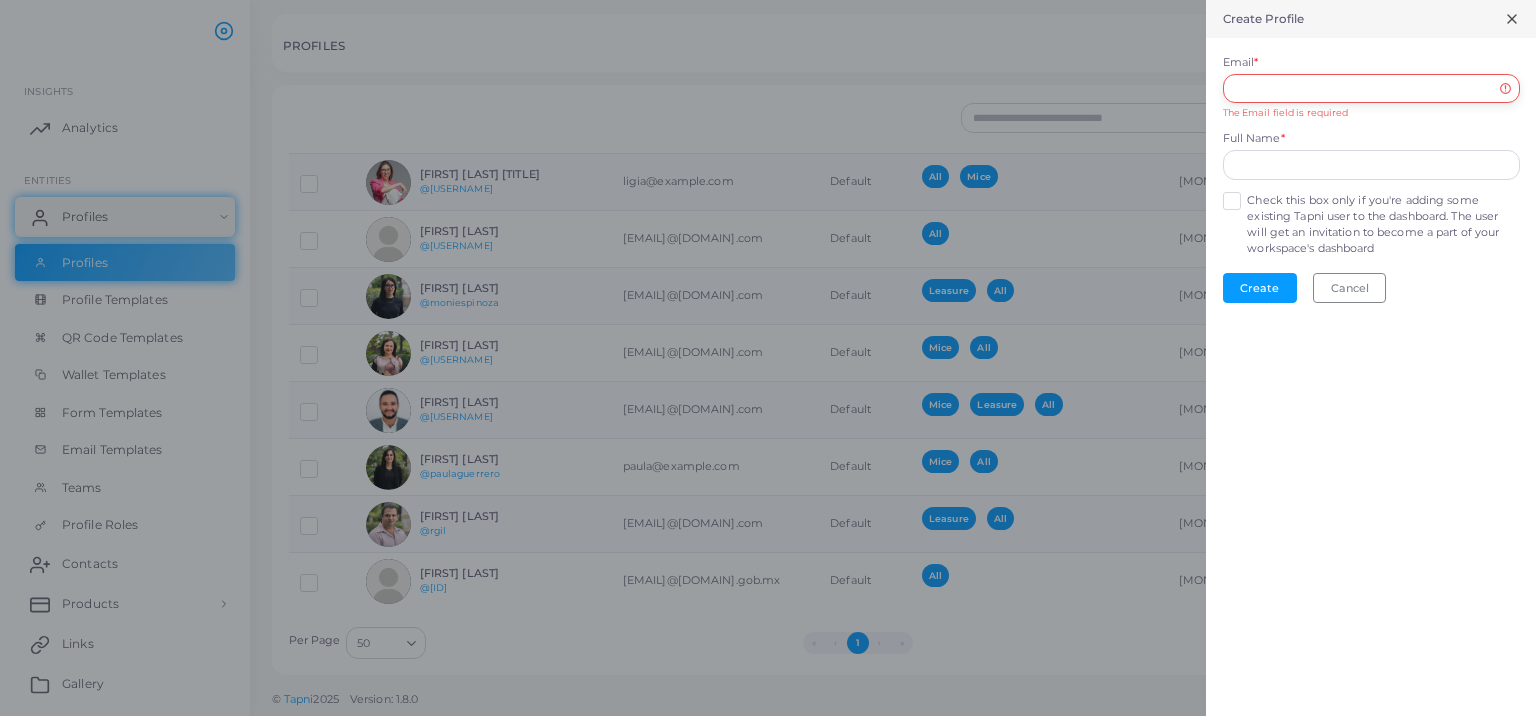 type on "*" 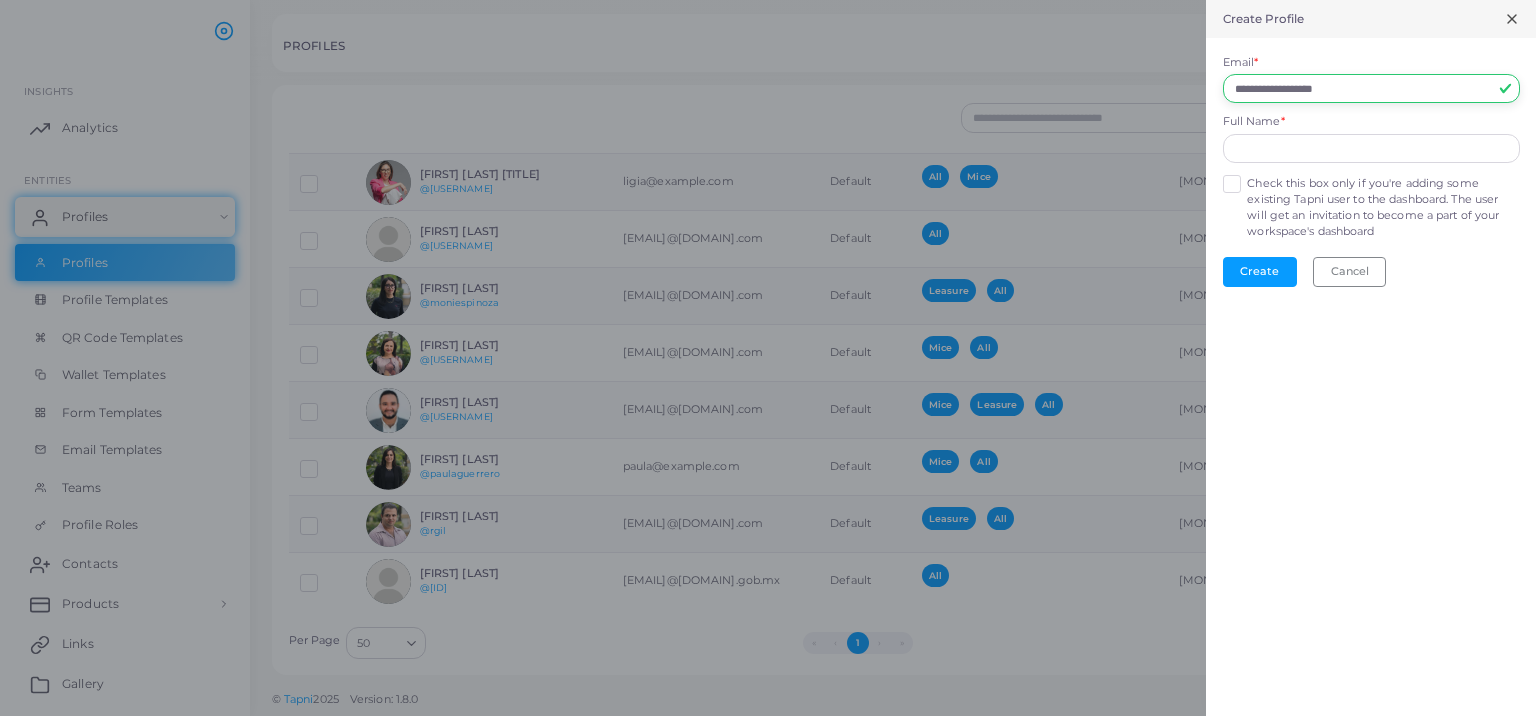 type on "**********" 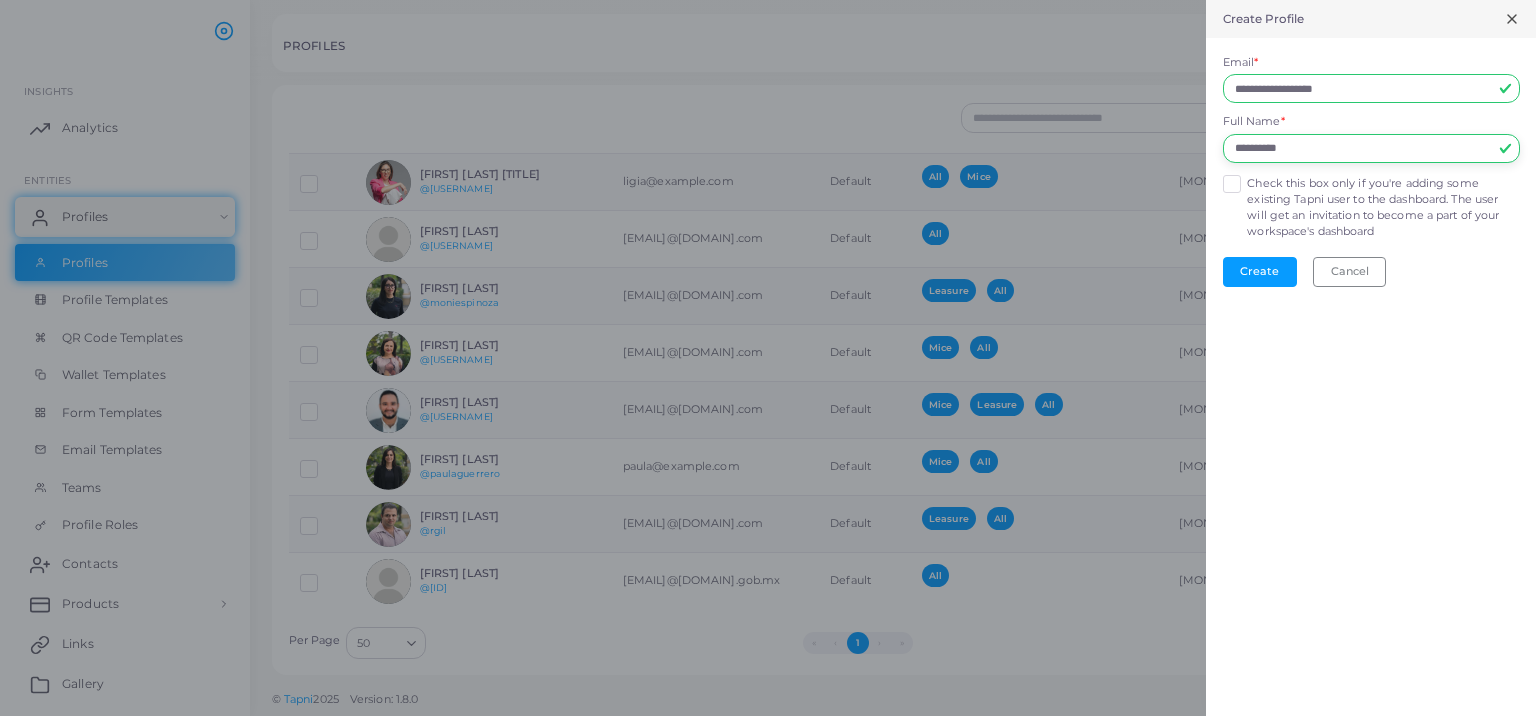 type on "**********" 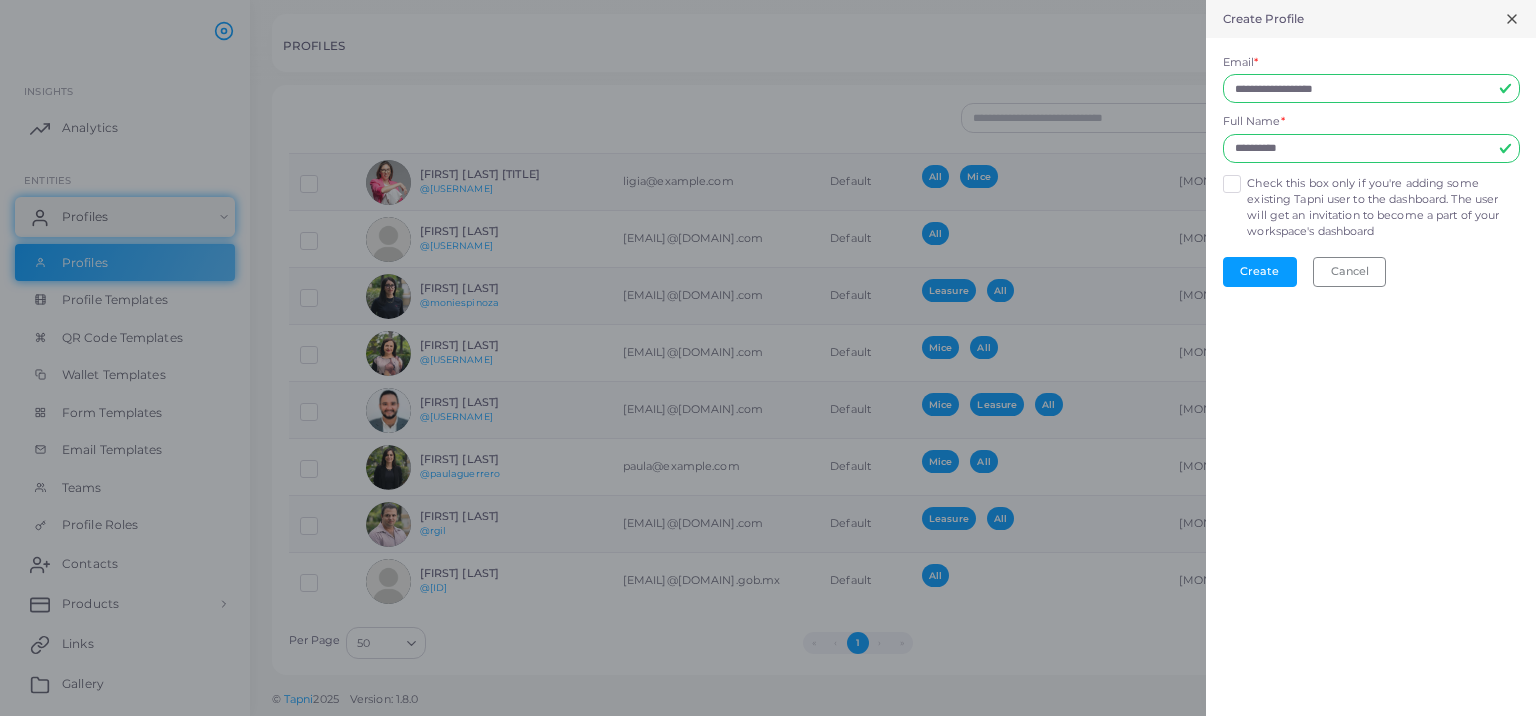 click on "Check this box only if you're adding some existing Tapni user to the dashboard. The user will get an invitation to become a part of your workspace's dashboard" at bounding box center (1383, 208) 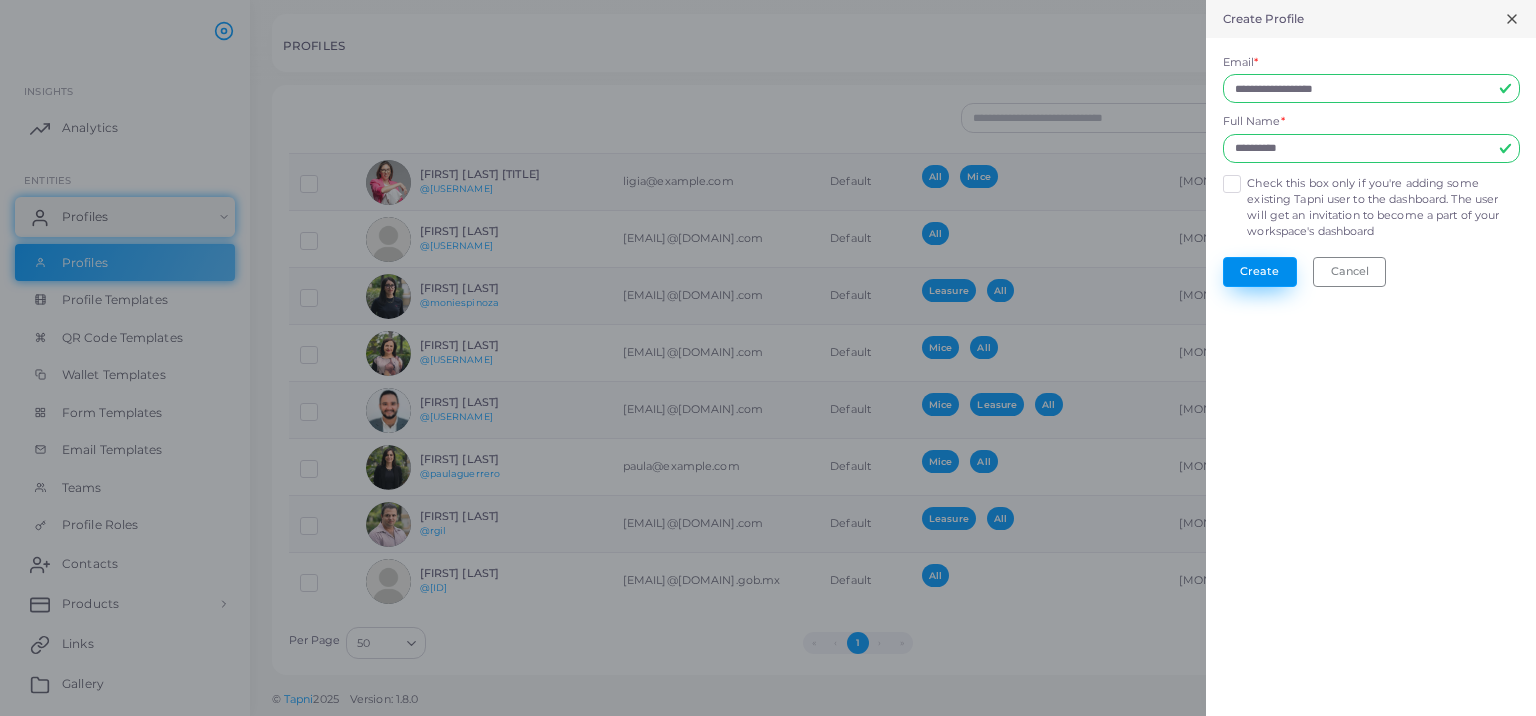 click on "Create" at bounding box center [1260, 272] 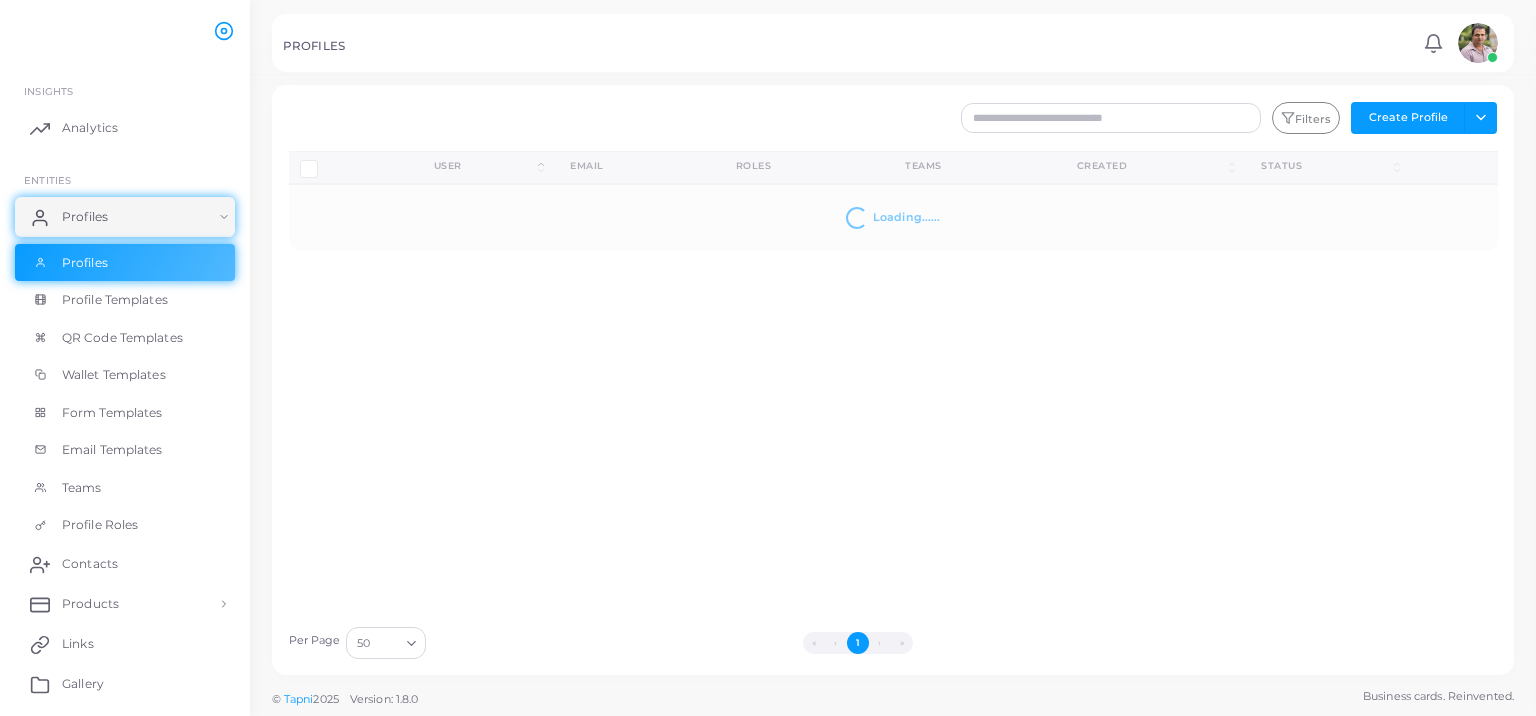scroll, scrollTop: 0, scrollLeft: 0, axis: both 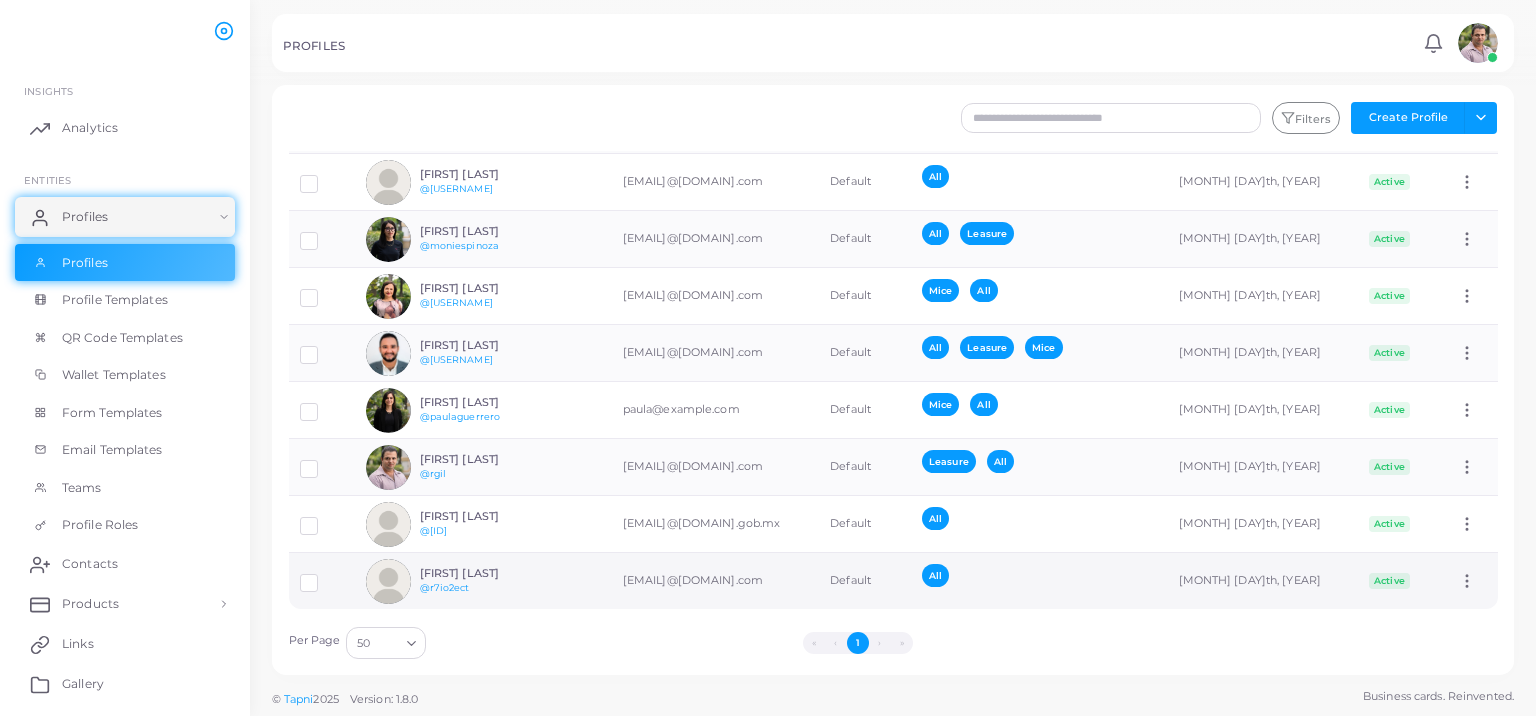 click on "[FIRST] [LAST]" at bounding box center (493, 573) 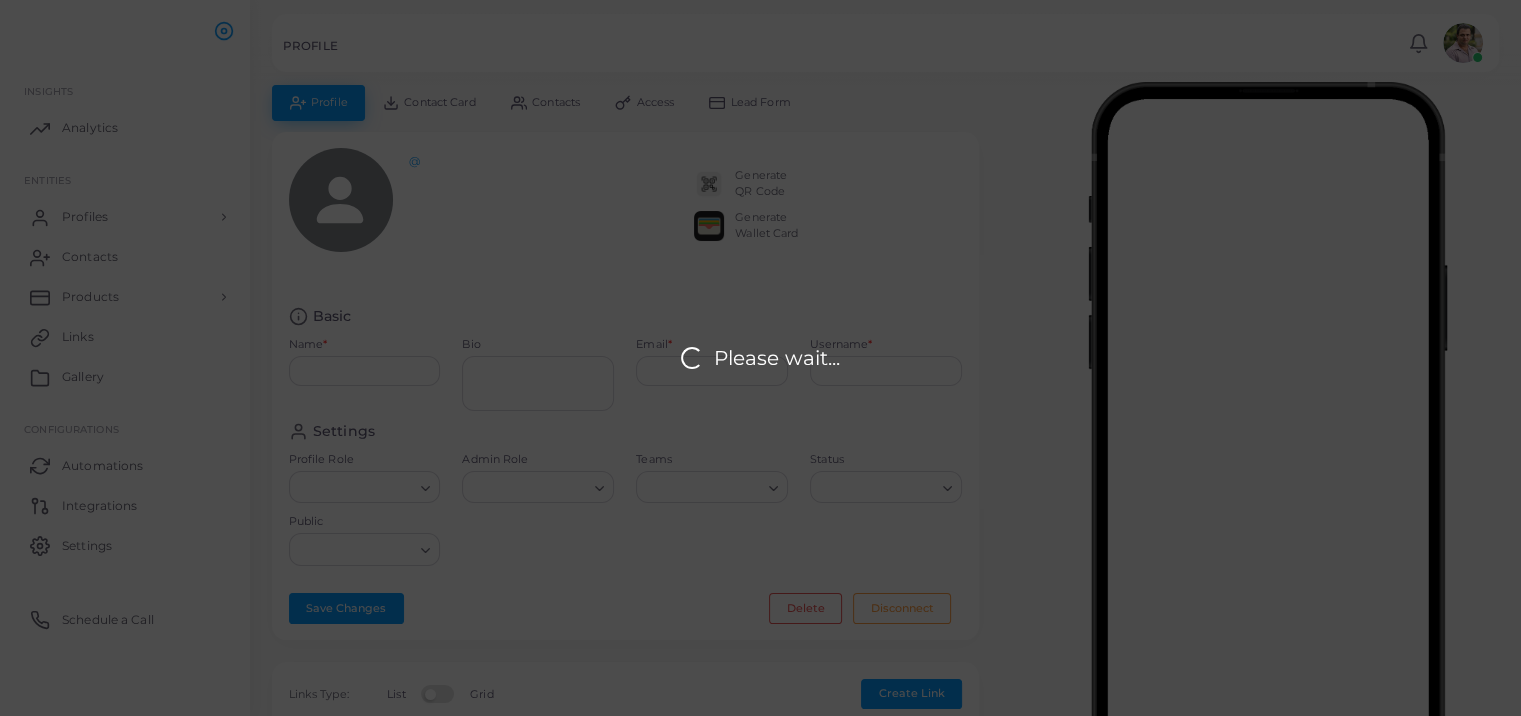 type on "**********" 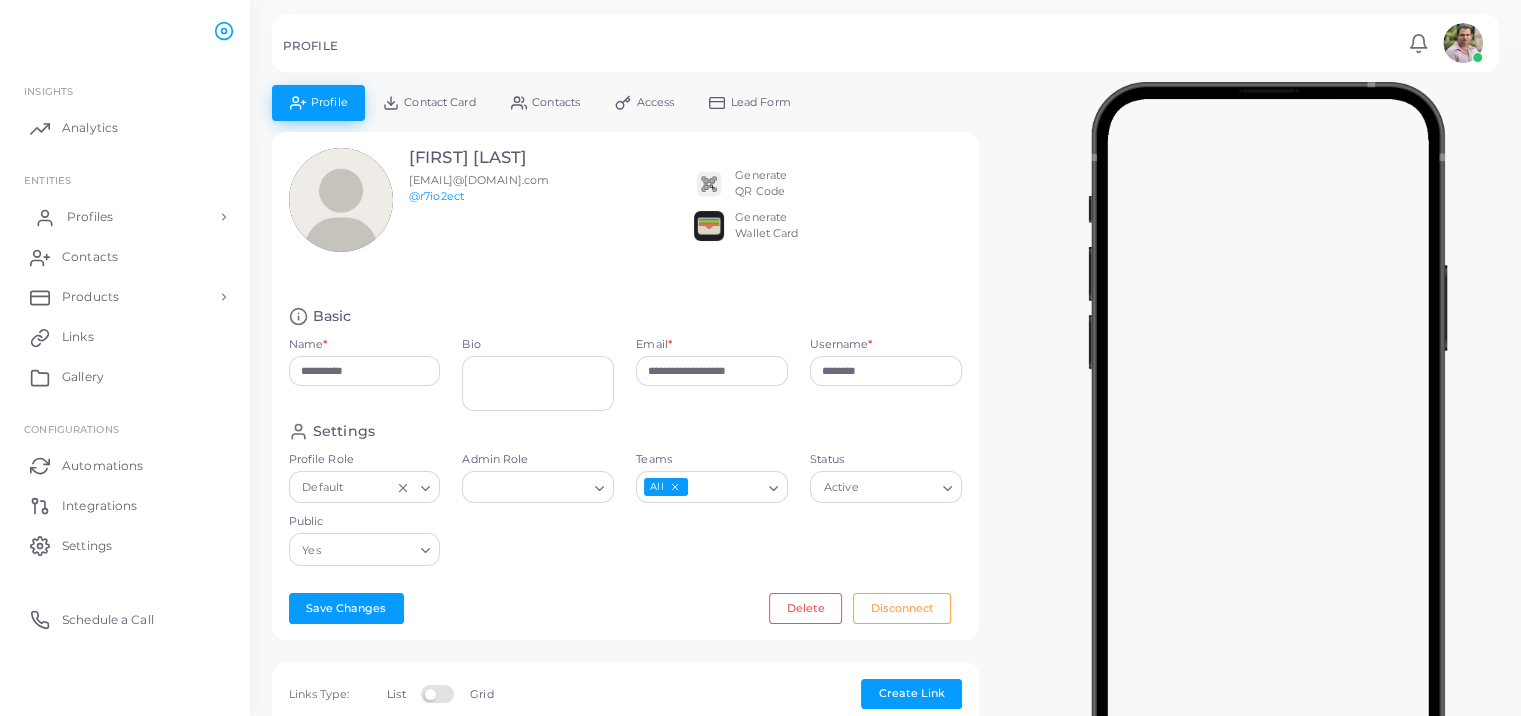 click on "Profiles" at bounding box center [90, 217] 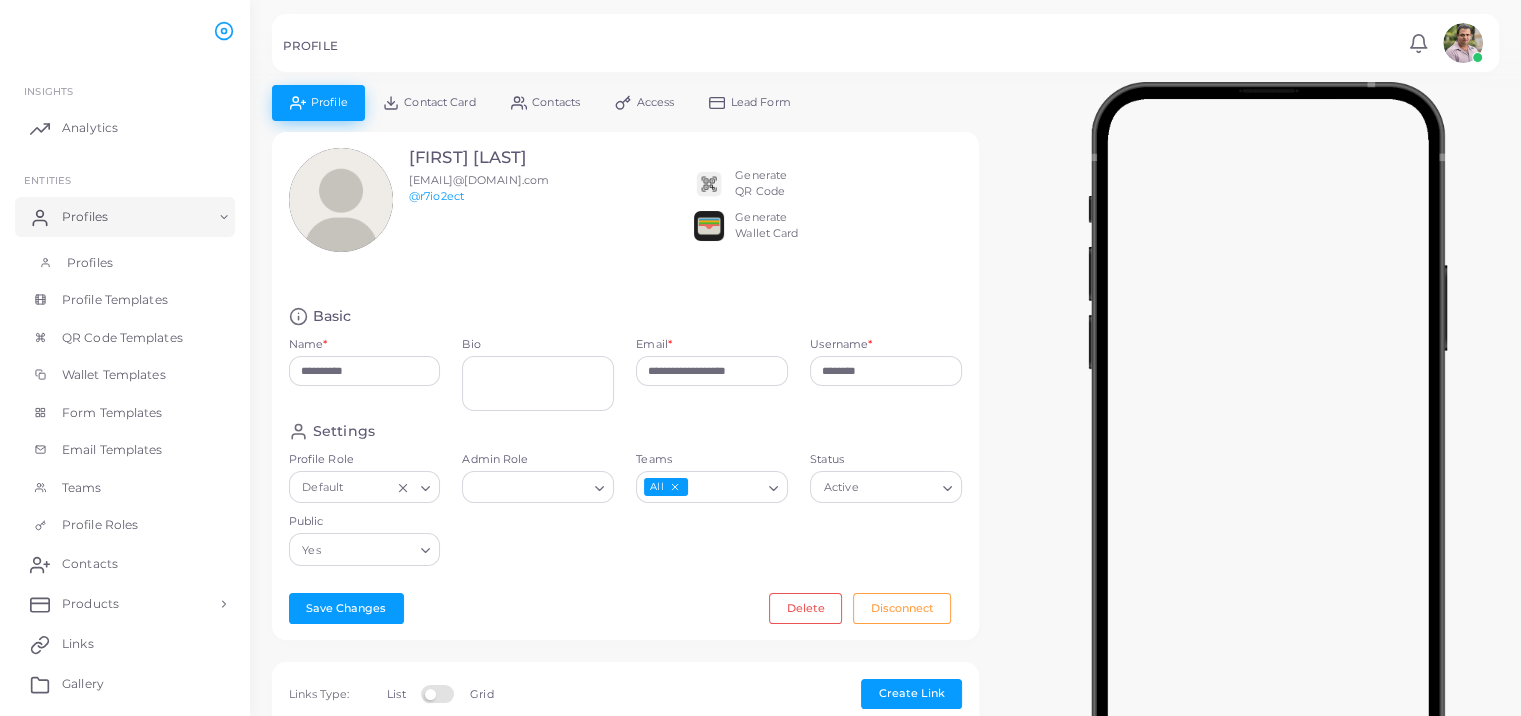 click on "Profiles" at bounding box center (90, 263) 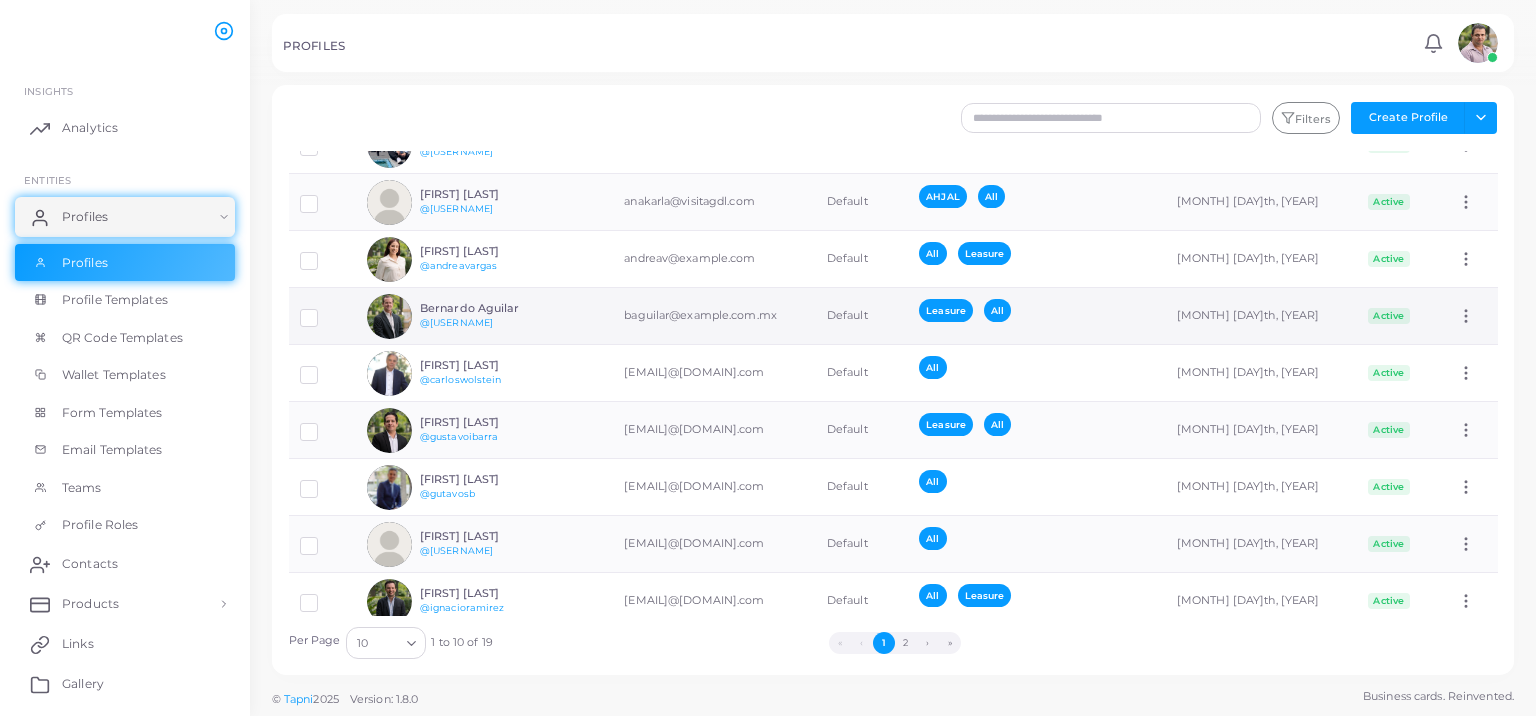 scroll, scrollTop: 147, scrollLeft: 0, axis: vertical 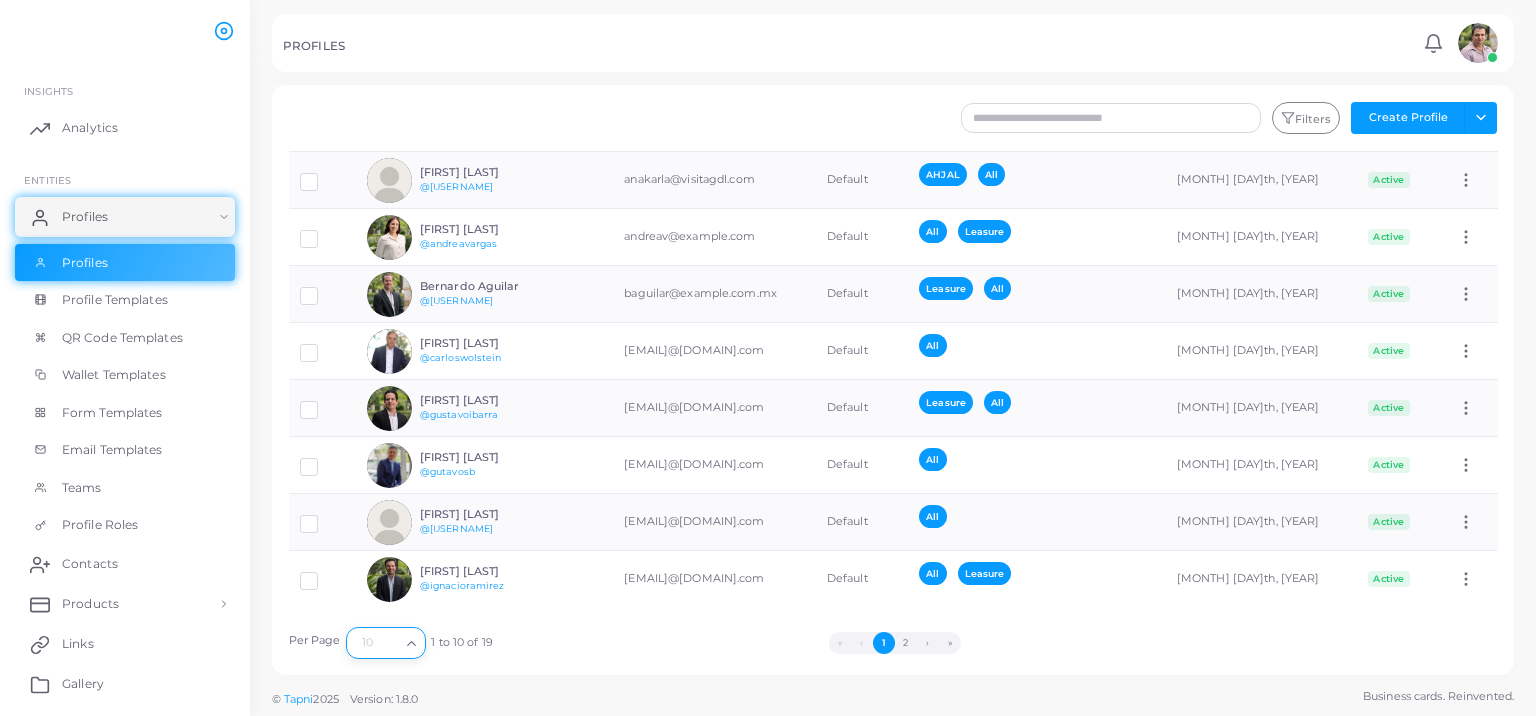click 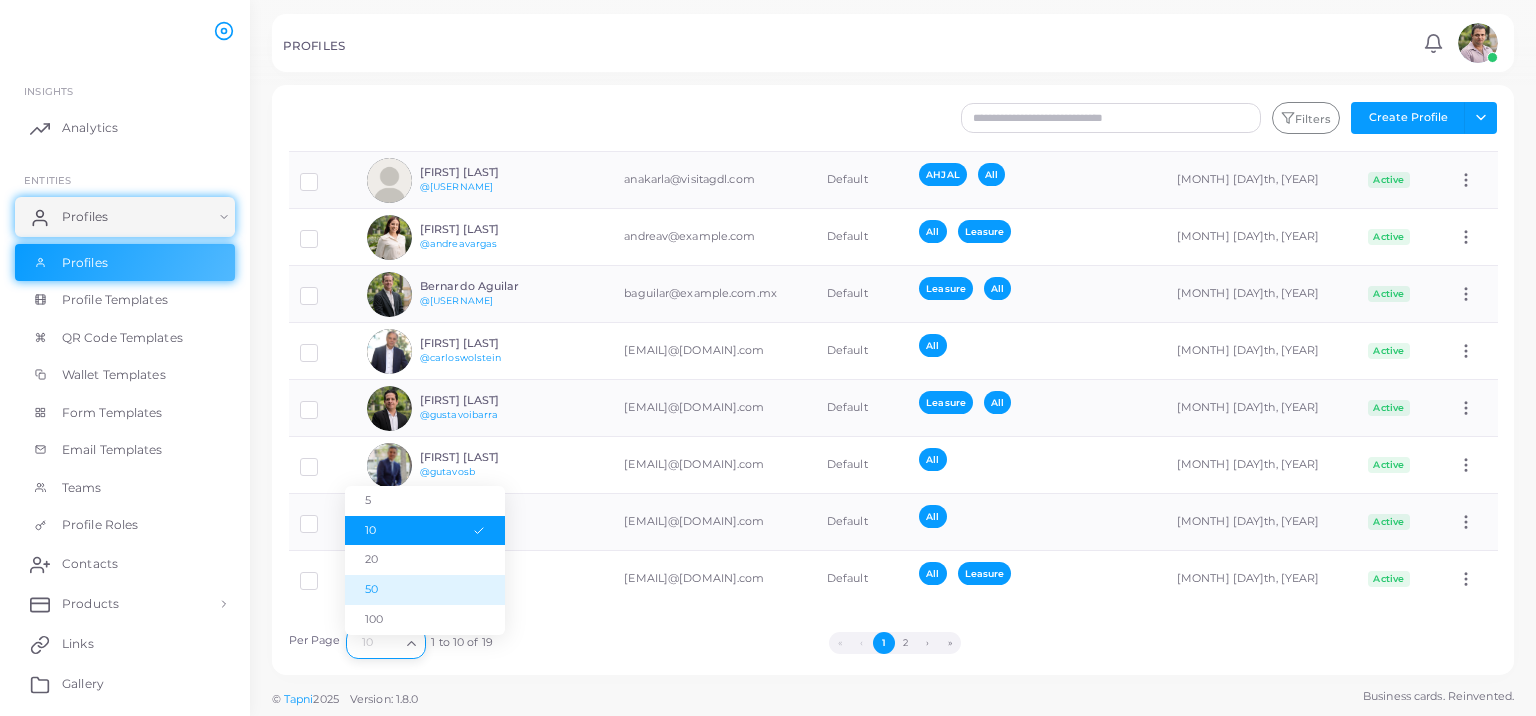 click on "50" at bounding box center [425, 590] 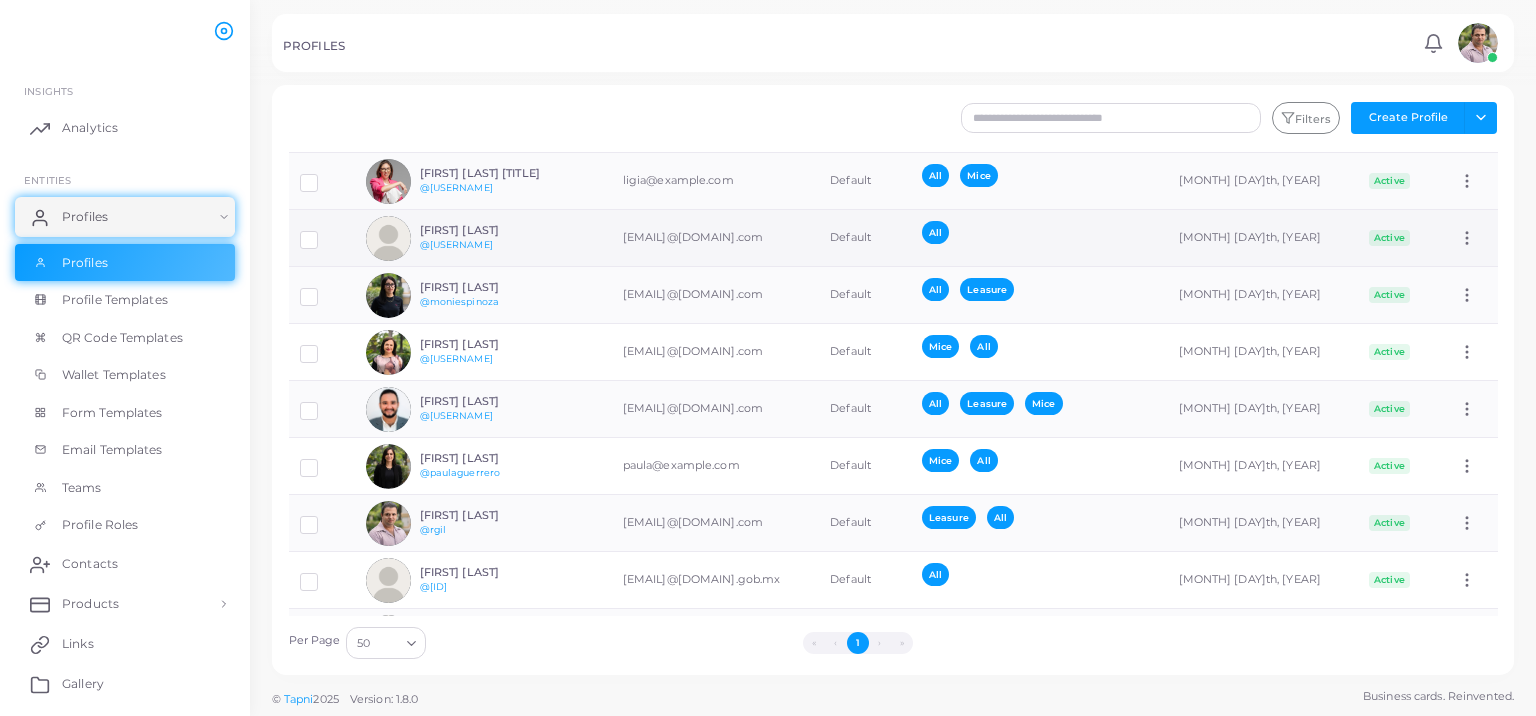 scroll, scrollTop: 658, scrollLeft: 0, axis: vertical 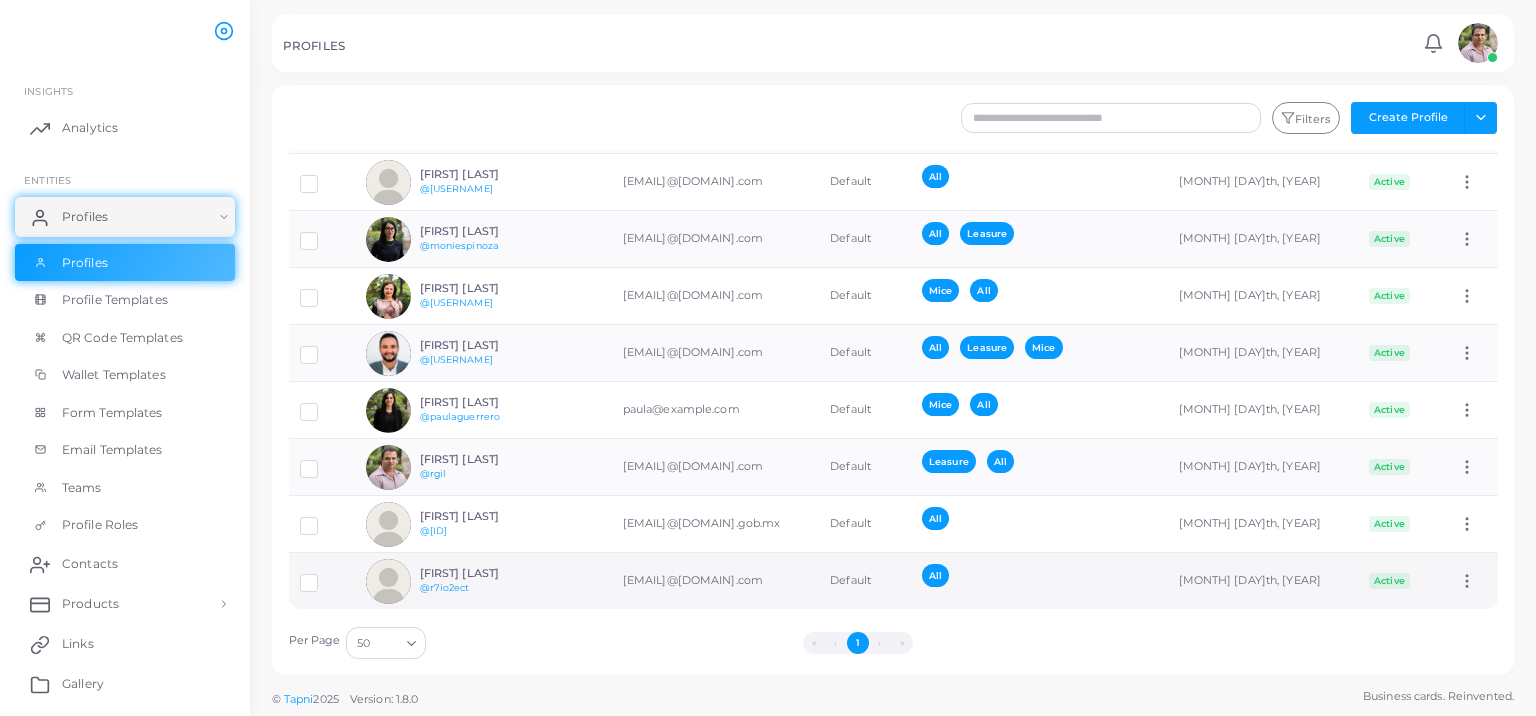 click on "[FIRST] [LAST] @[ID]" at bounding box center (493, 581) 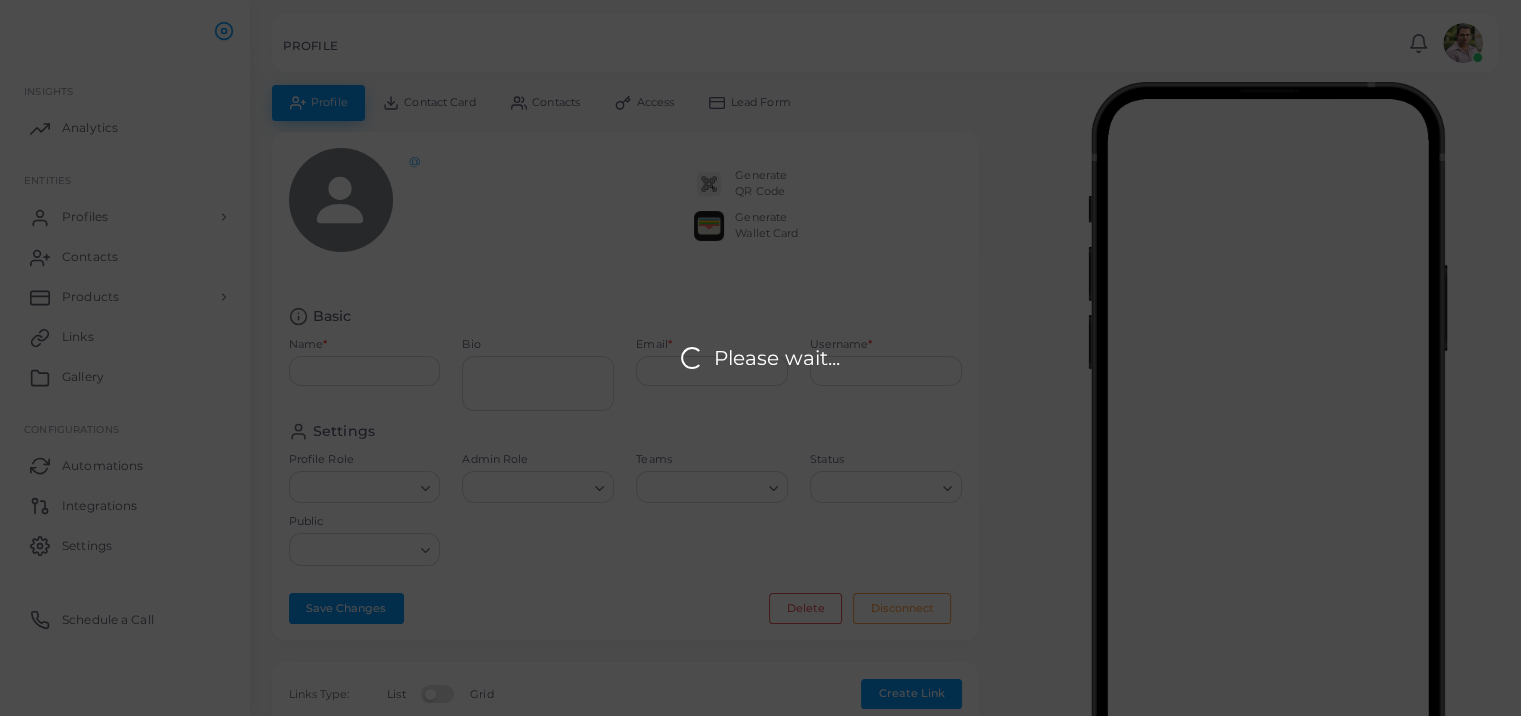 type on "**********" 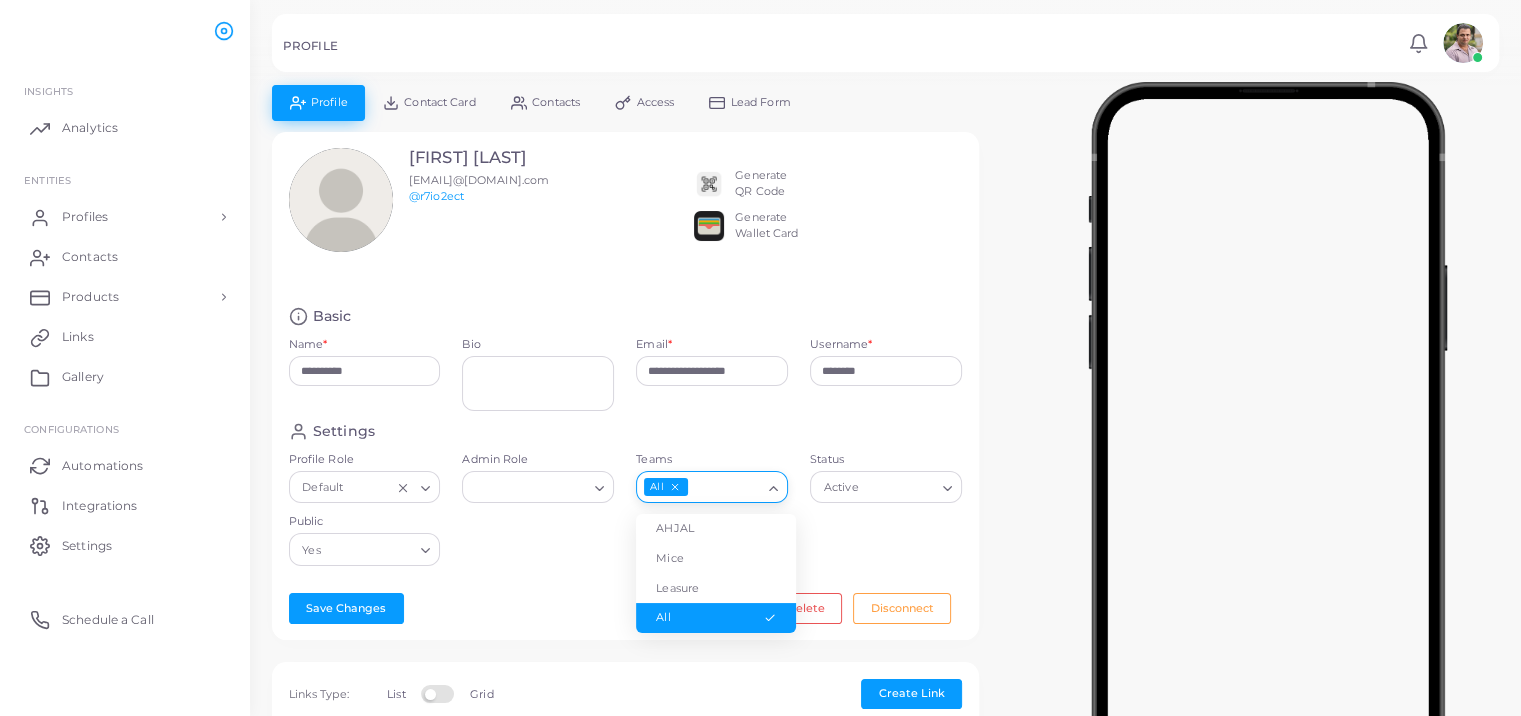 click 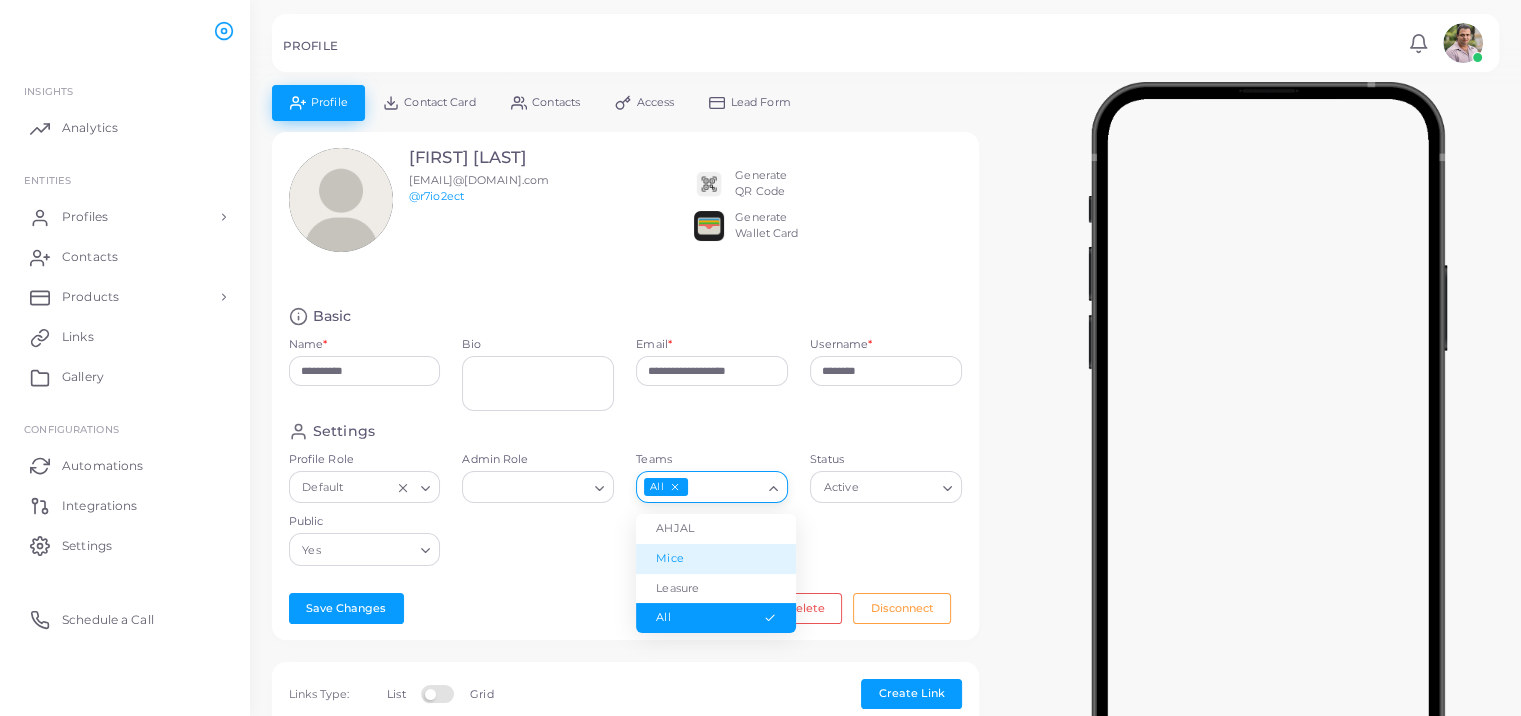 click on "Mice" at bounding box center [716, 559] 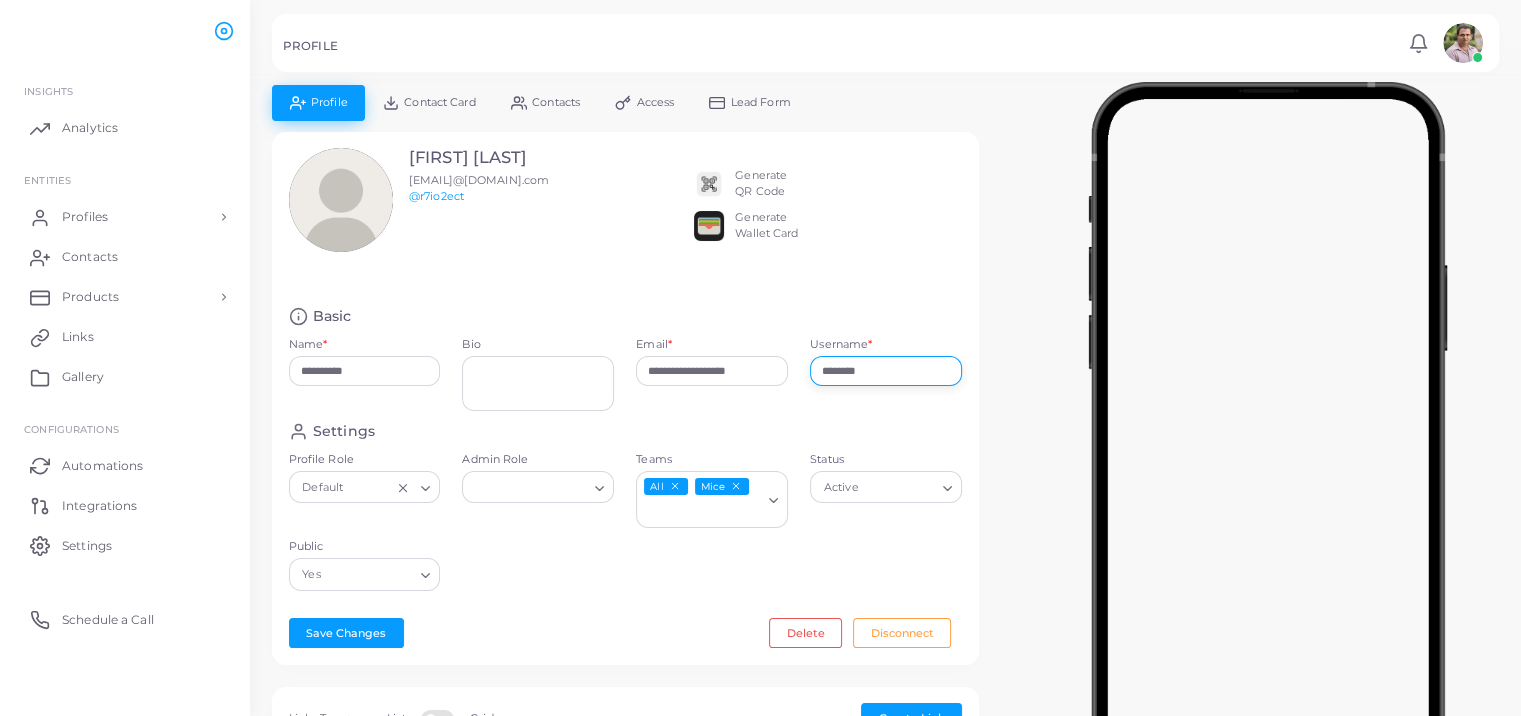 drag, startPoint x: 896, startPoint y: 375, endPoint x: 808, endPoint y: 369, distance: 88.20431 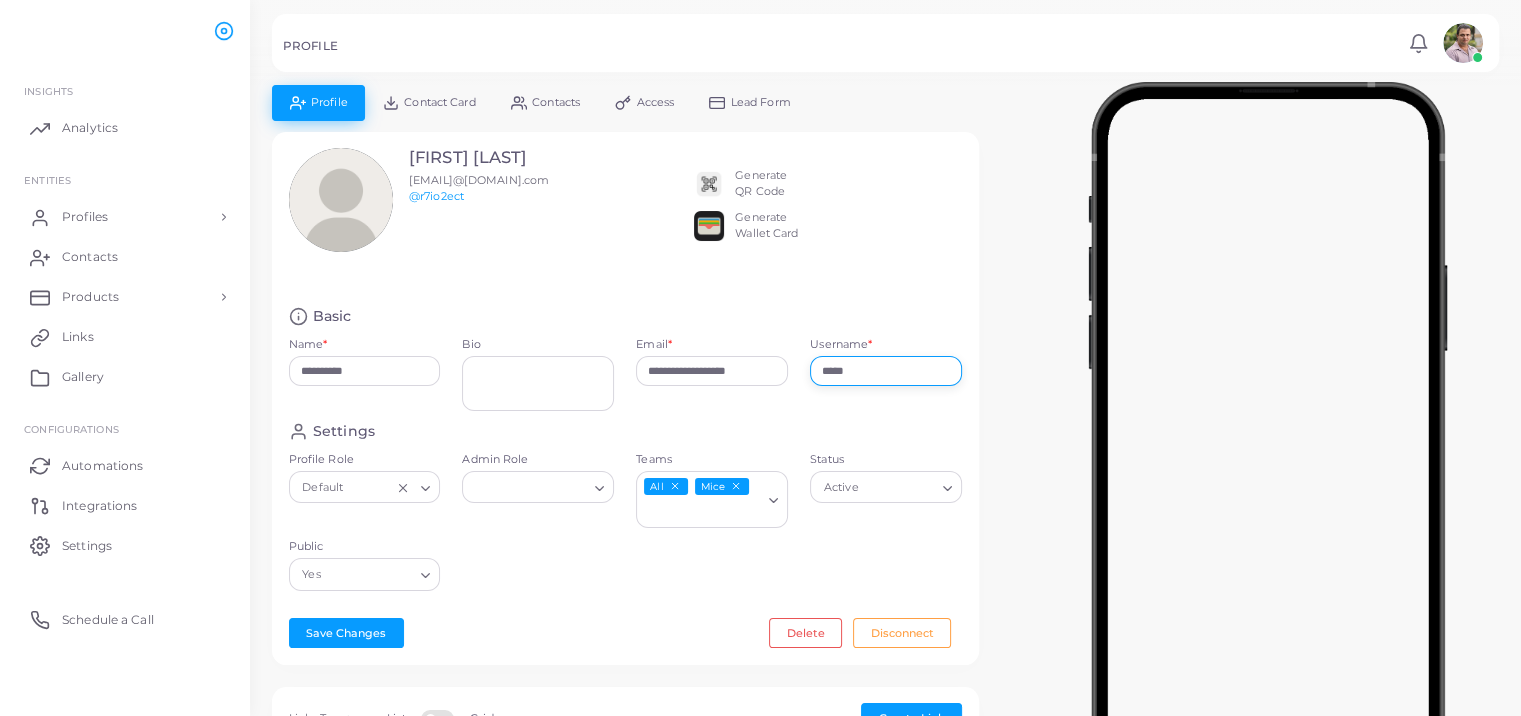 type on "*****" 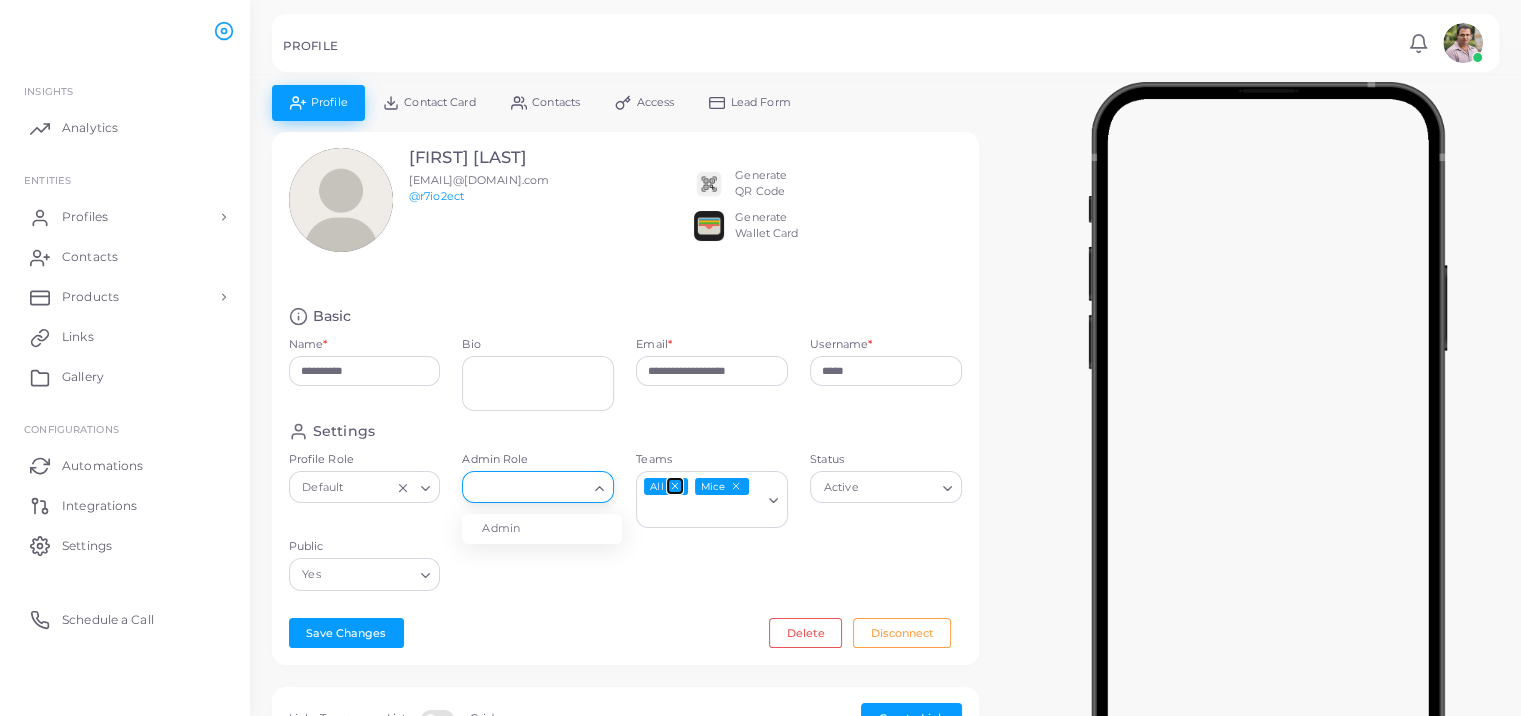 type 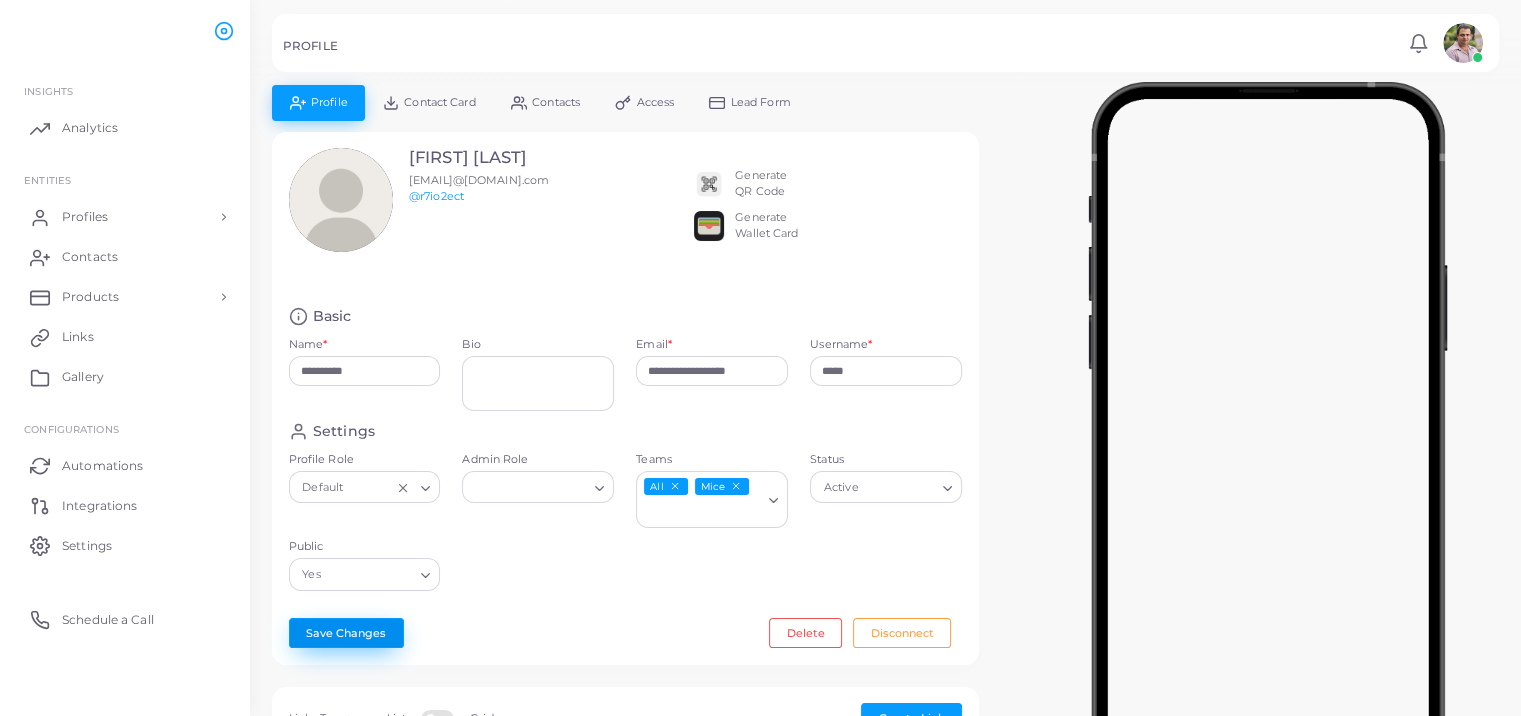 click on "Save Changes" at bounding box center (346, 633) 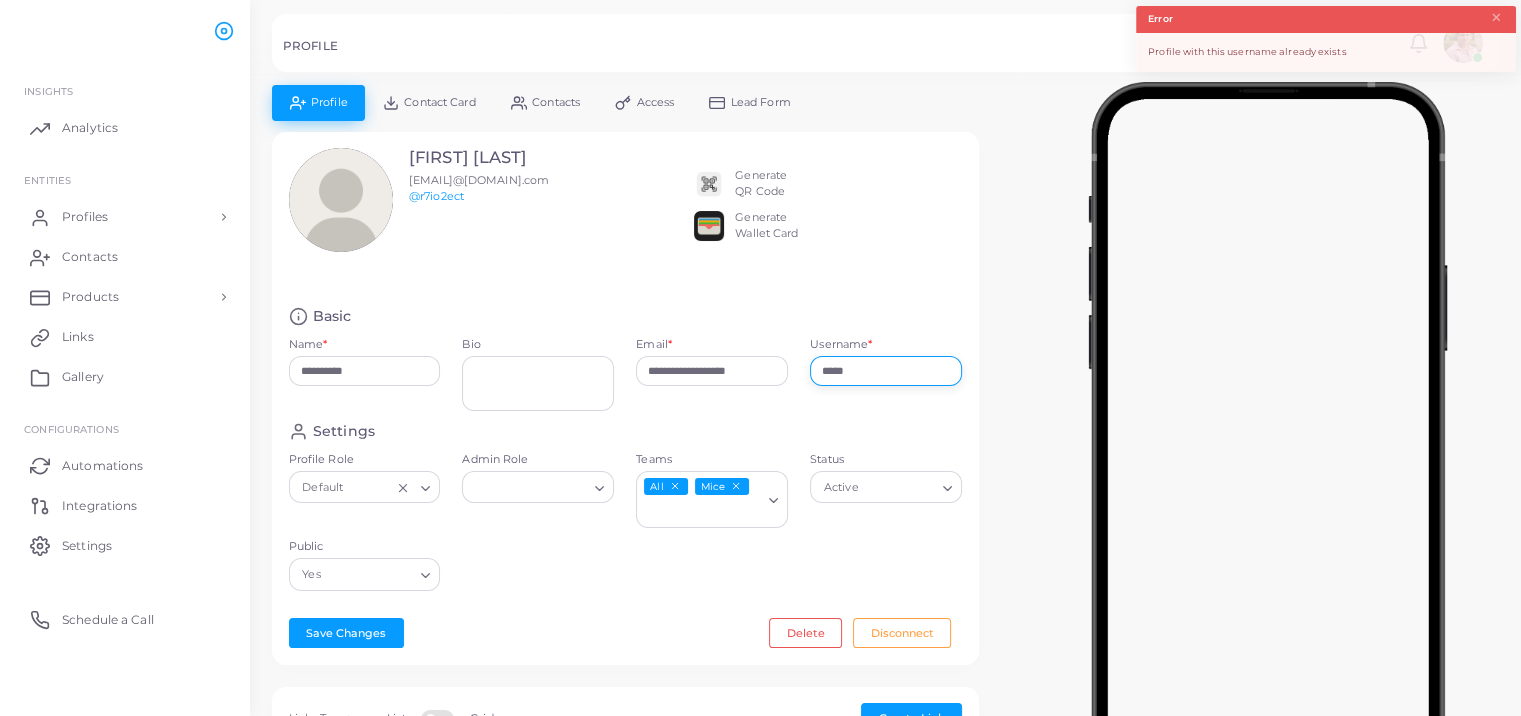click on "*****" at bounding box center (886, 371) 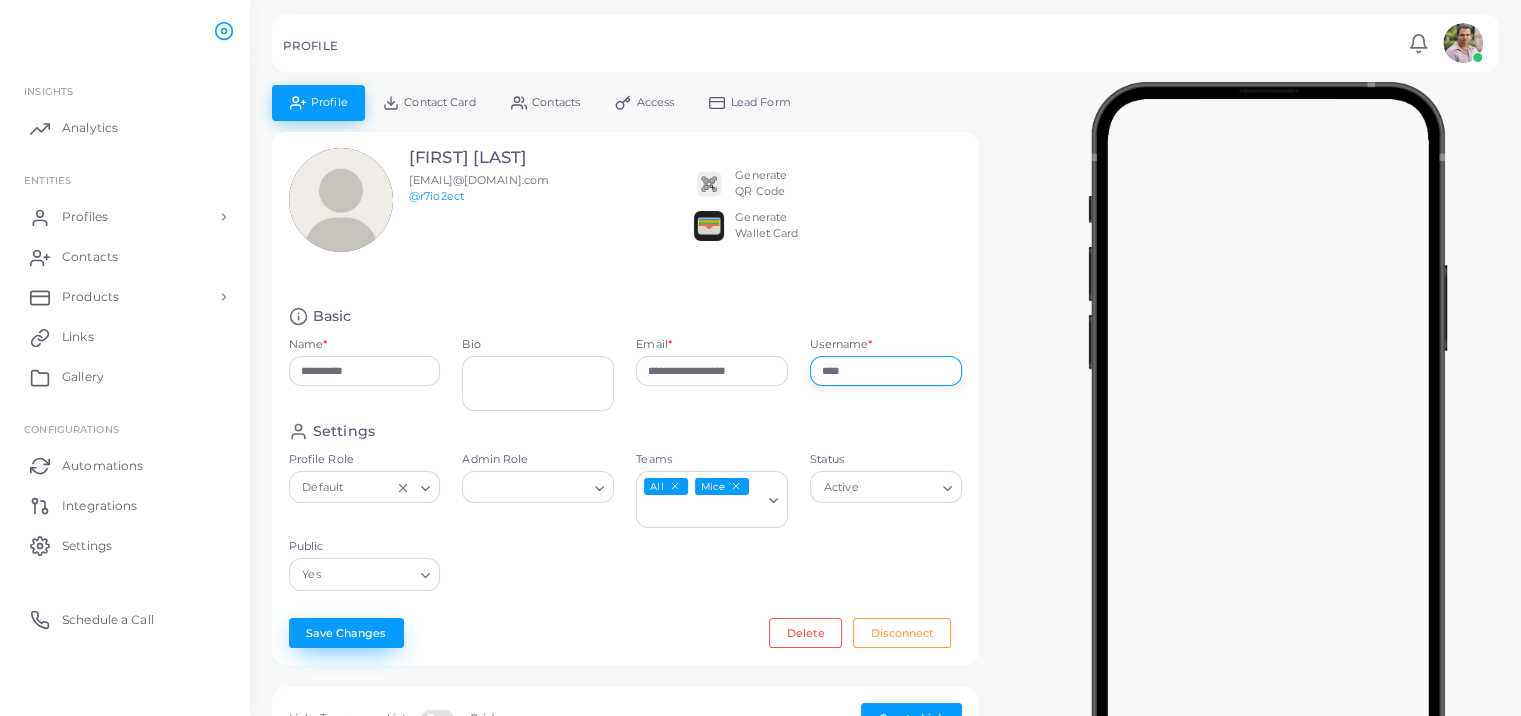 type on "****" 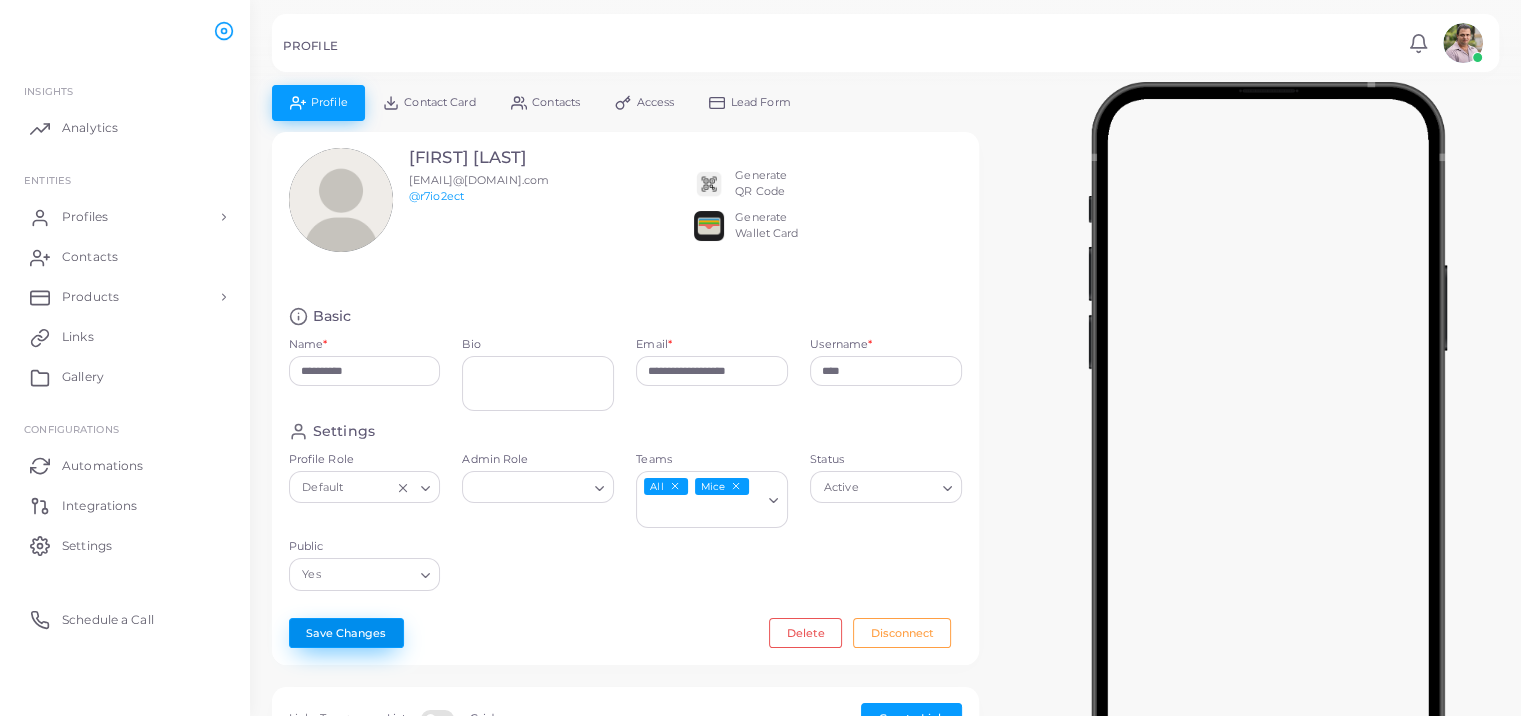 click on "Save Changes" at bounding box center [346, 633] 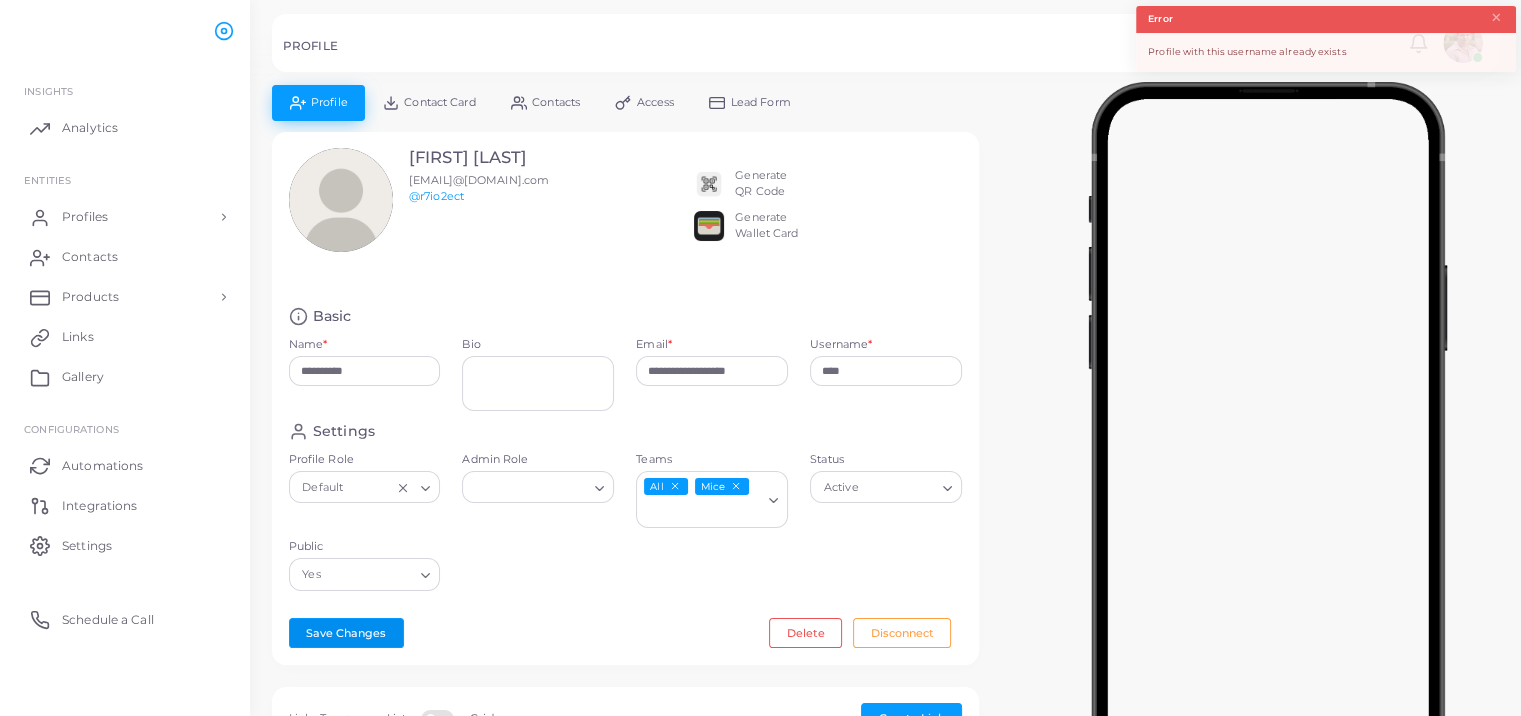 type 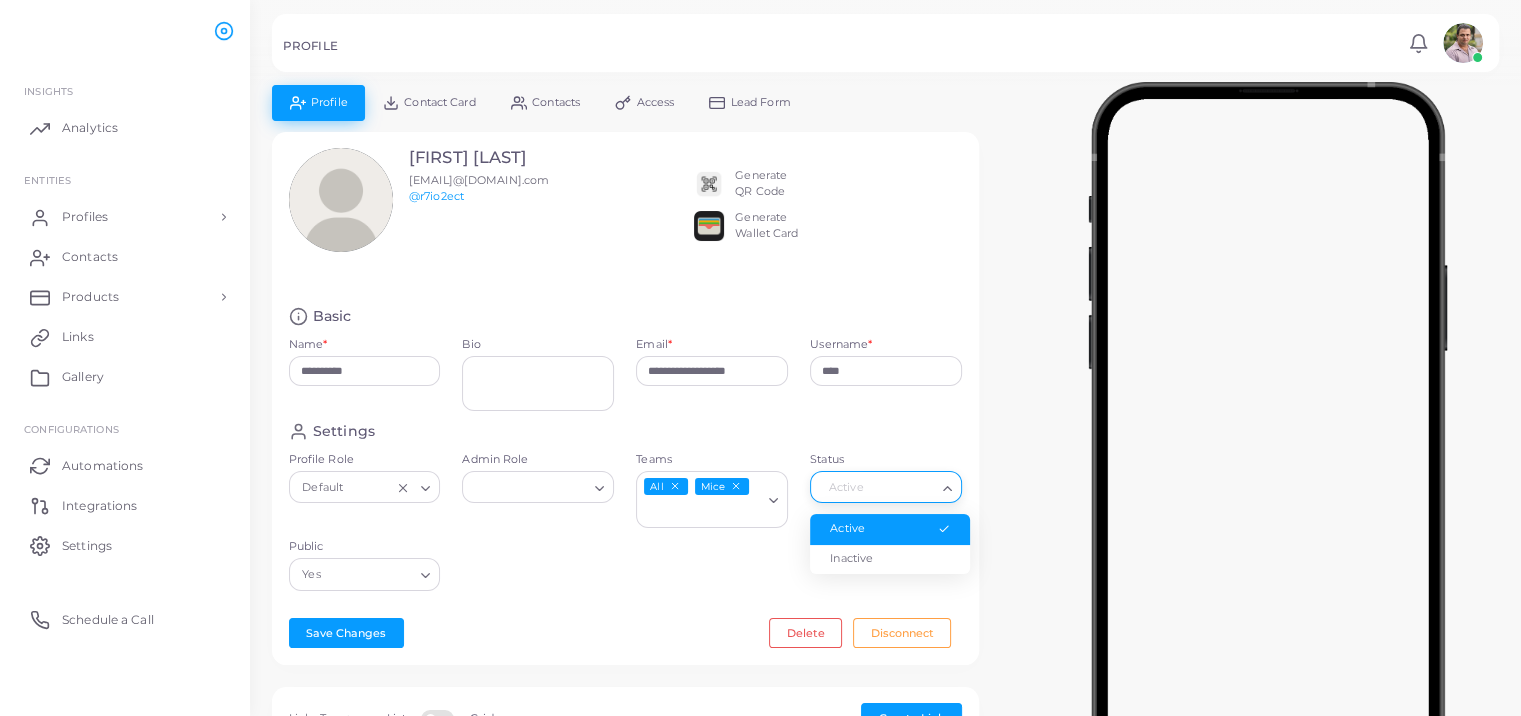 click on "Status" at bounding box center [877, 488] 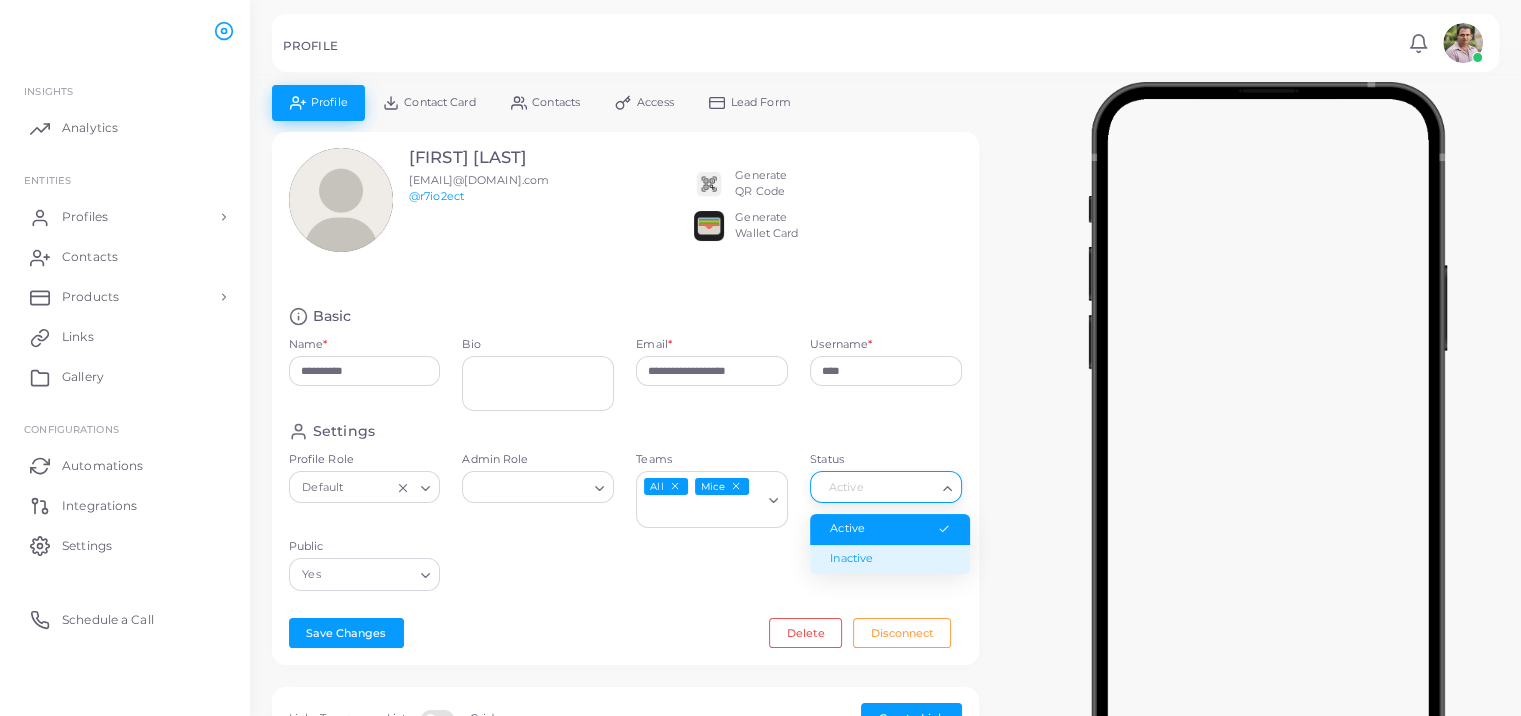 click on "Inactive" at bounding box center [890, 559] 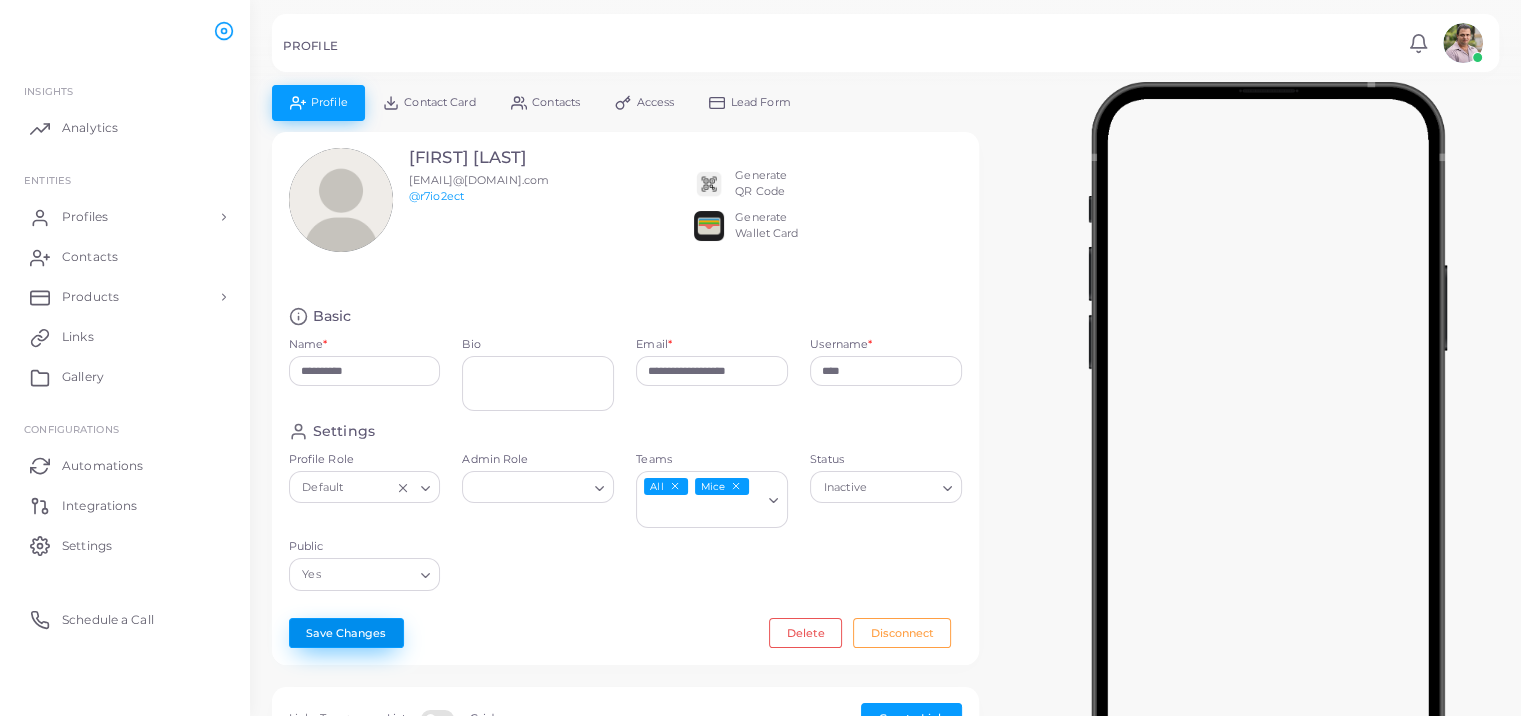 click on "Save Changes" at bounding box center [346, 633] 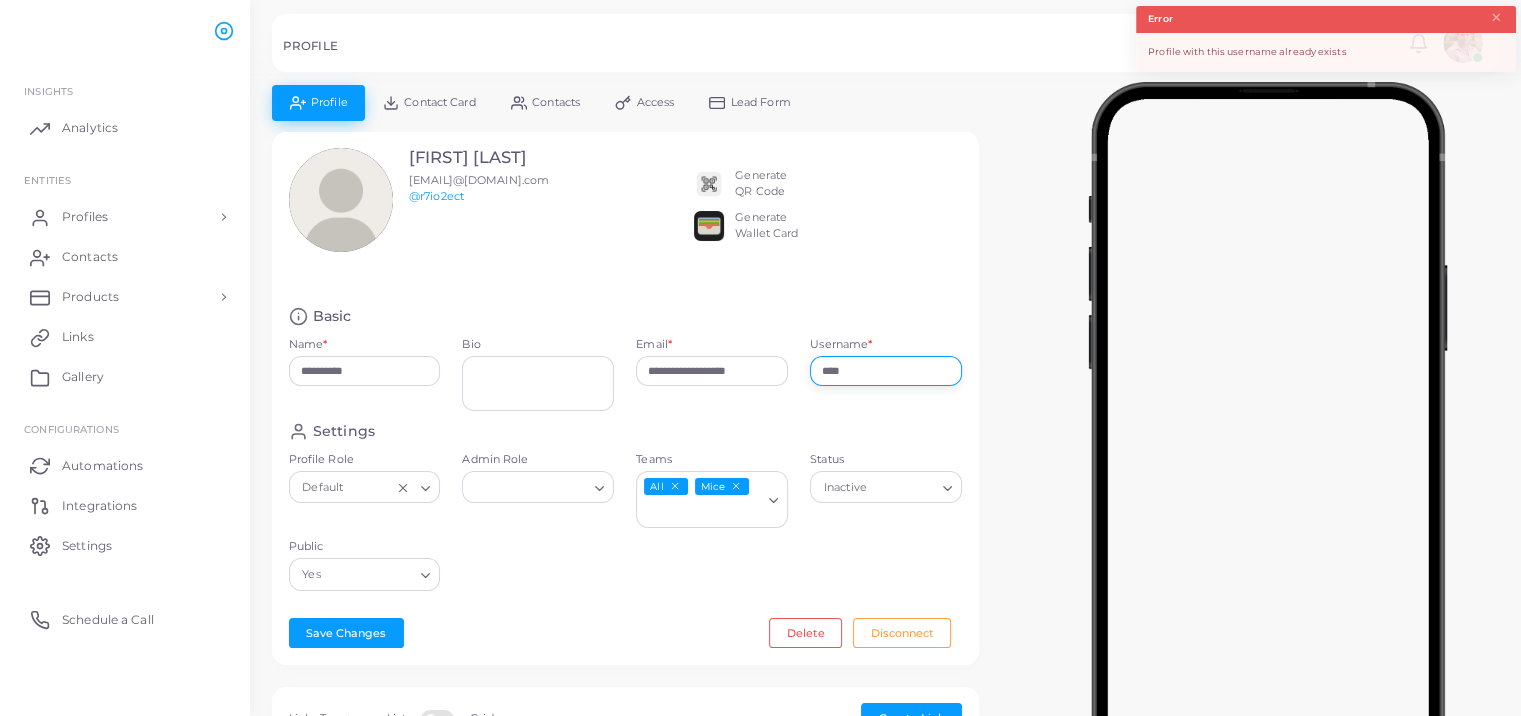 click on "****" at bounding box center (886, 371) 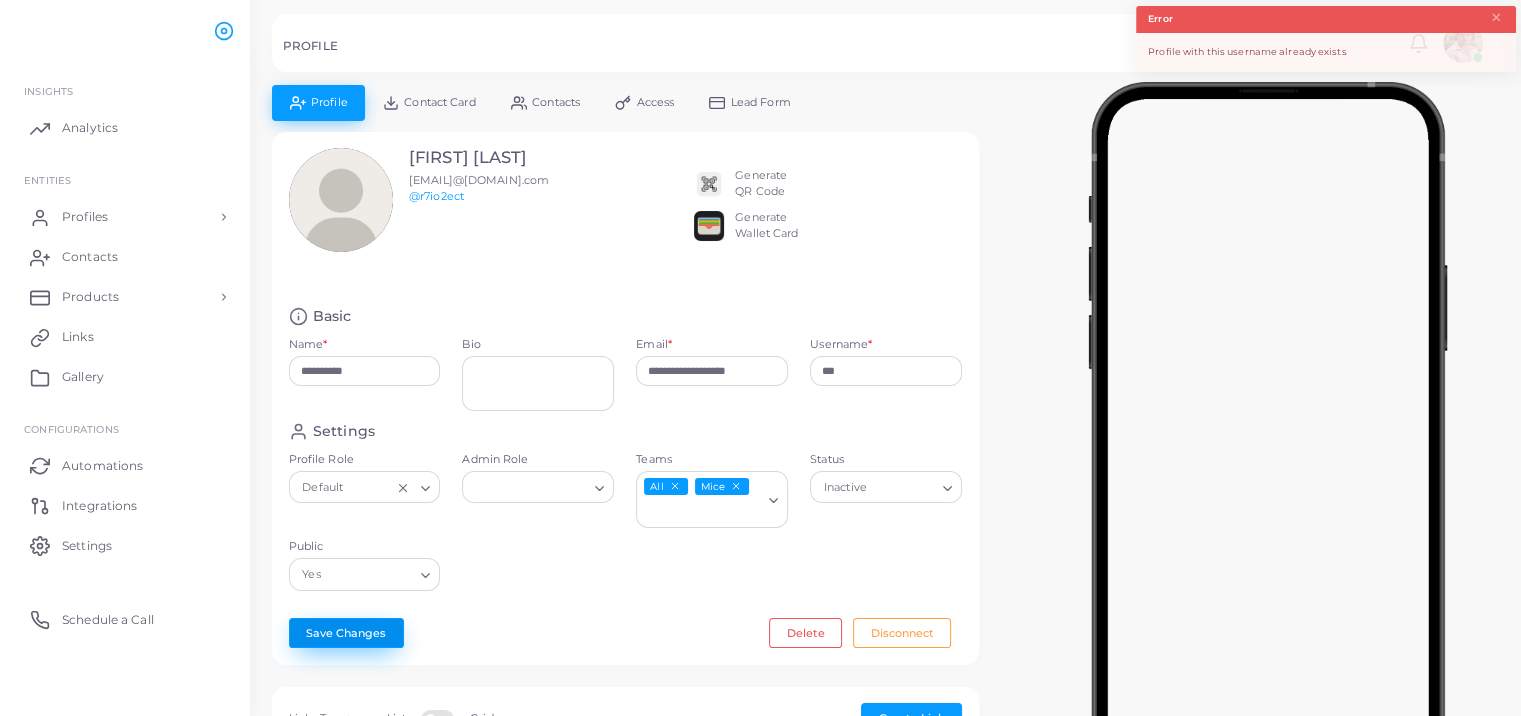 click on "Save Changes" at bounding box center (346, 633) 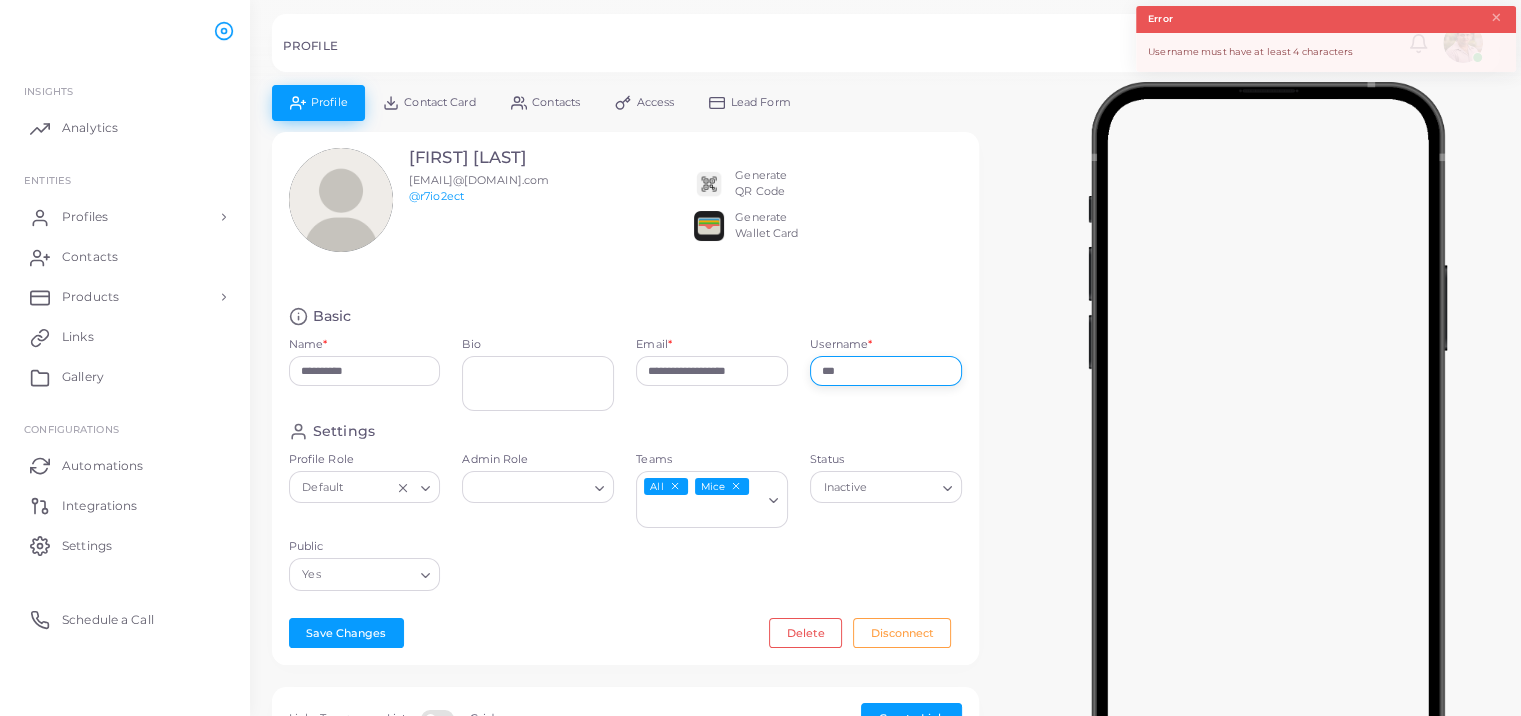 click on "***" at bounding box center (886, 371) 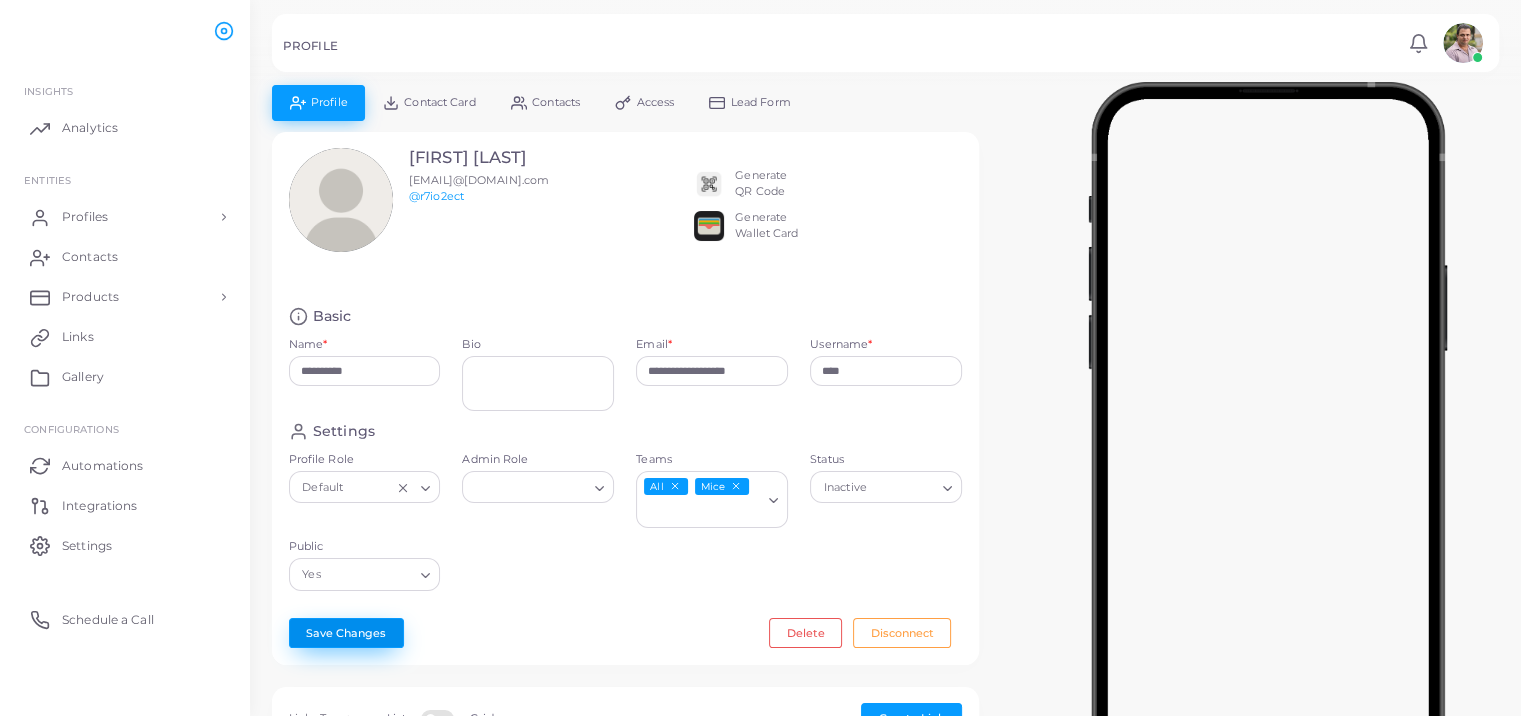 click on "Save Changes" at bounding box center [346, 633] 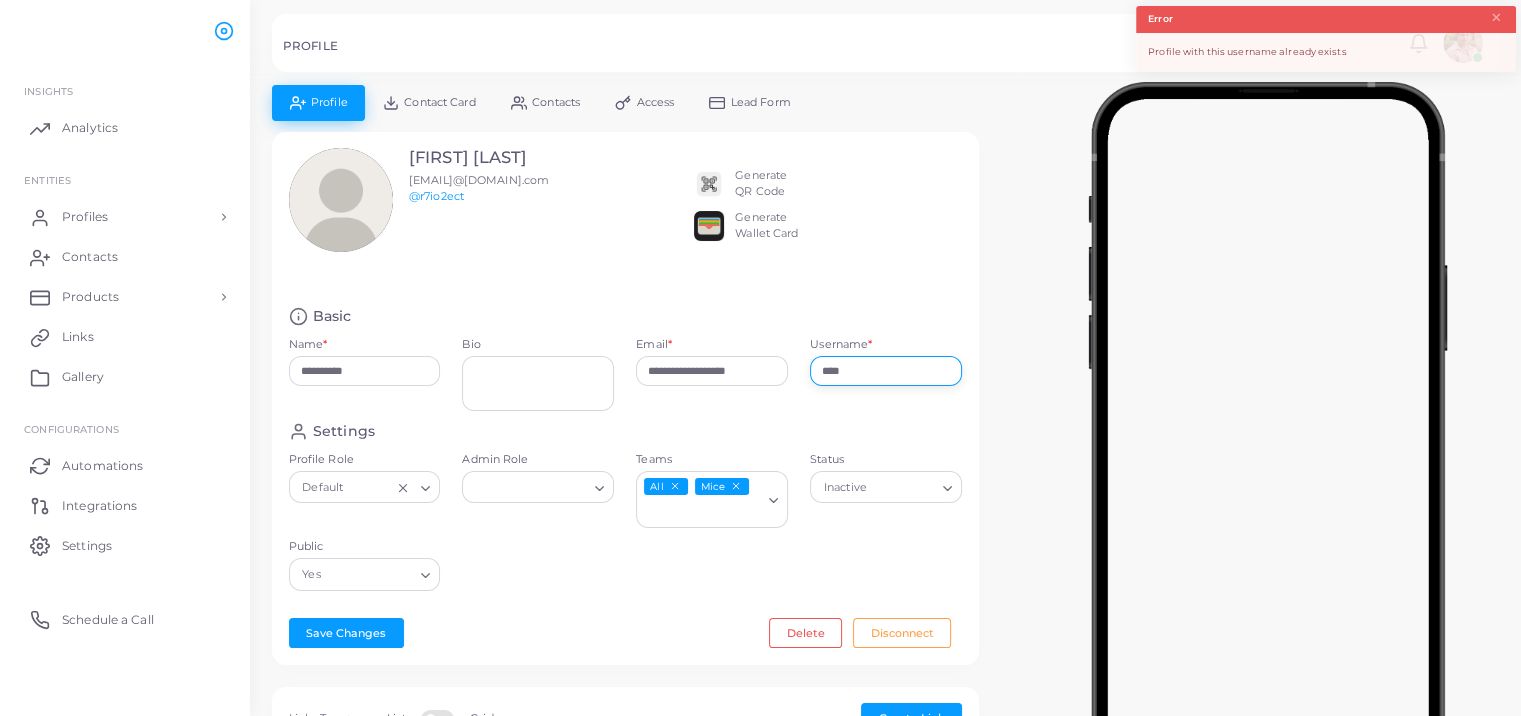 click on "****" at bounding box center [886, 371] 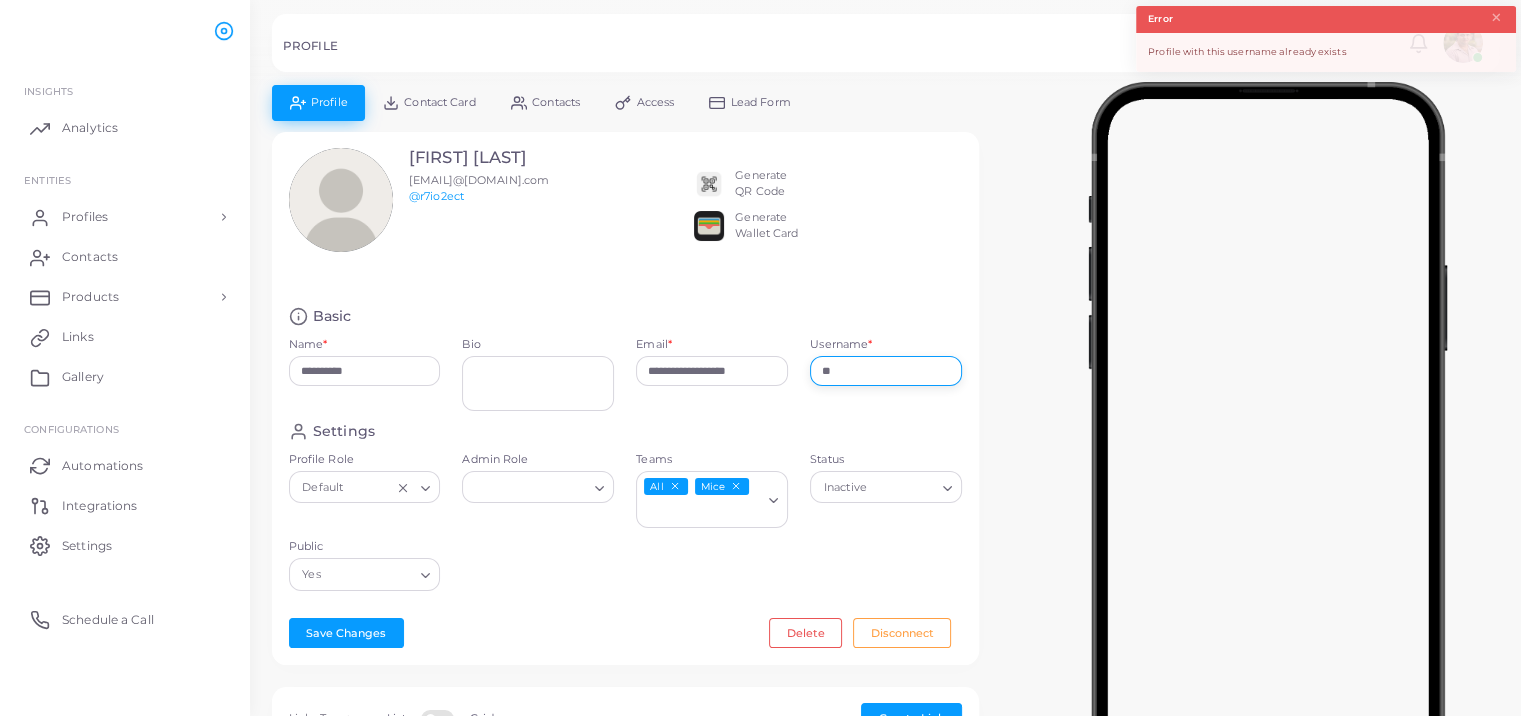 type on "*" 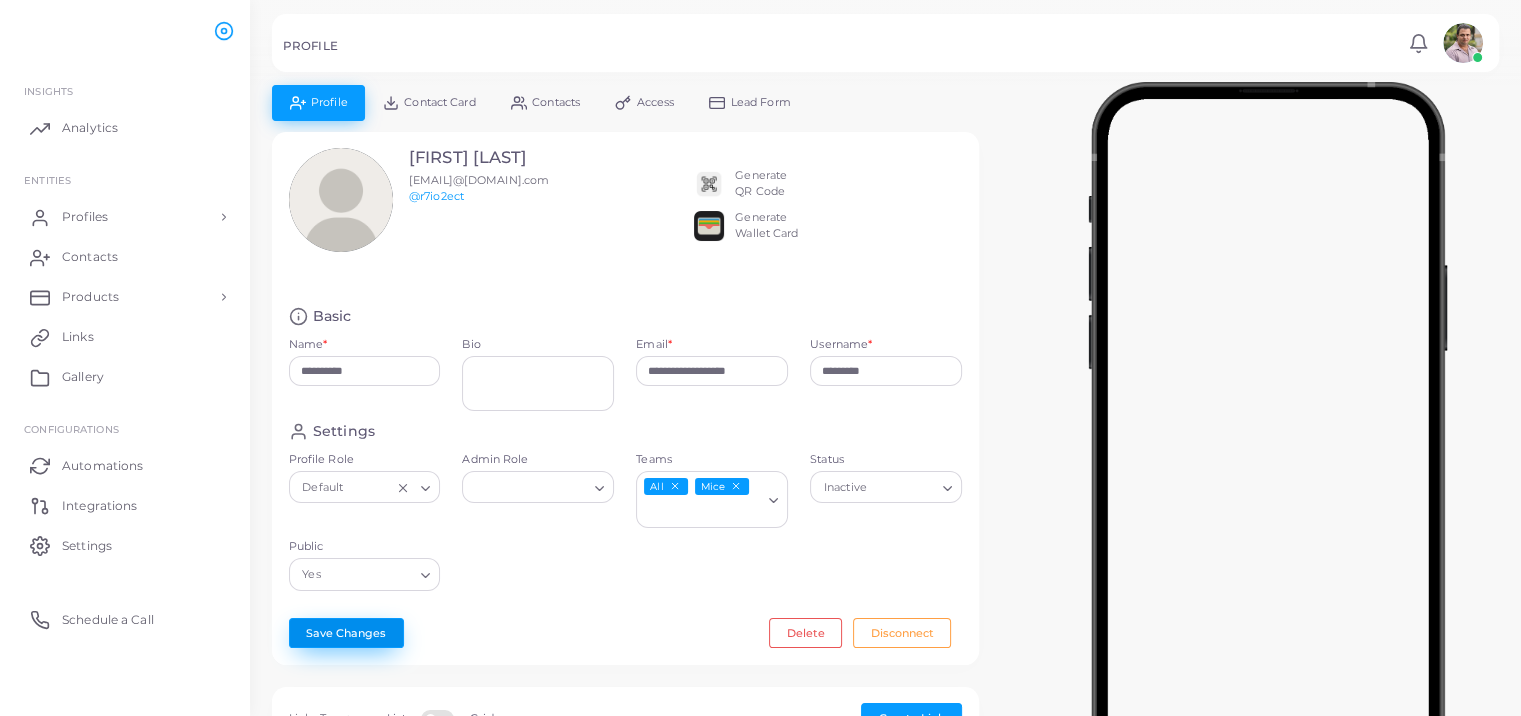 click on "Save Changes" at bounding box center [346, 633] 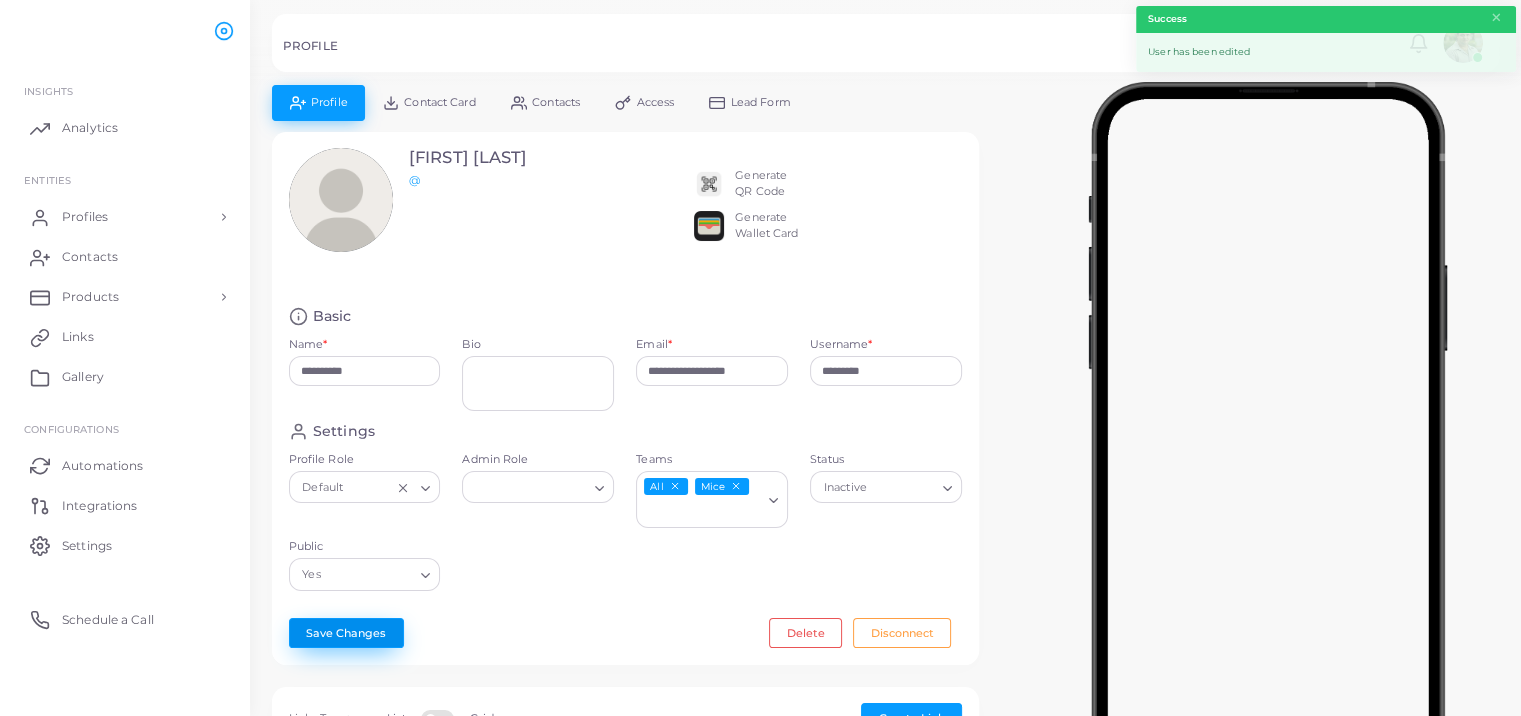 type on "*********" 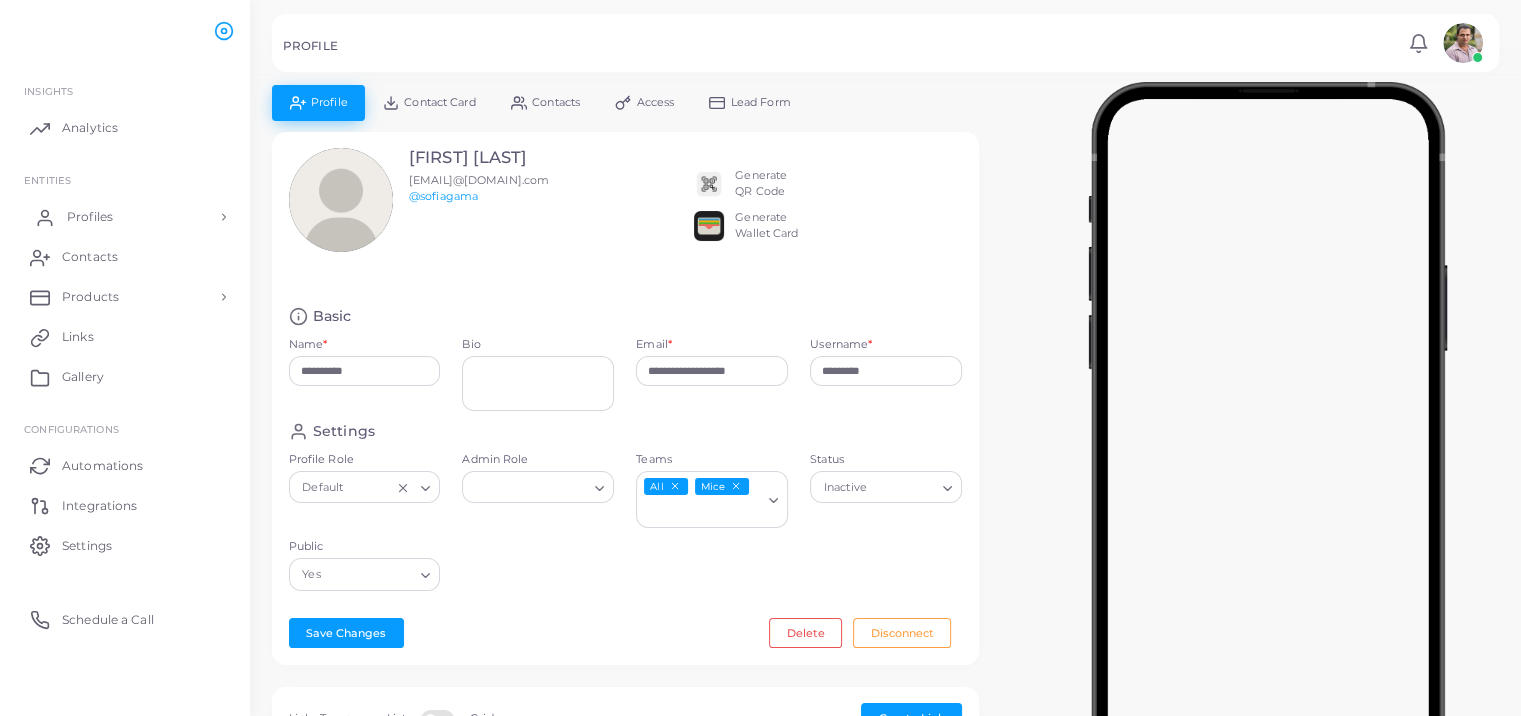 click on "Profiles" at bounding box center [125, 217] 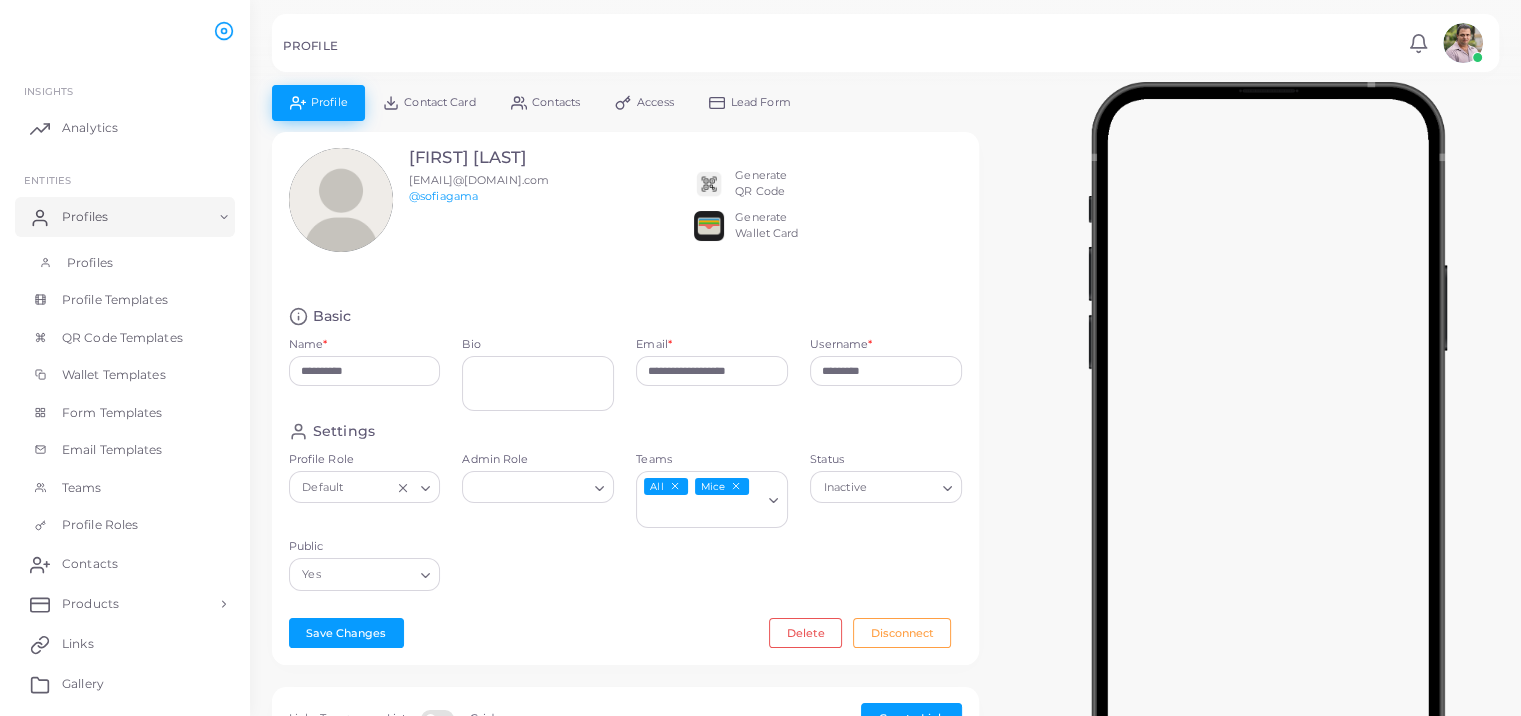 click on "Profiles" at bounding box center [90, 263] 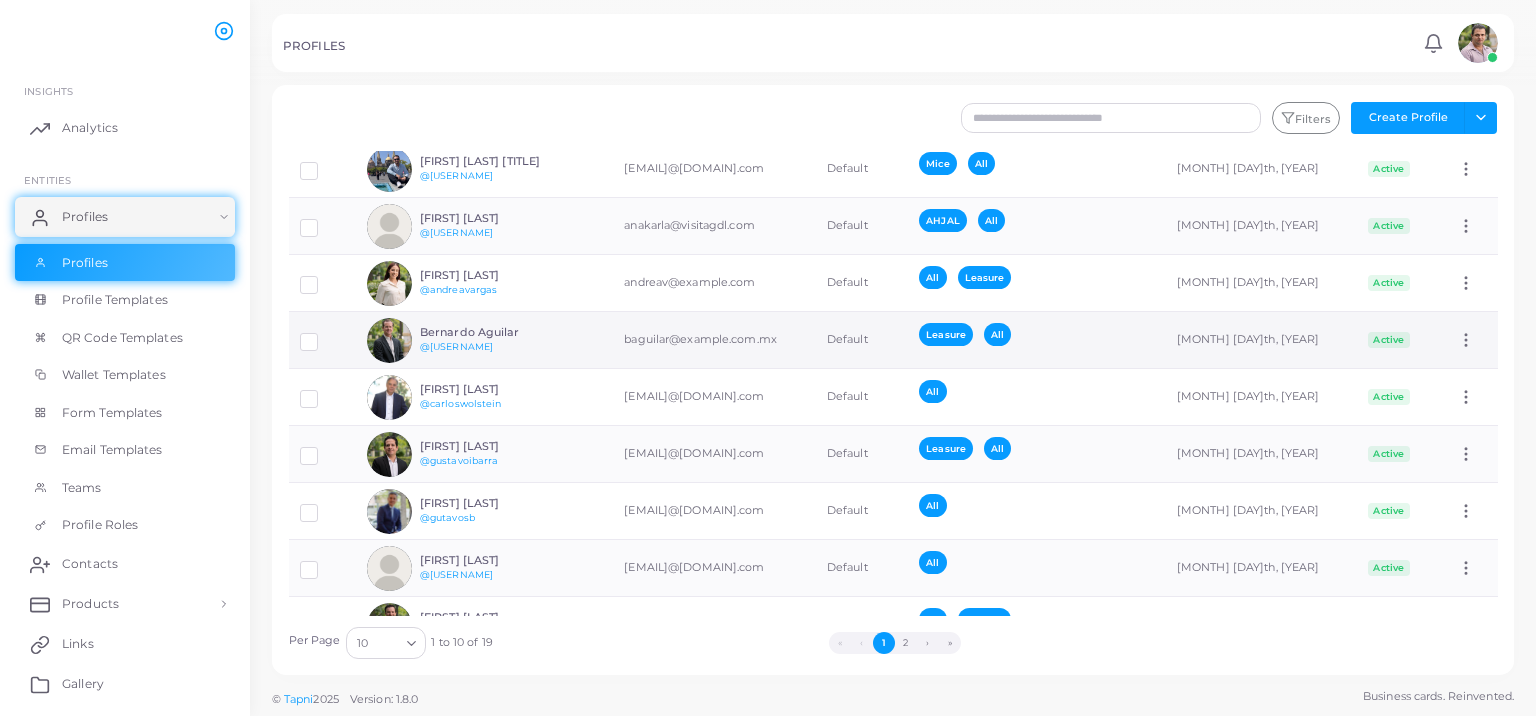 scroll, scrollTop: 147, scrollLeft: 0, axis: vertical 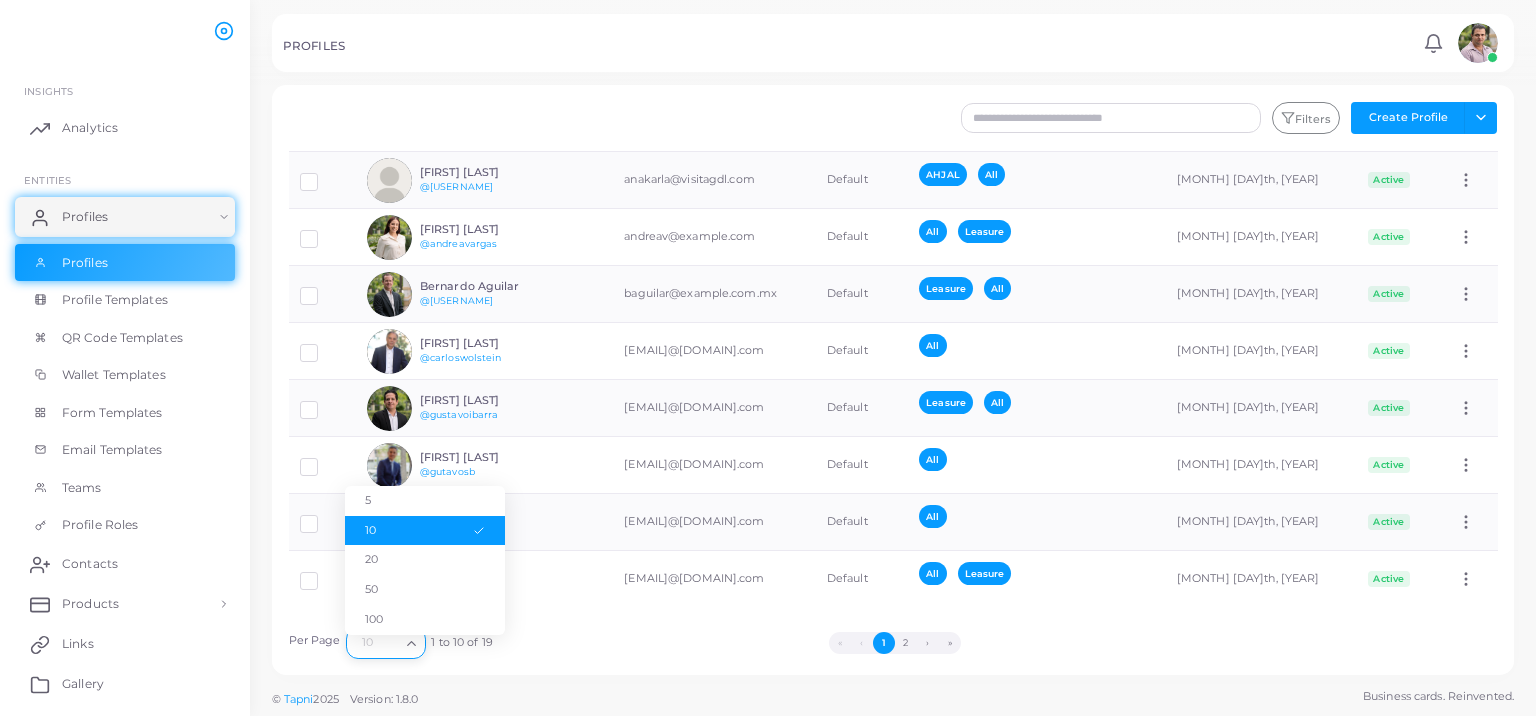 click 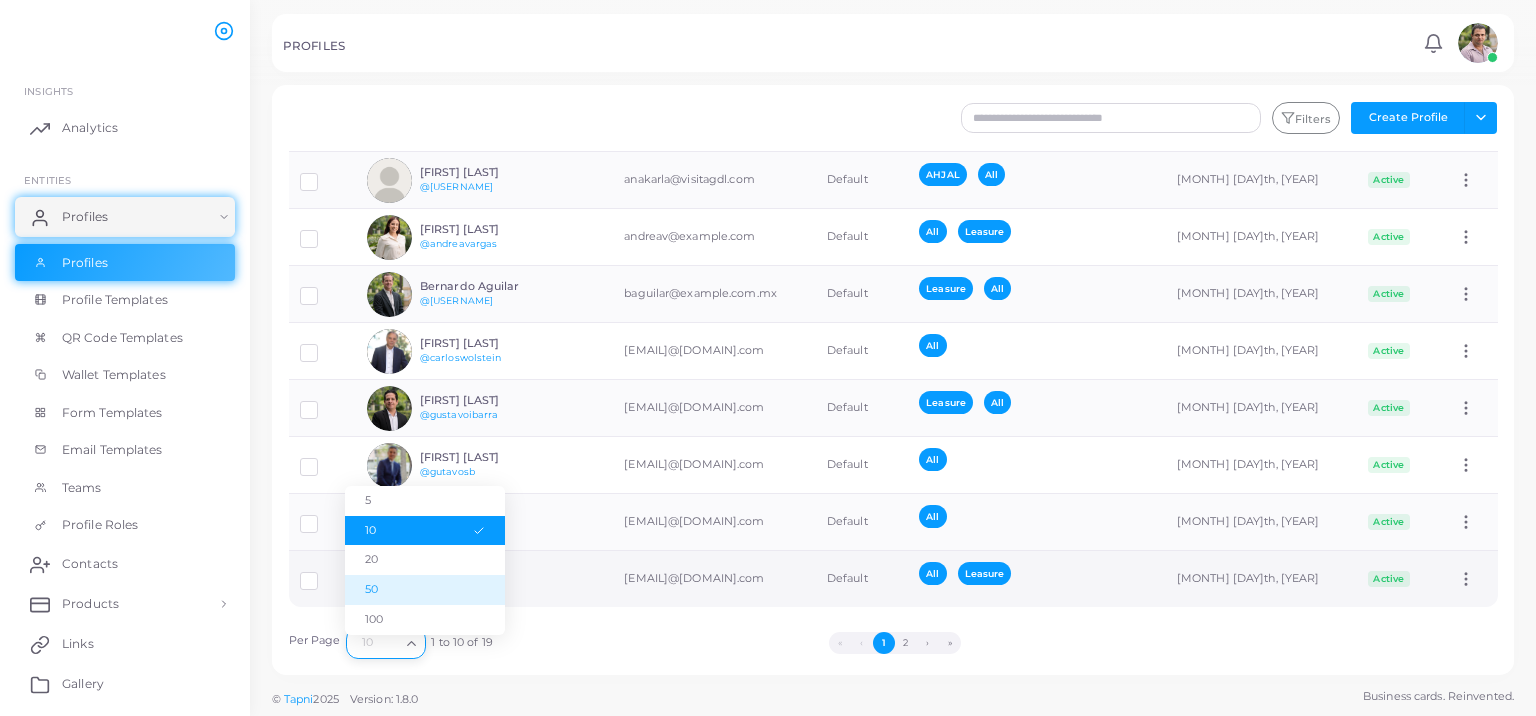 click on "50" at bounding box center [425, 590] 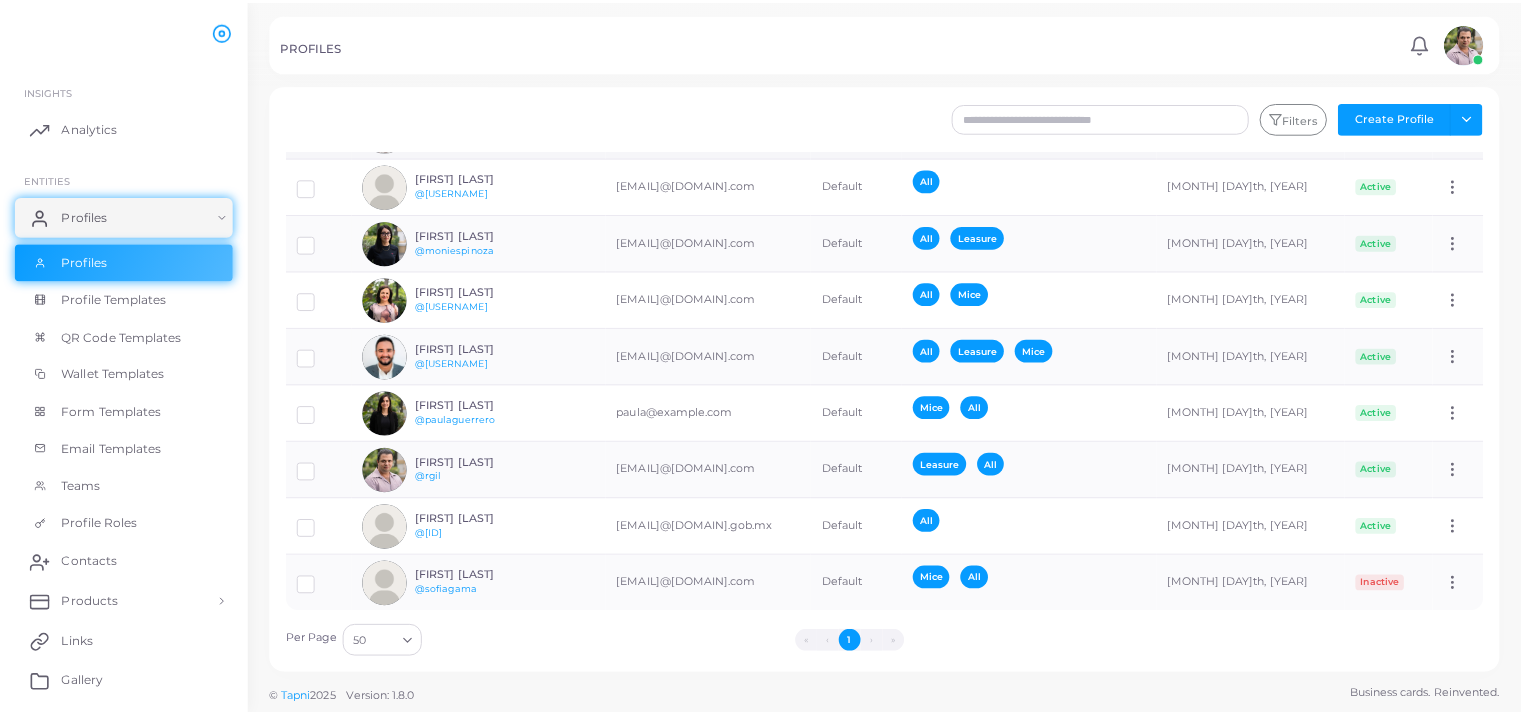 scroll, scrollTop: 658, scrollLeft: 0, axis: vertical 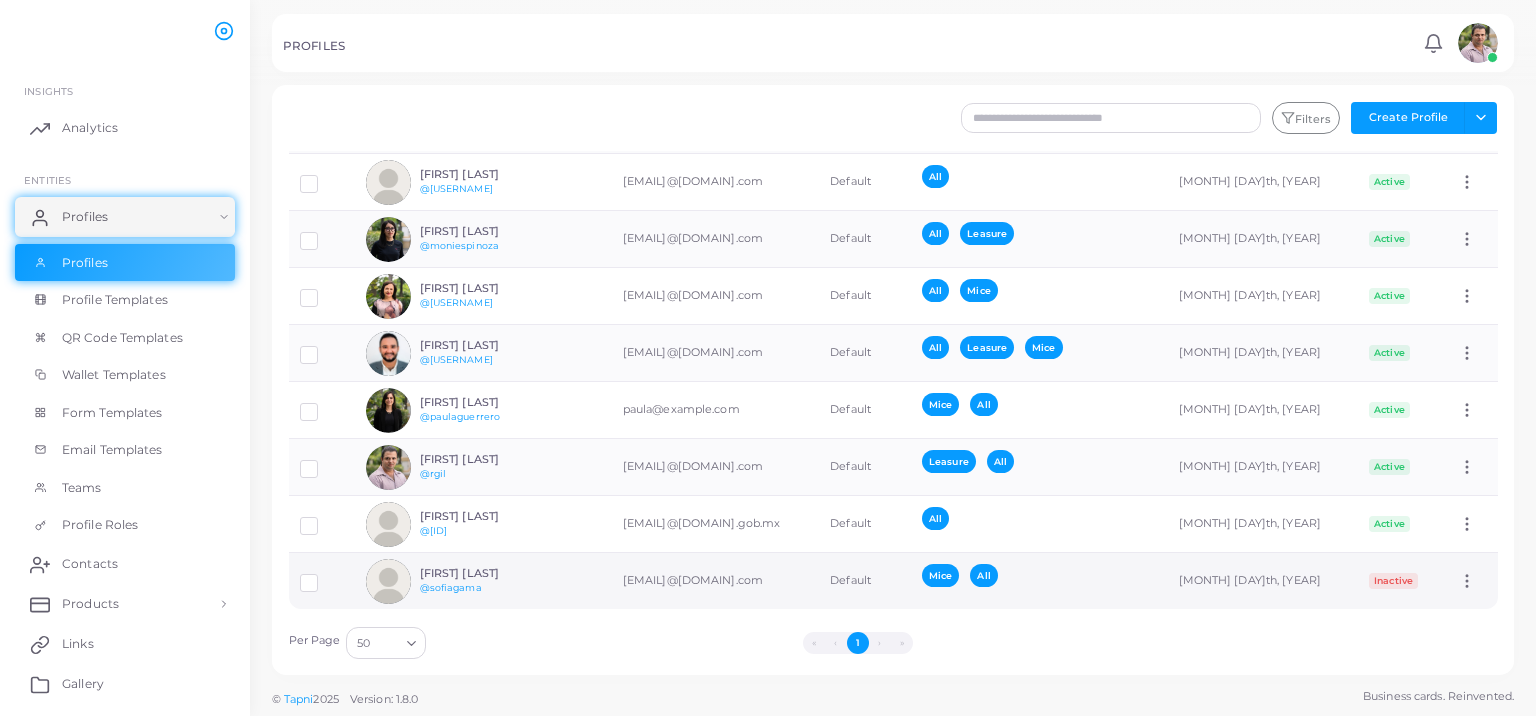 click on "[FIRST] [LAST]" at bounding box center (493, 573) 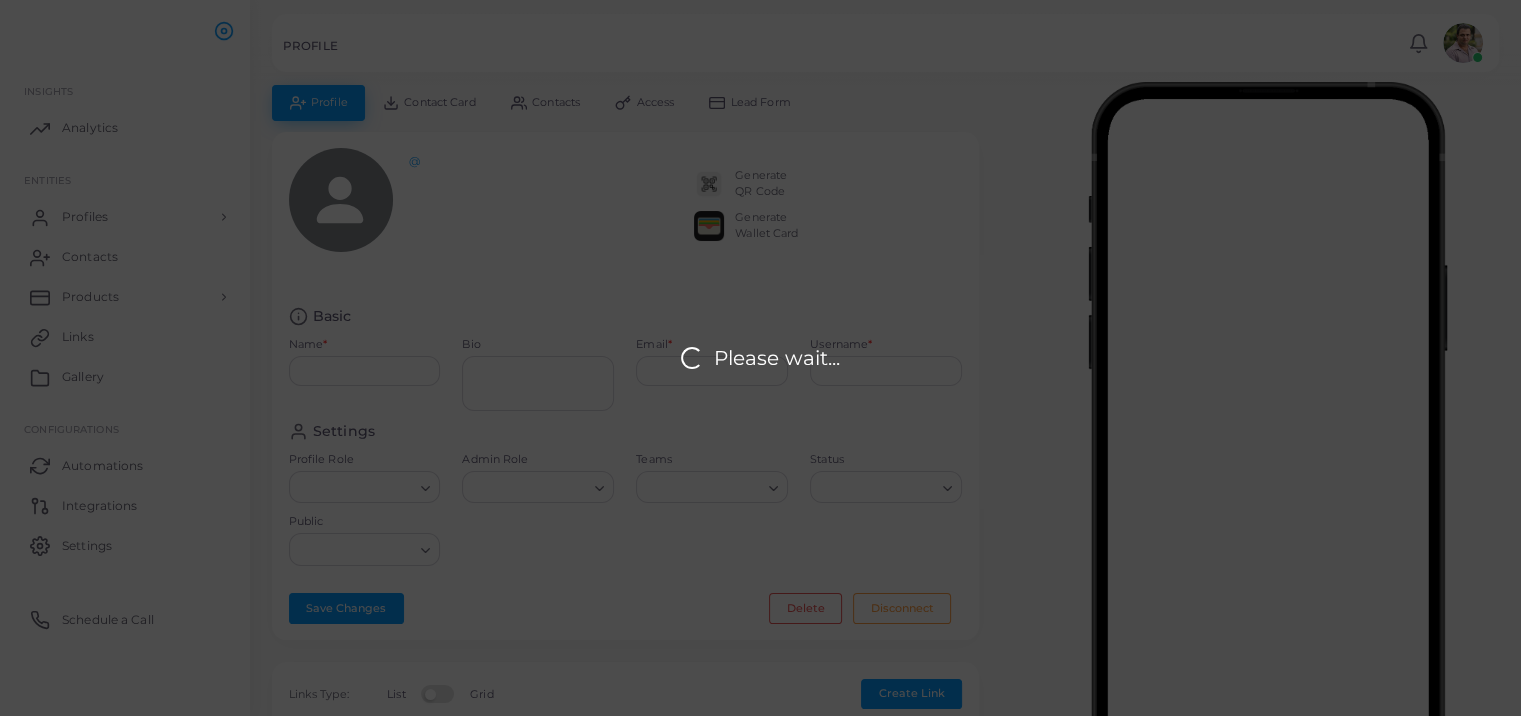type on "**********" 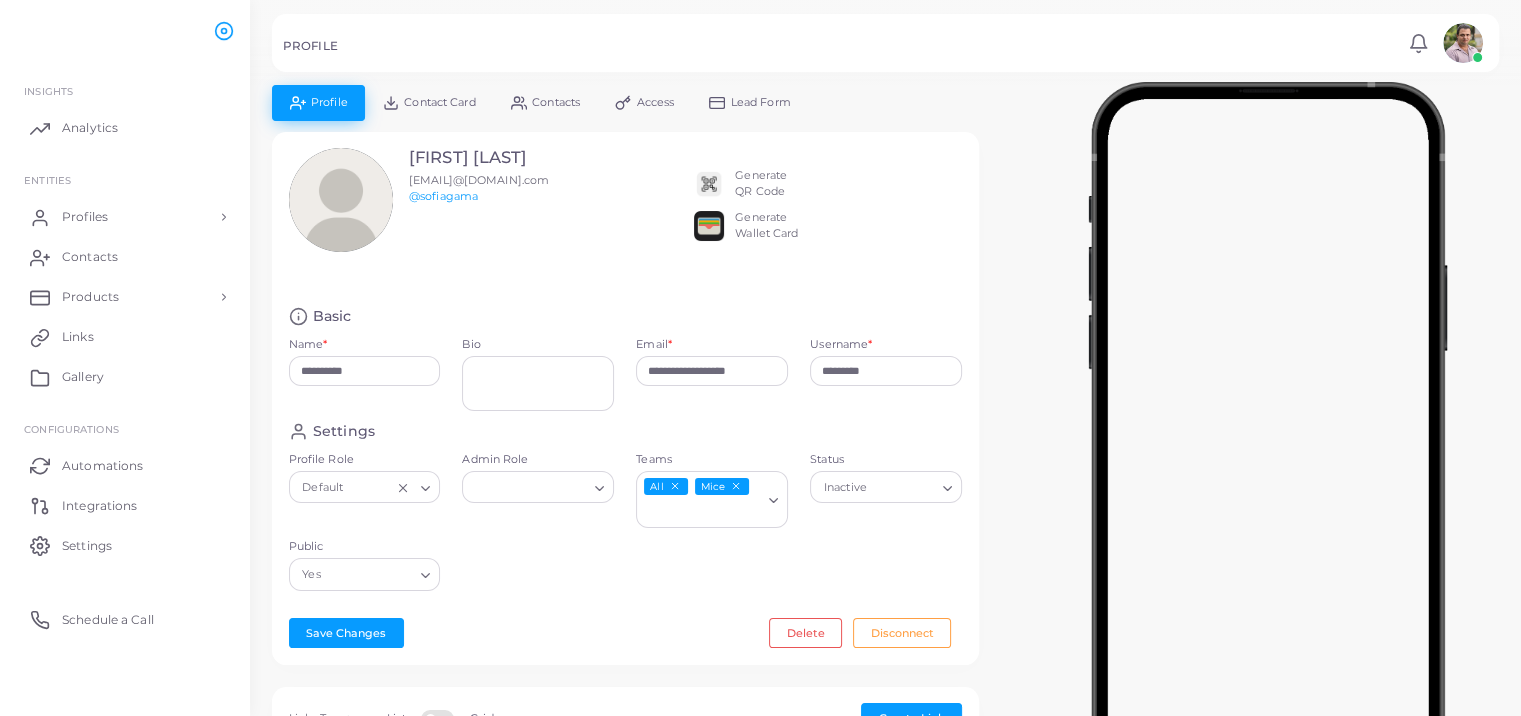 click 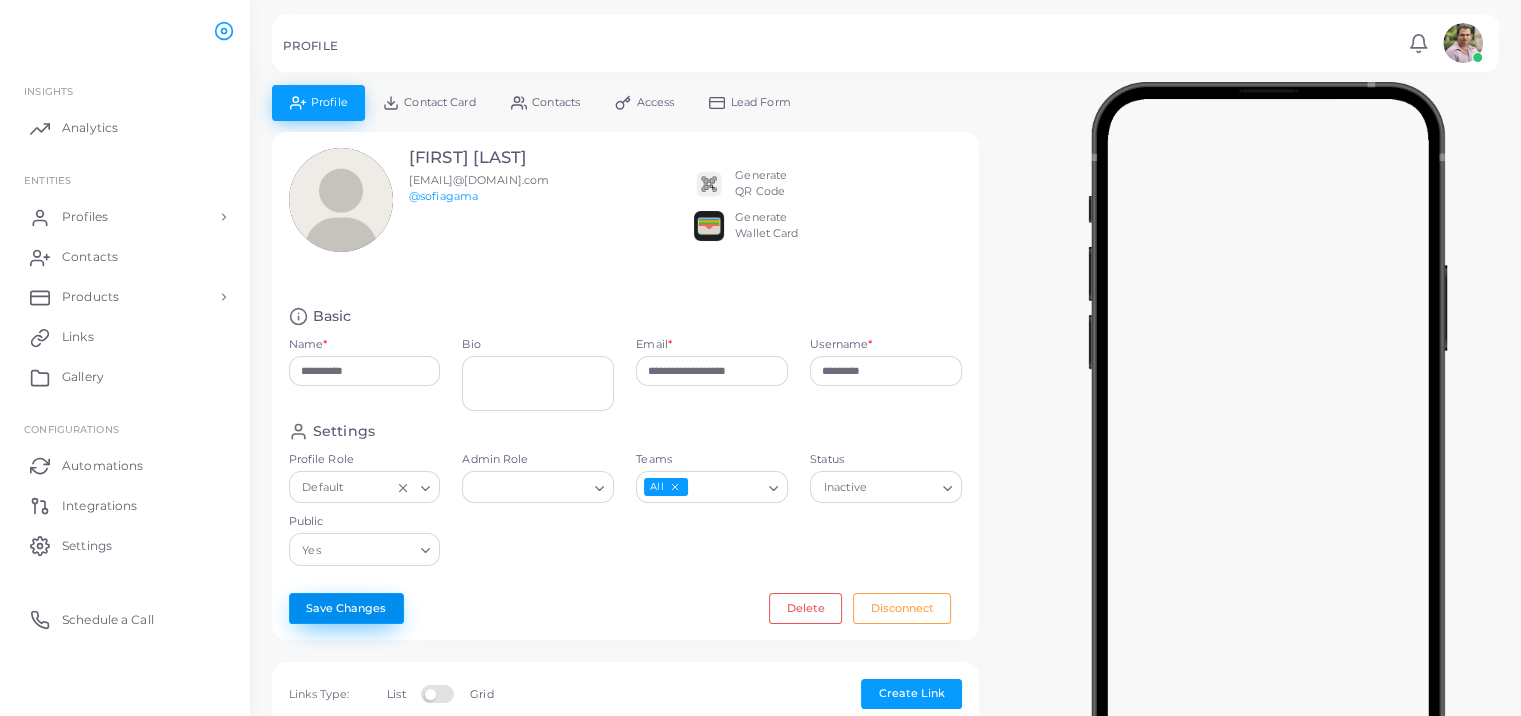 click on "Save Changes" at bounding box center (346, 608) 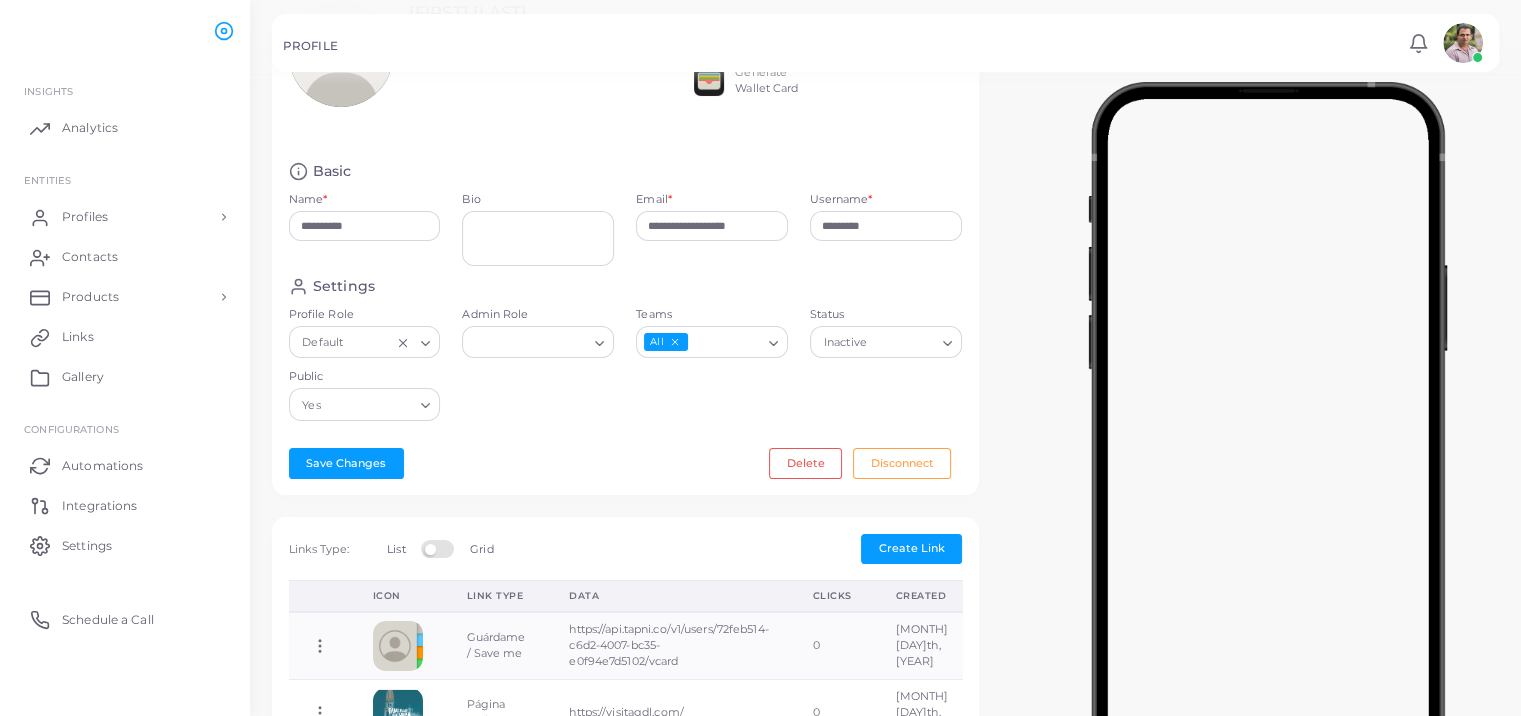 scroll, scrollTop: 166, scrollLeft: 0, axis: vertical 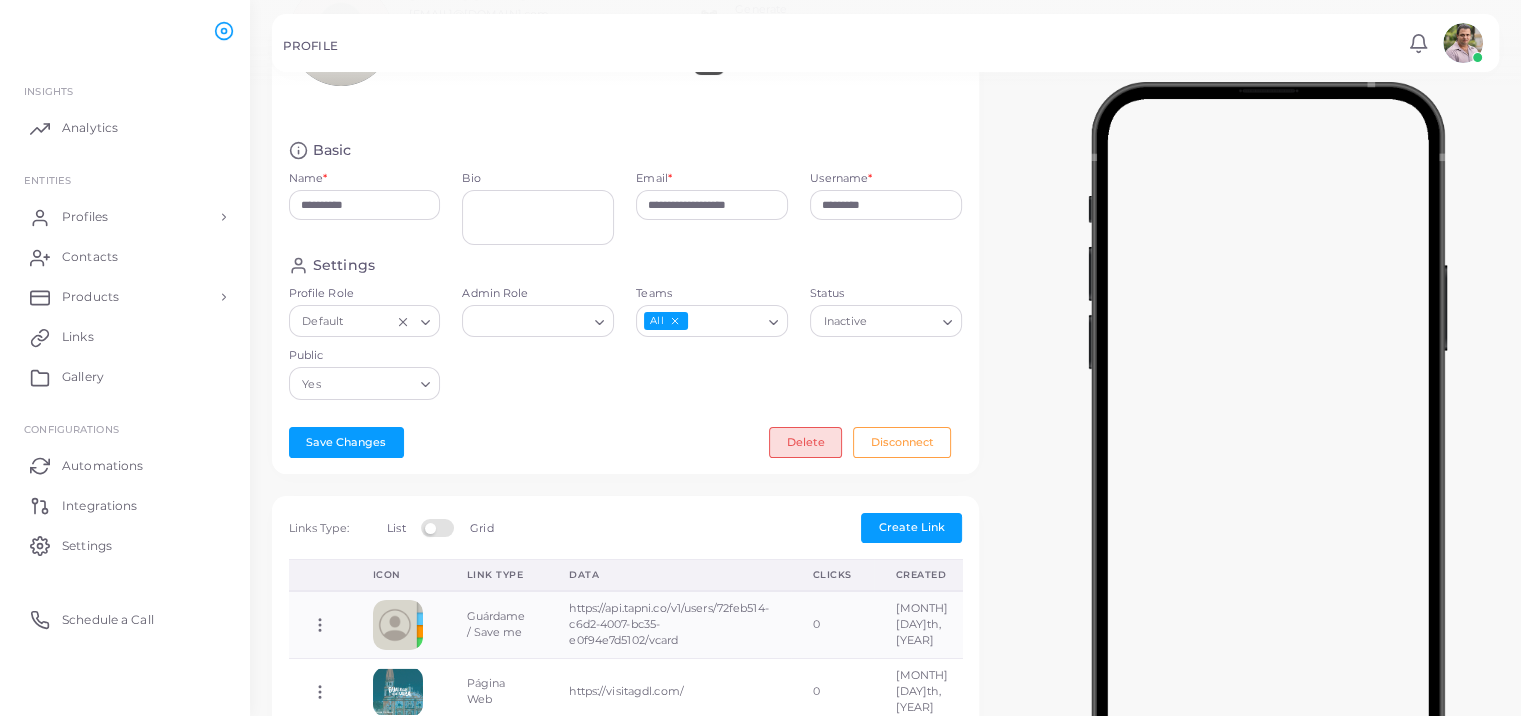 click on "Delete" at bounding box center [805, 442] 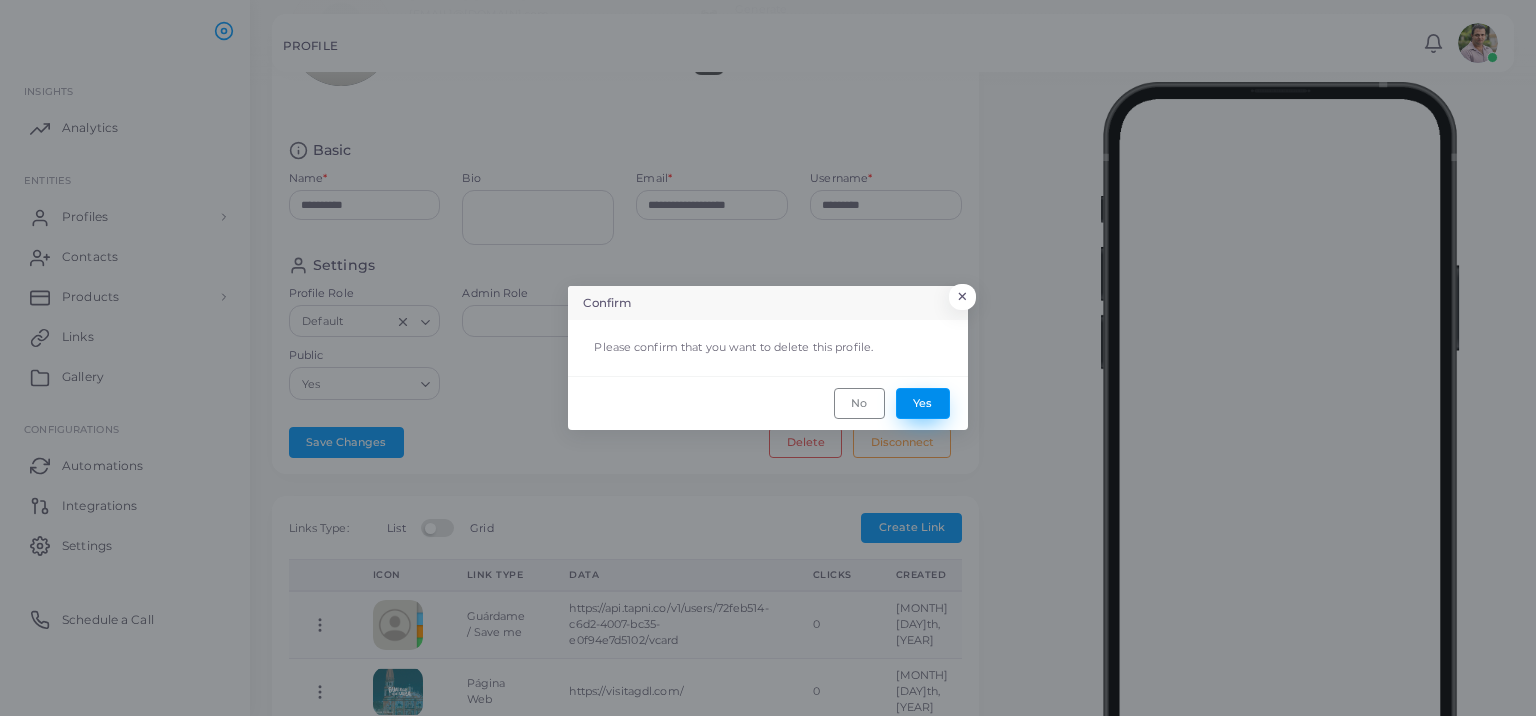 click on "Yes" at bounding box center [923, 403] 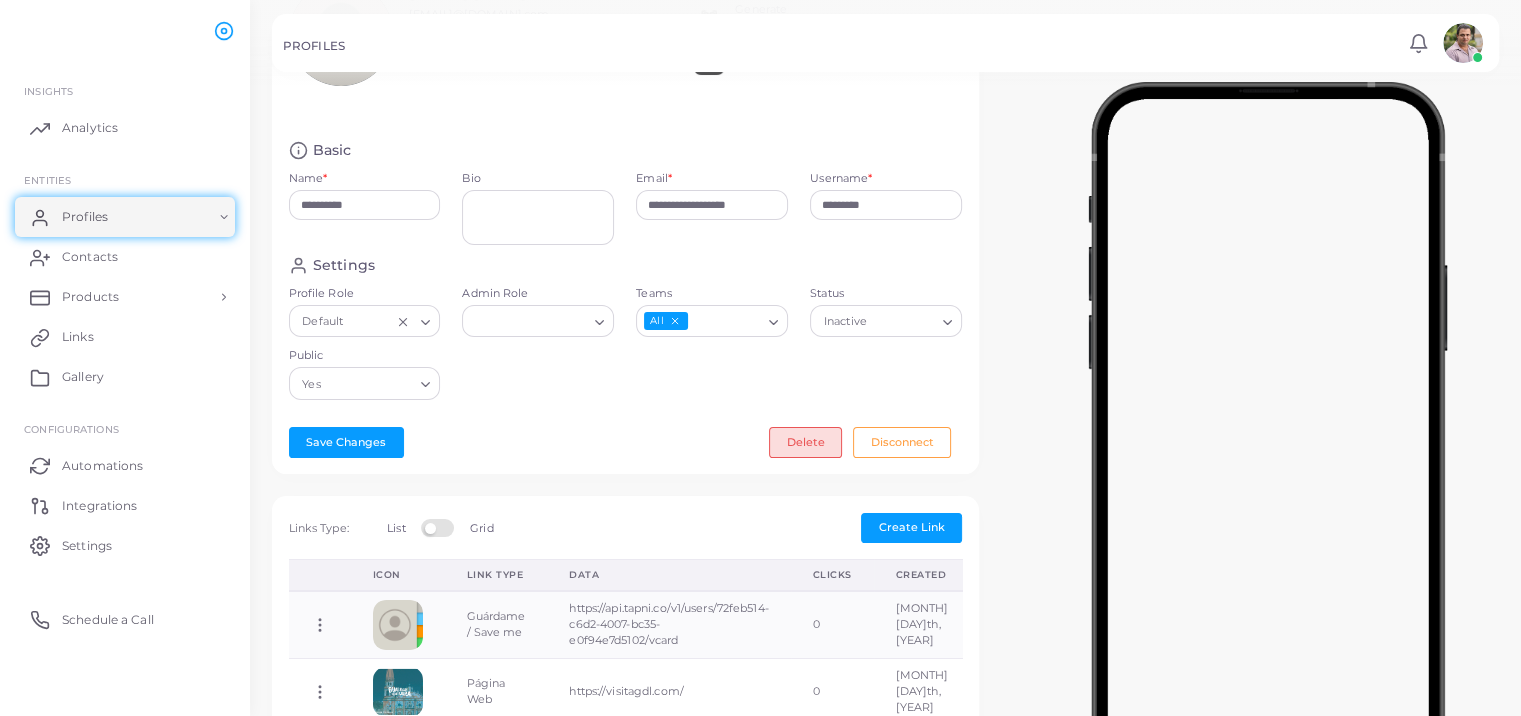 scroll, scrollTop: 0, scrollLeft: 0, axis: both 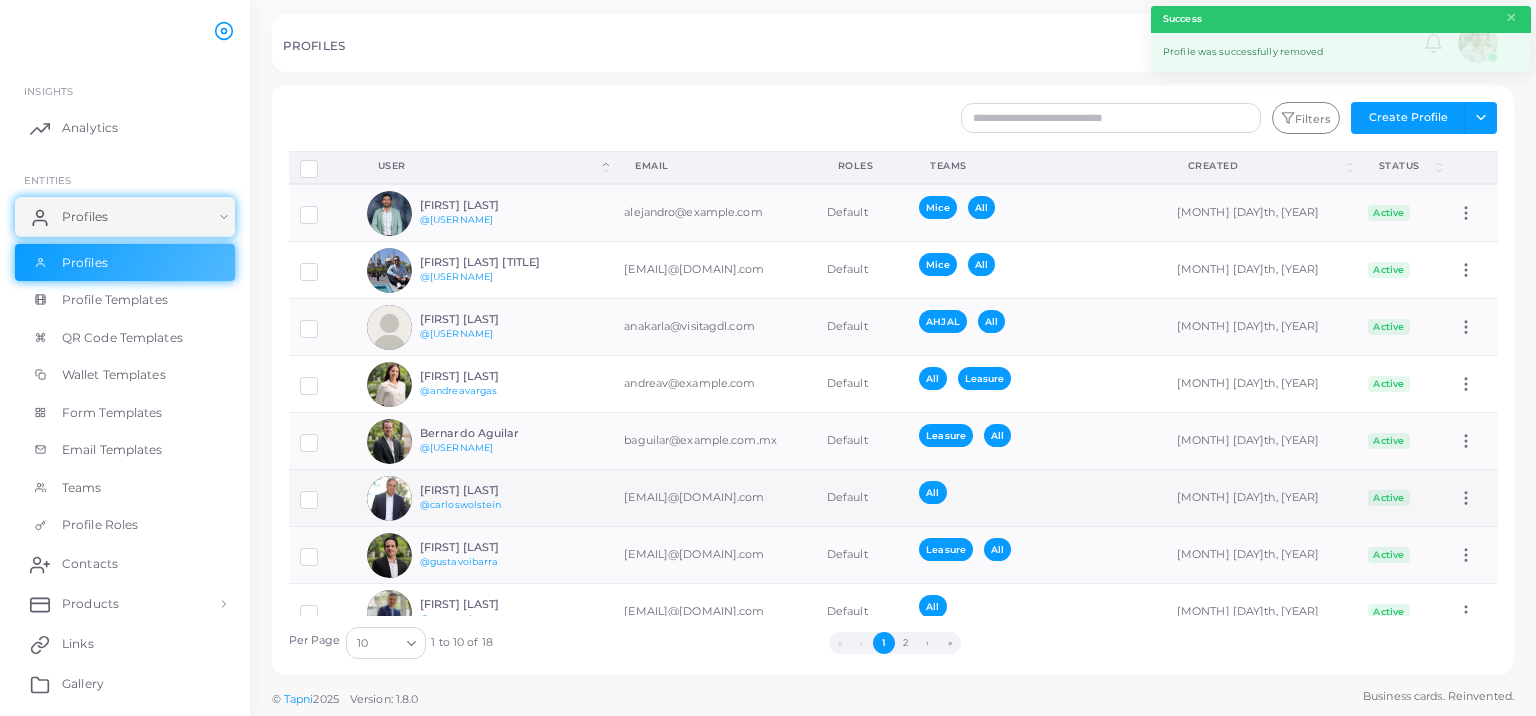 click on "[FIRST] [LAST]" at bounding box center (493, 490) 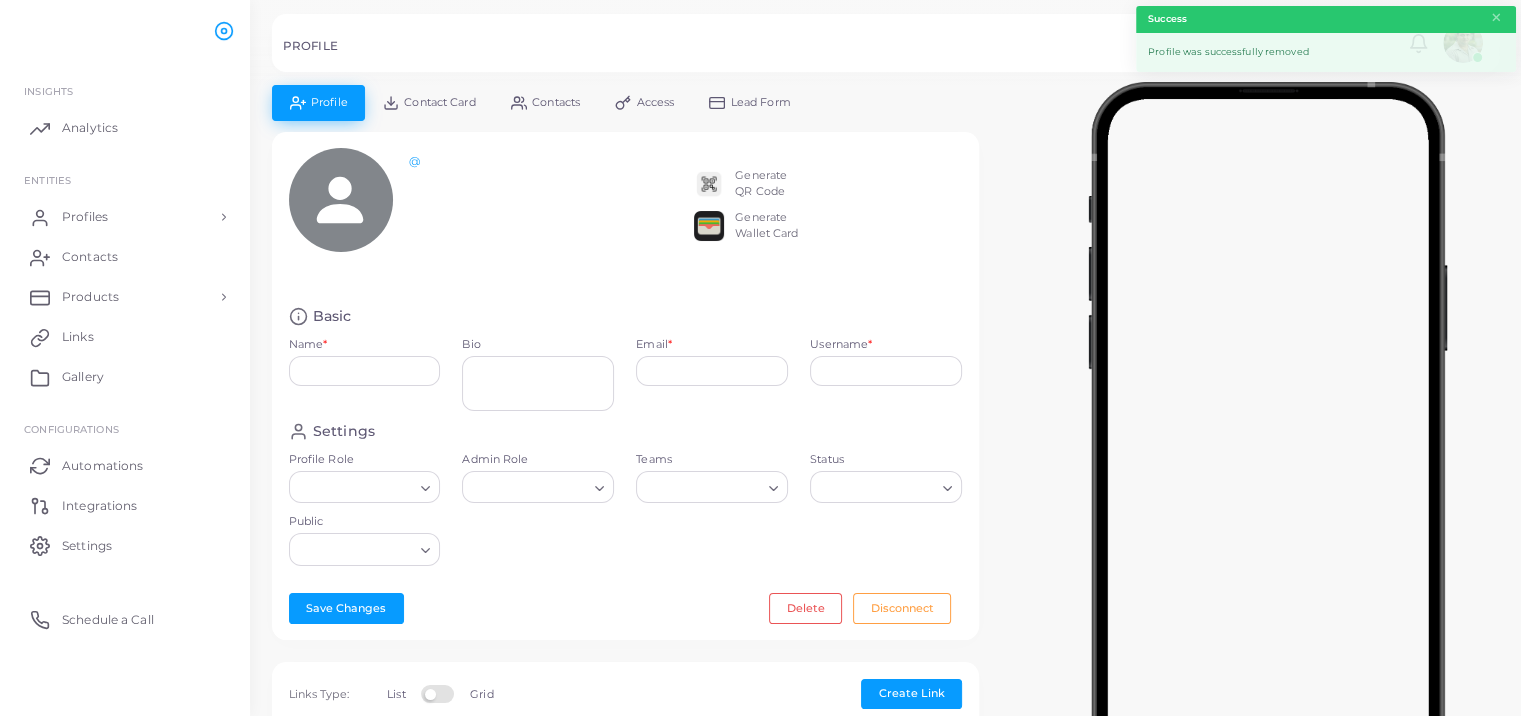 type on "**********" 